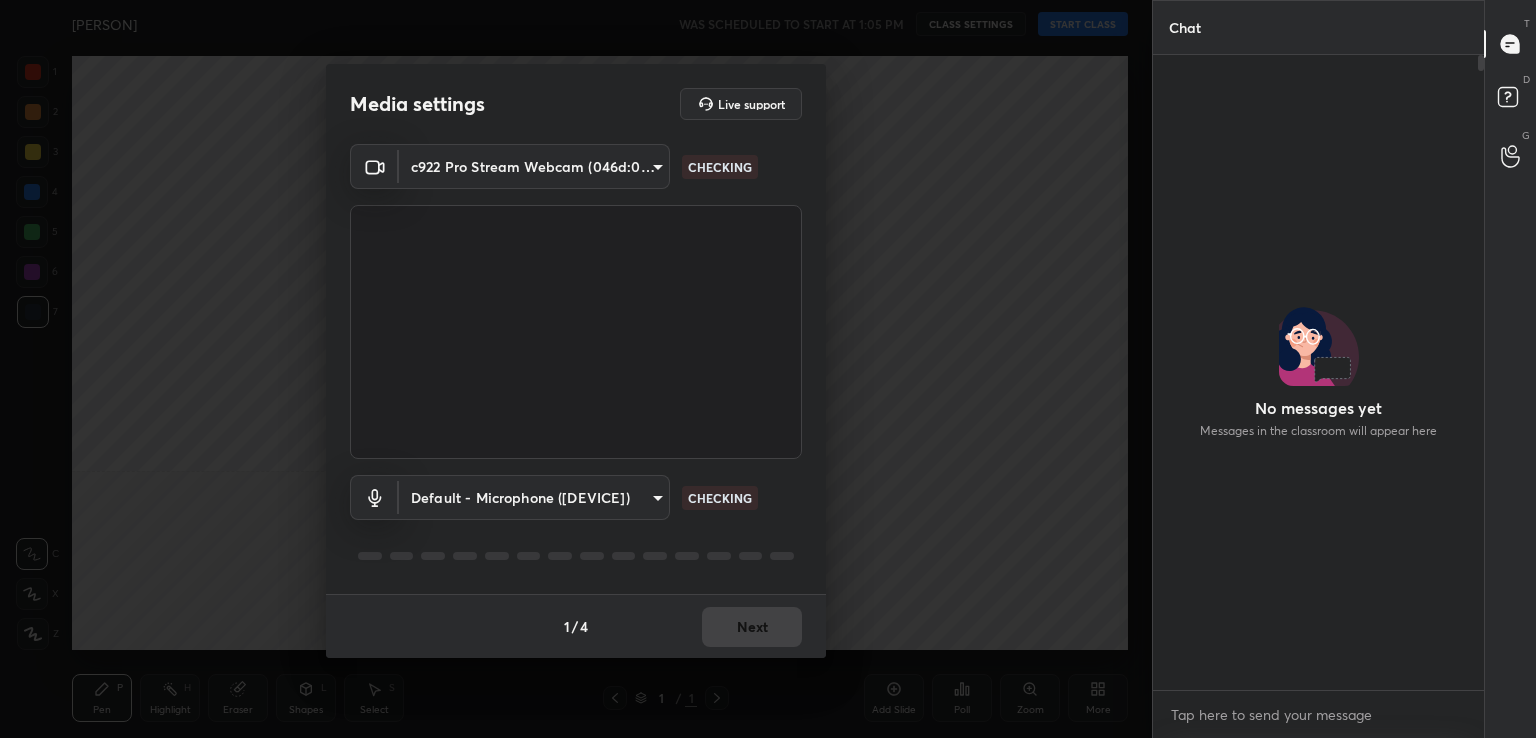 scroll, scrollTop: 0, scrollLeft: 0, axis: both 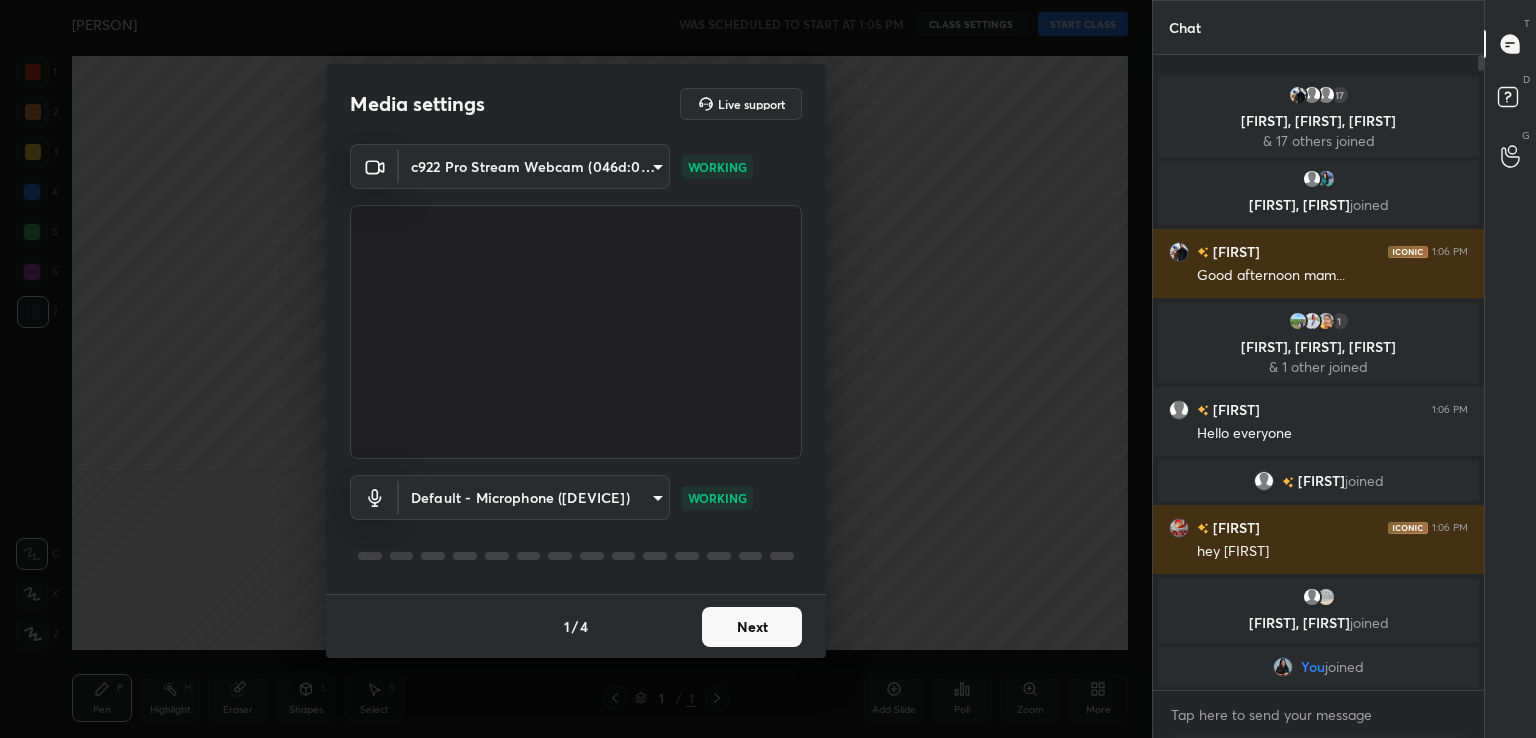 click on "Next" at bounding box center (752, 627) 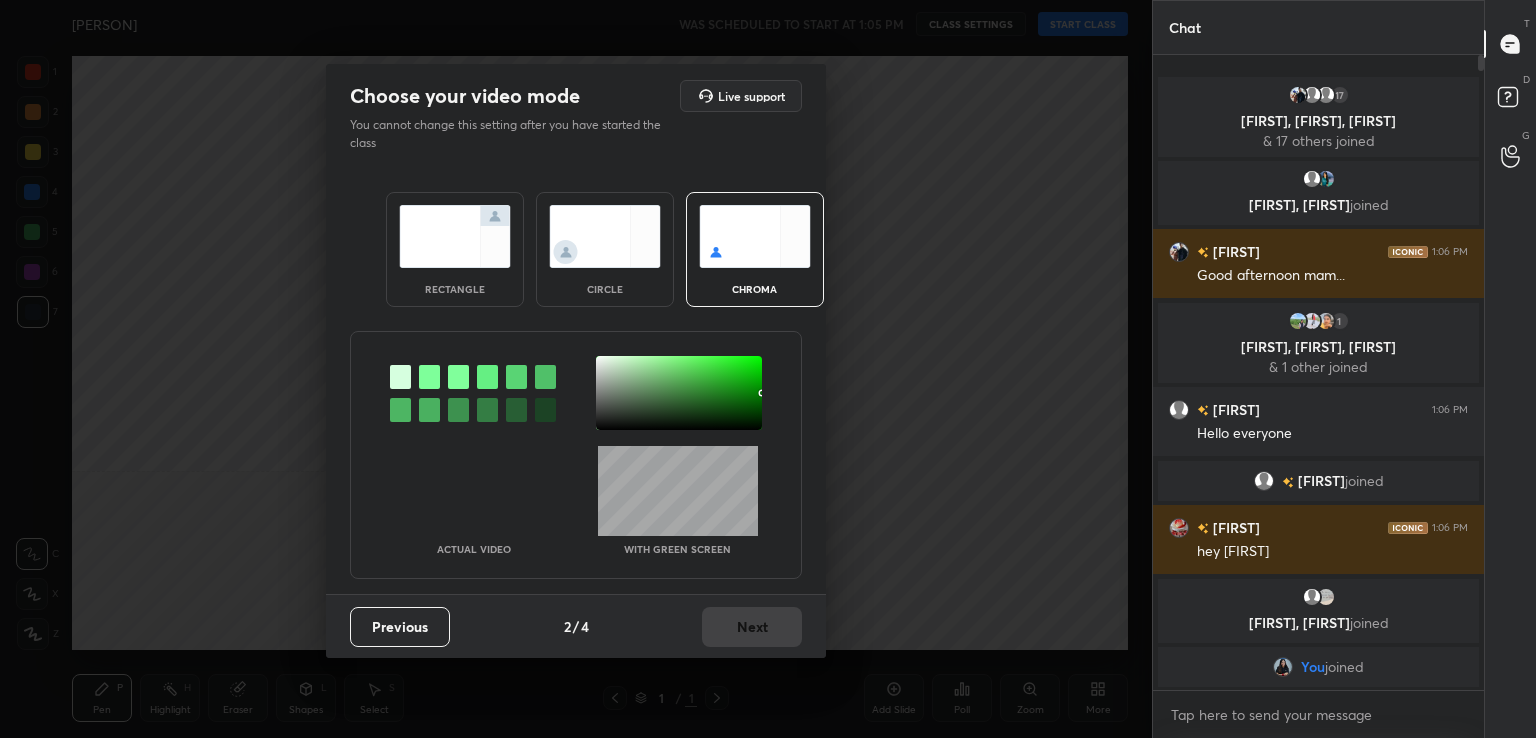 click at bounding box center [429, 377] 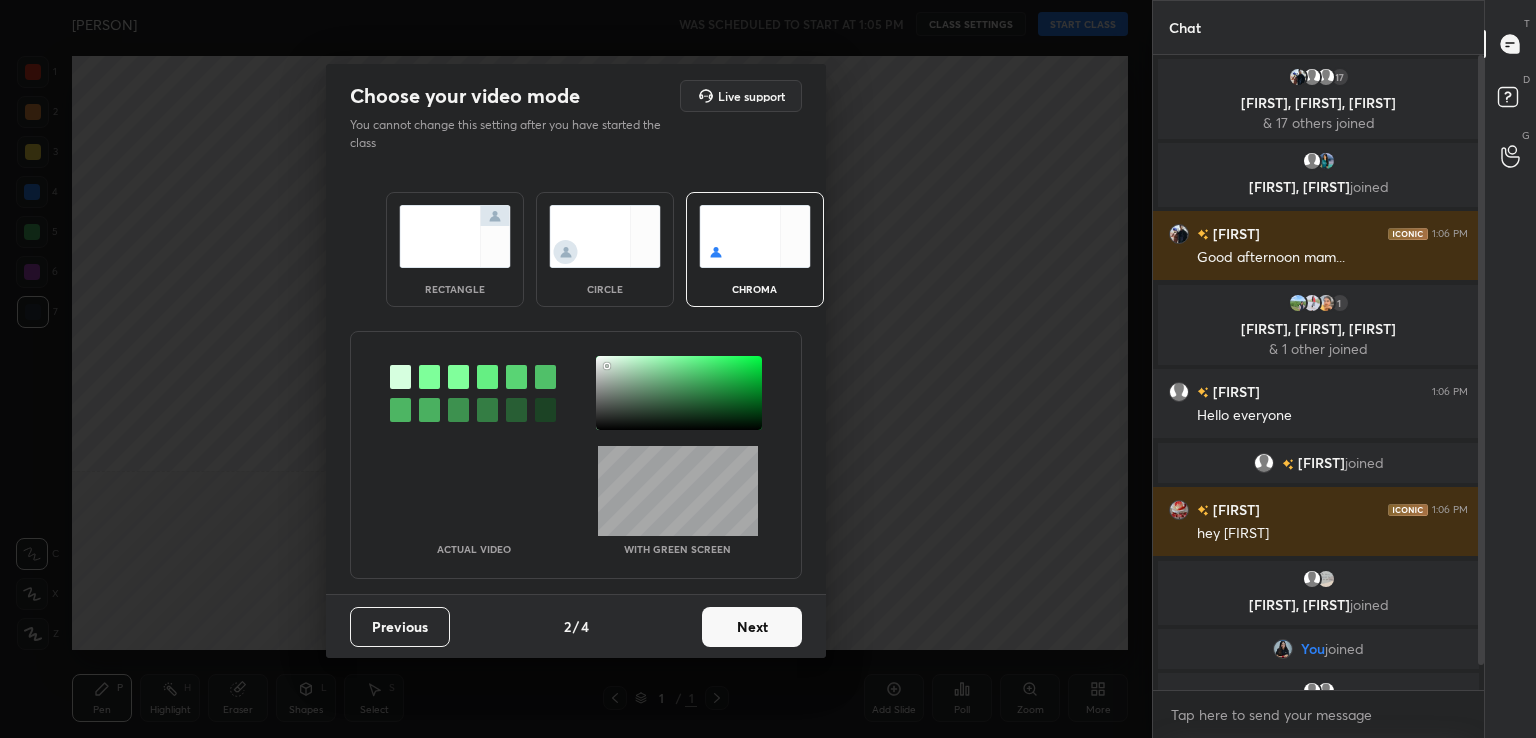 click at bounding box center [679, 393] 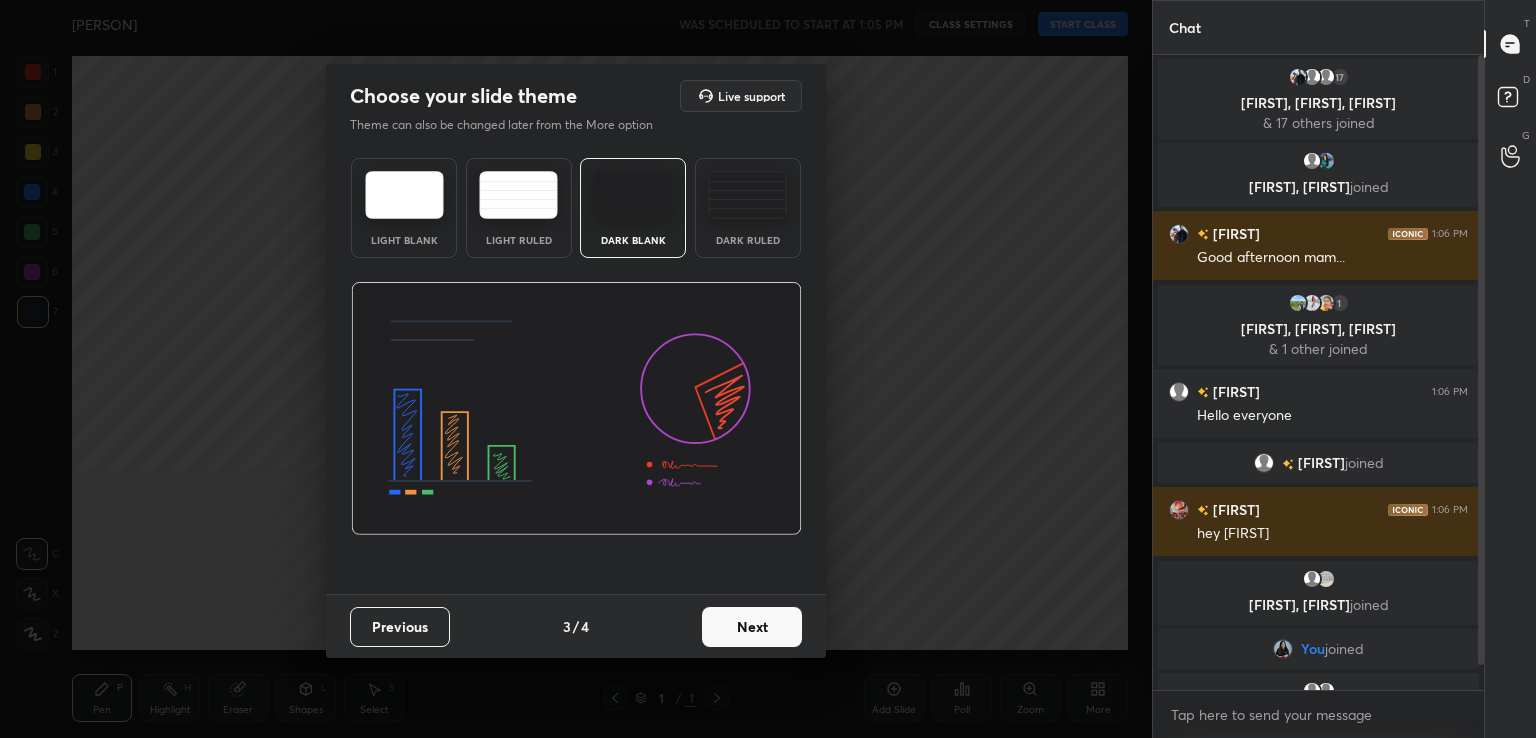 click on "Next" at bounding box center [752, 627] 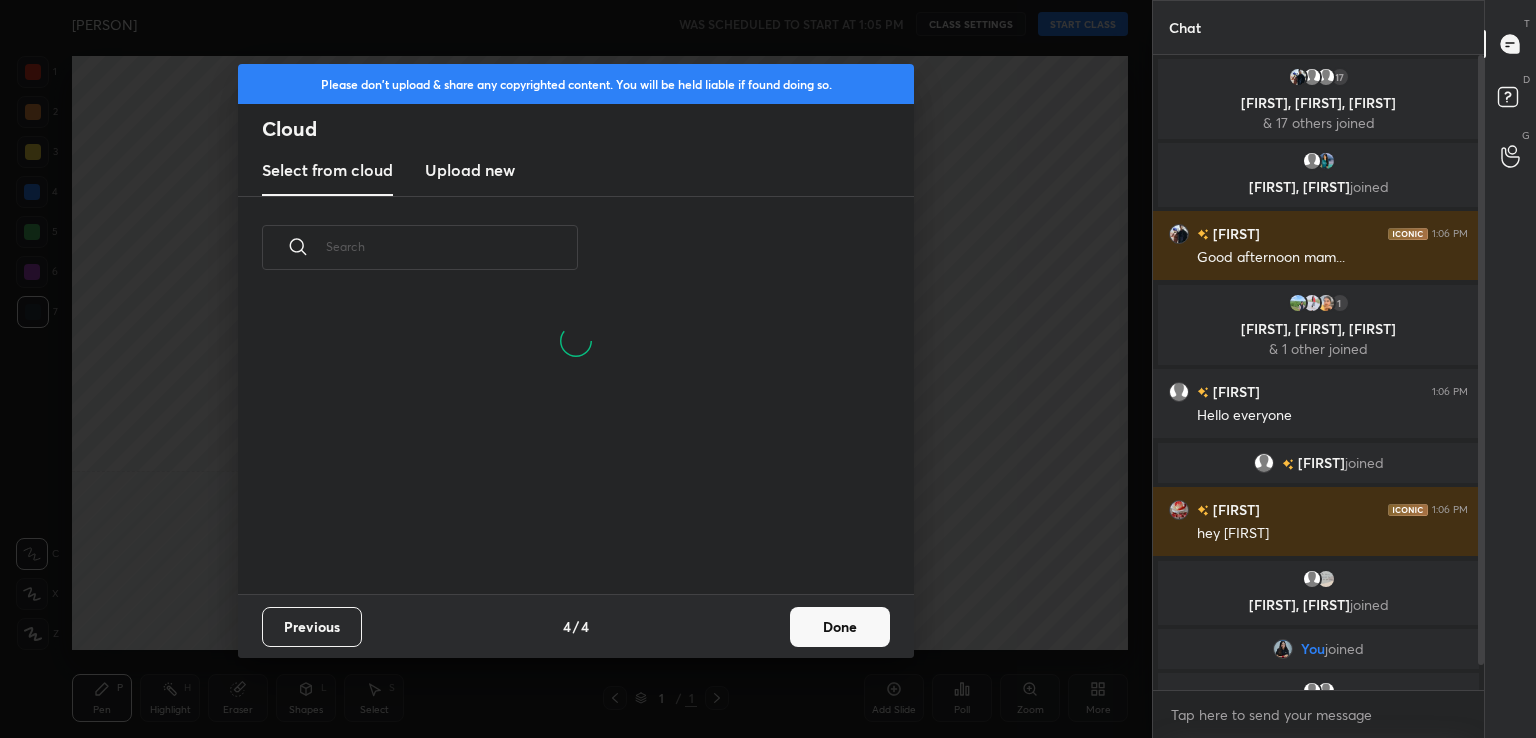 click on "Done" at bounding box center (840, 627) 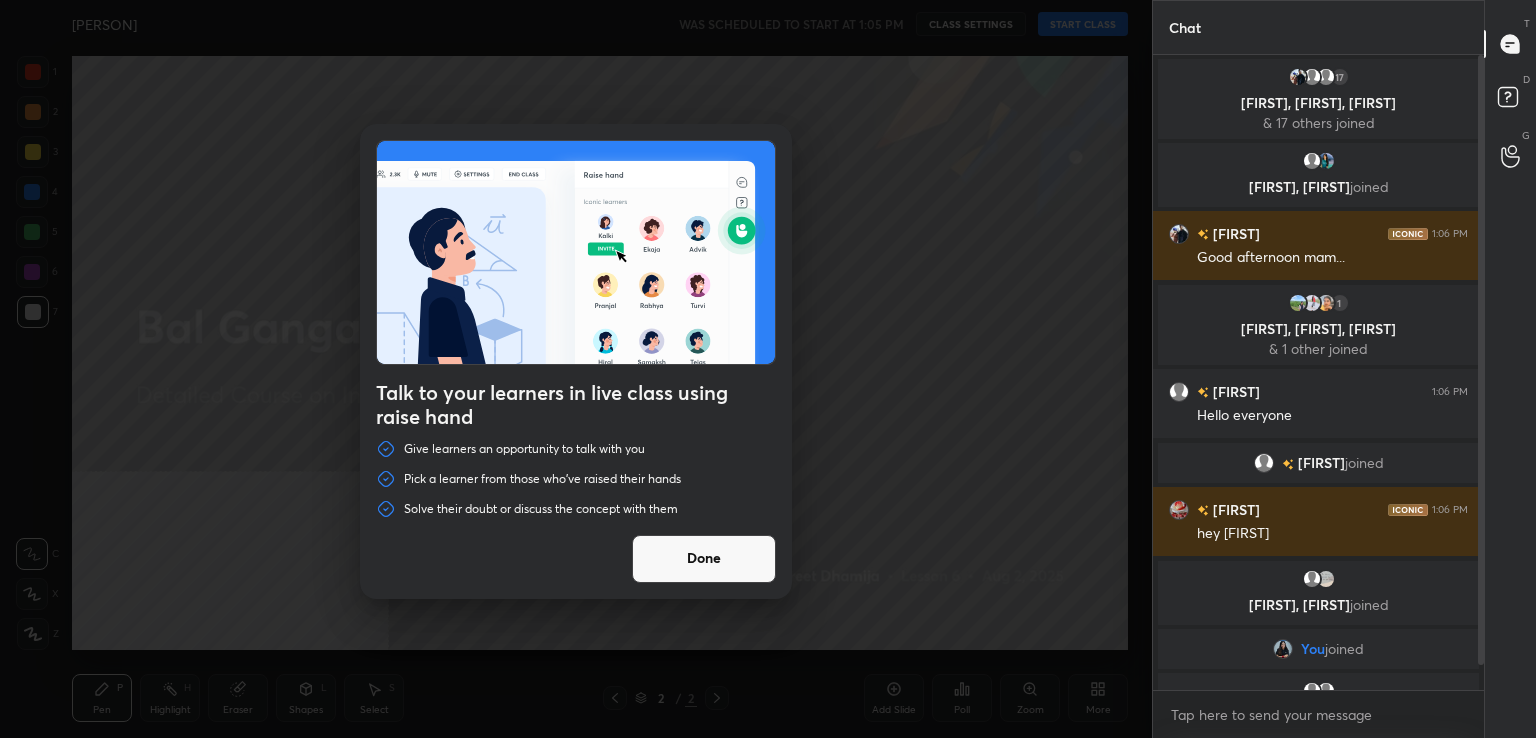 click at bounding box center [576, 369] 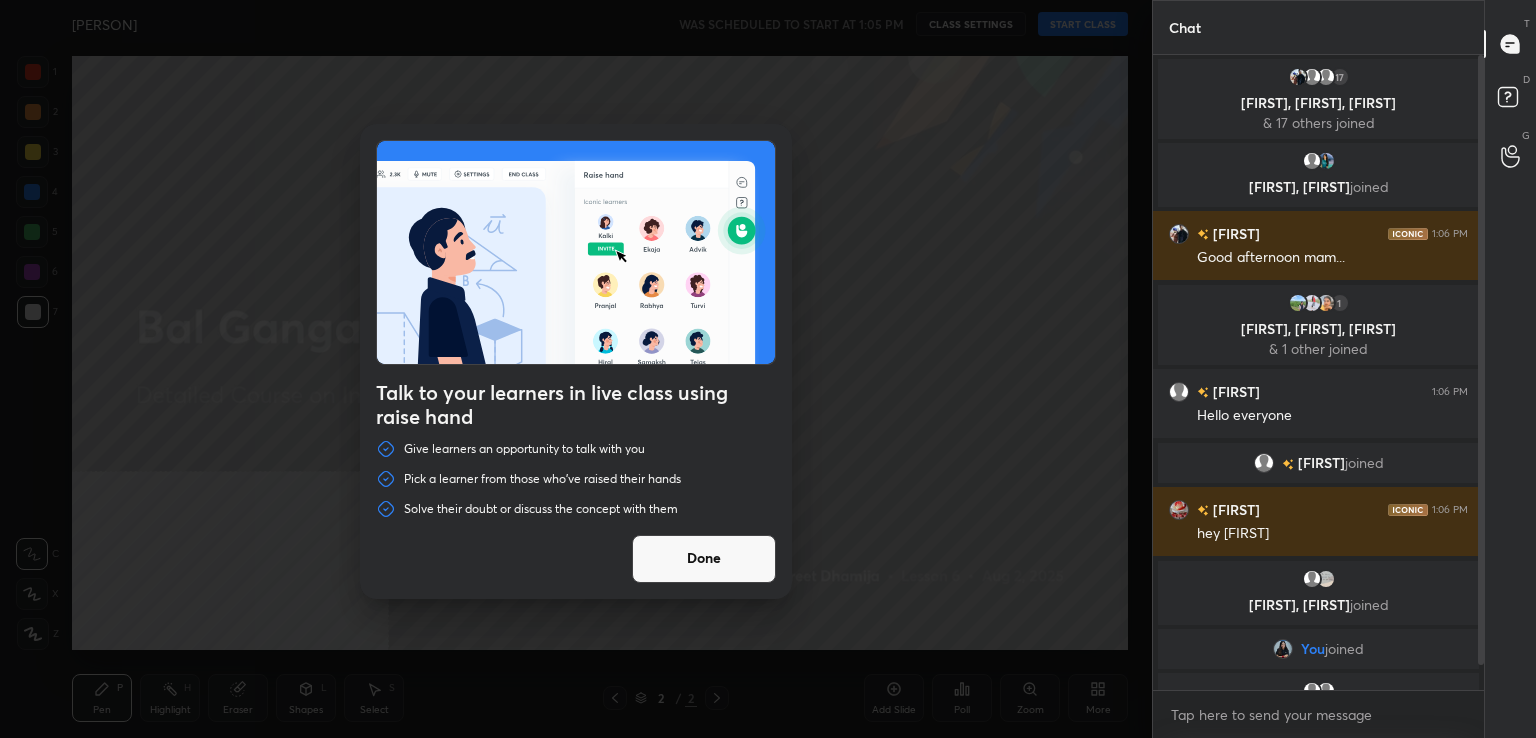 click on "Done" at bounding box center [704, 559] 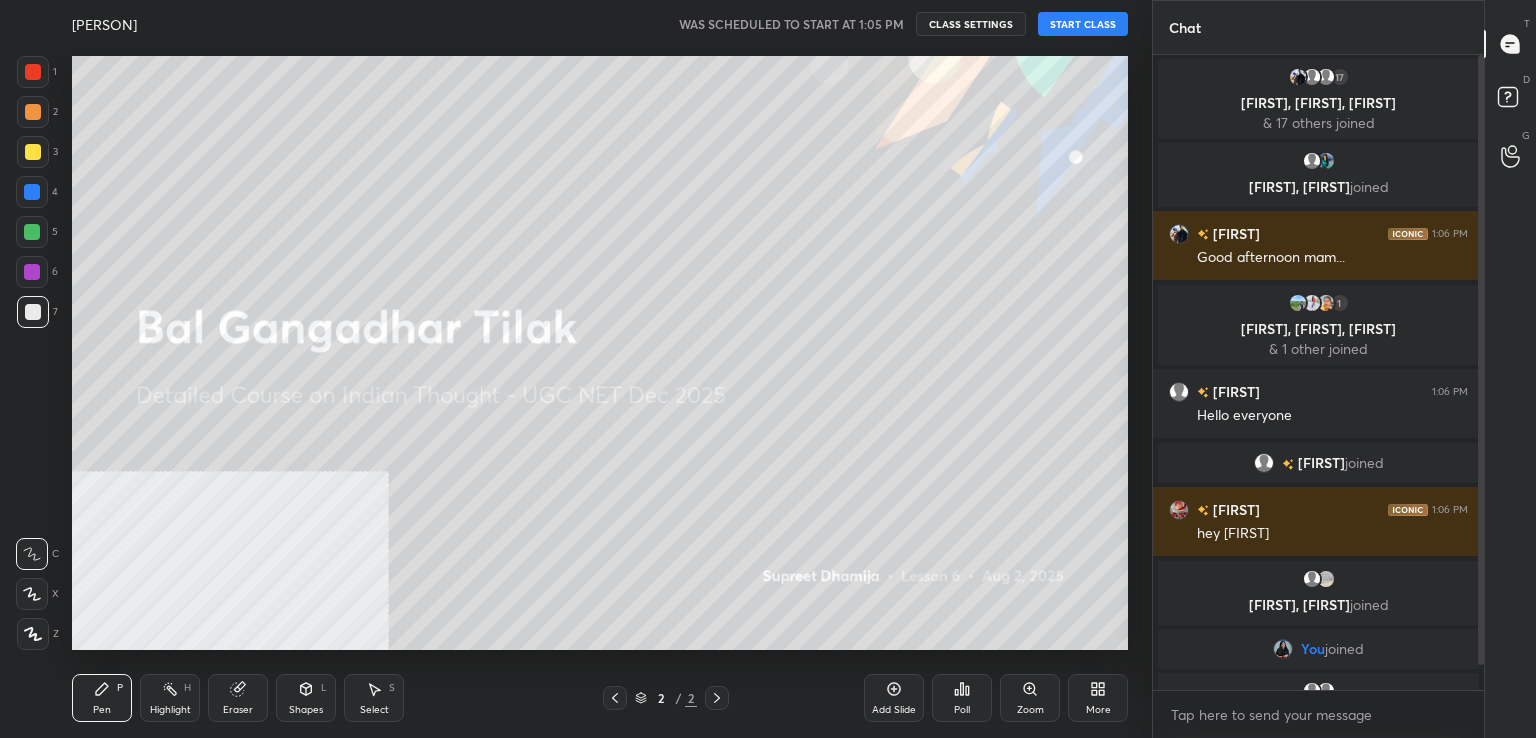 click on "START CLASS" at bounding box center (1083, 24) 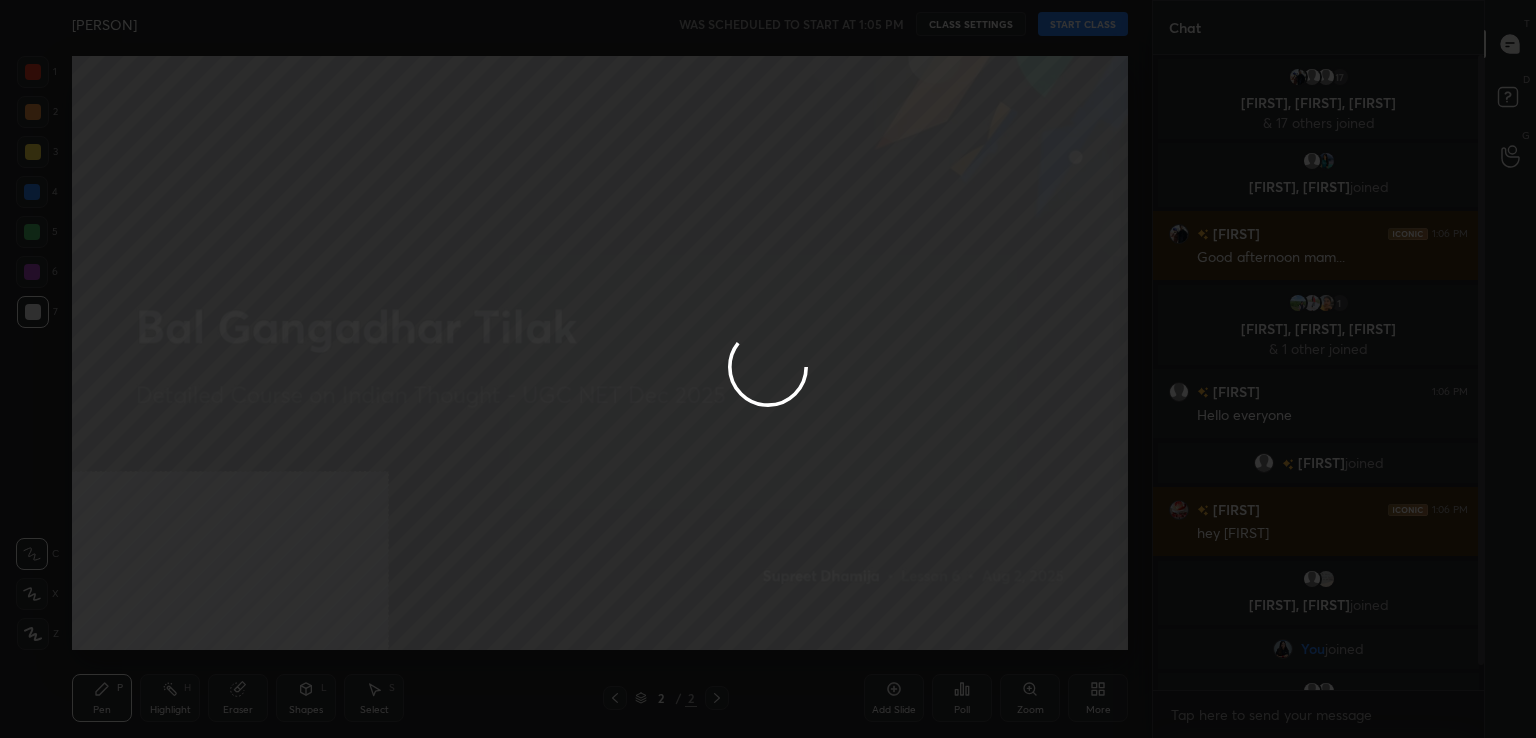 type on "x" 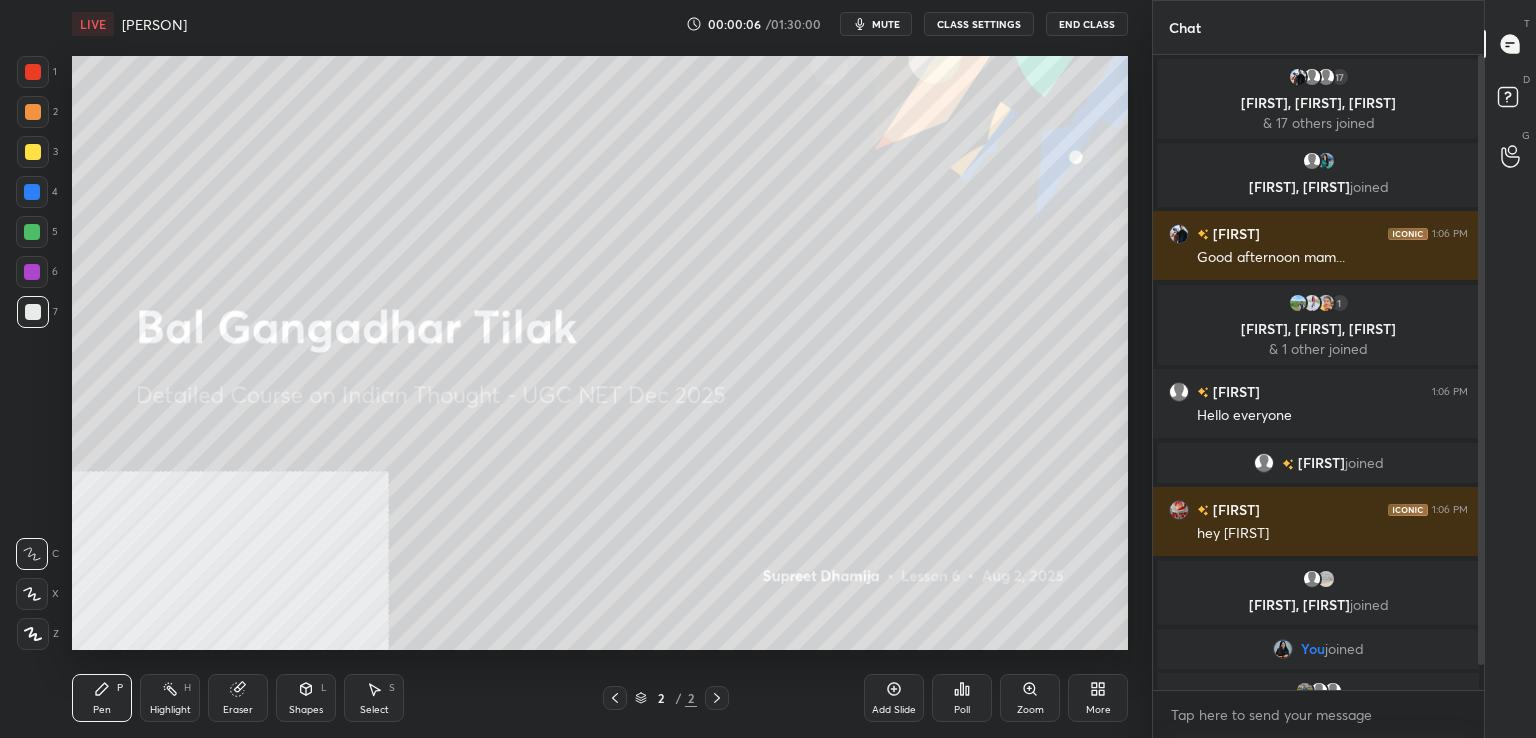 click on "More" at bounding box center [1098, 710] 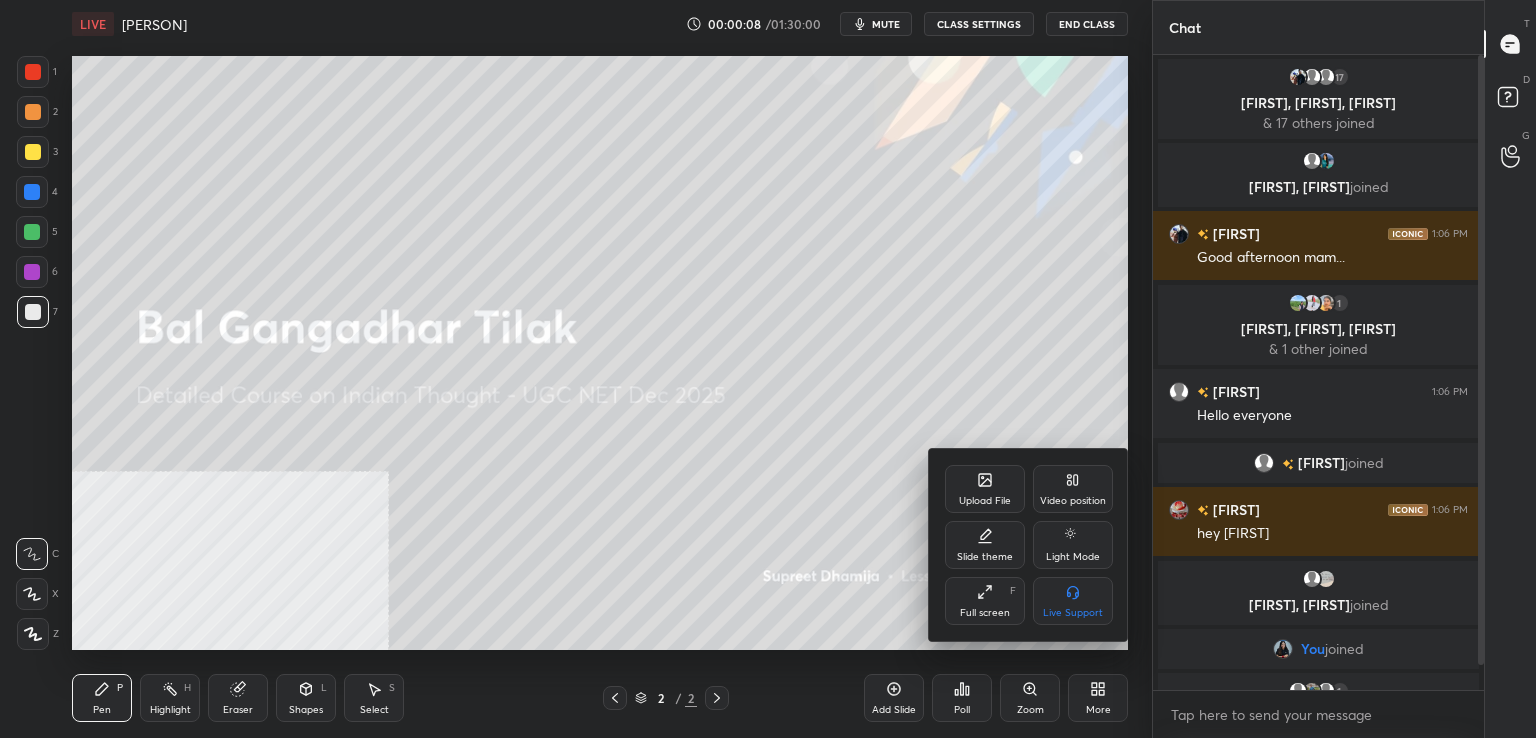 click on "Video position" at bounding box center (1073, 489) 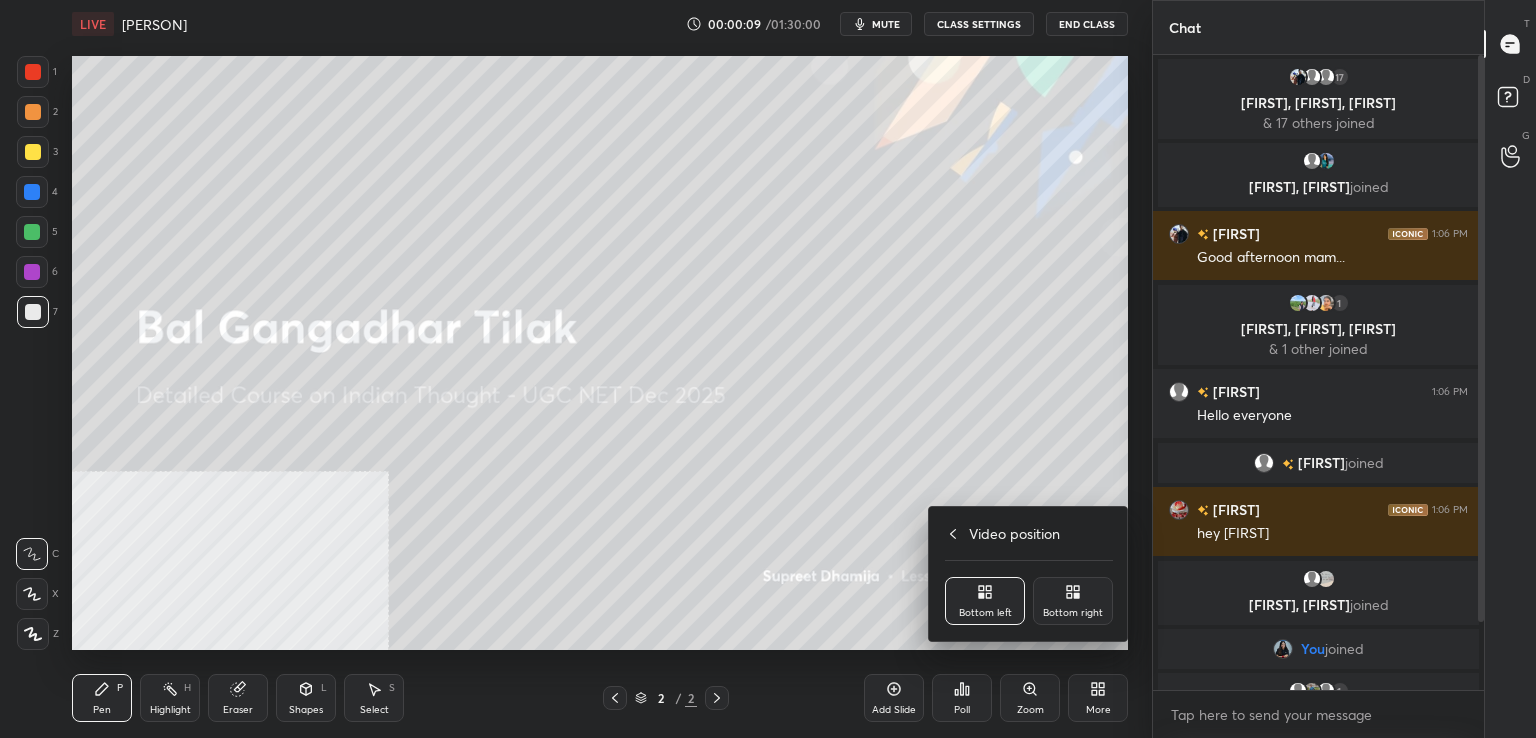 click on "Bottom right" at bounding box center (1073, 601) 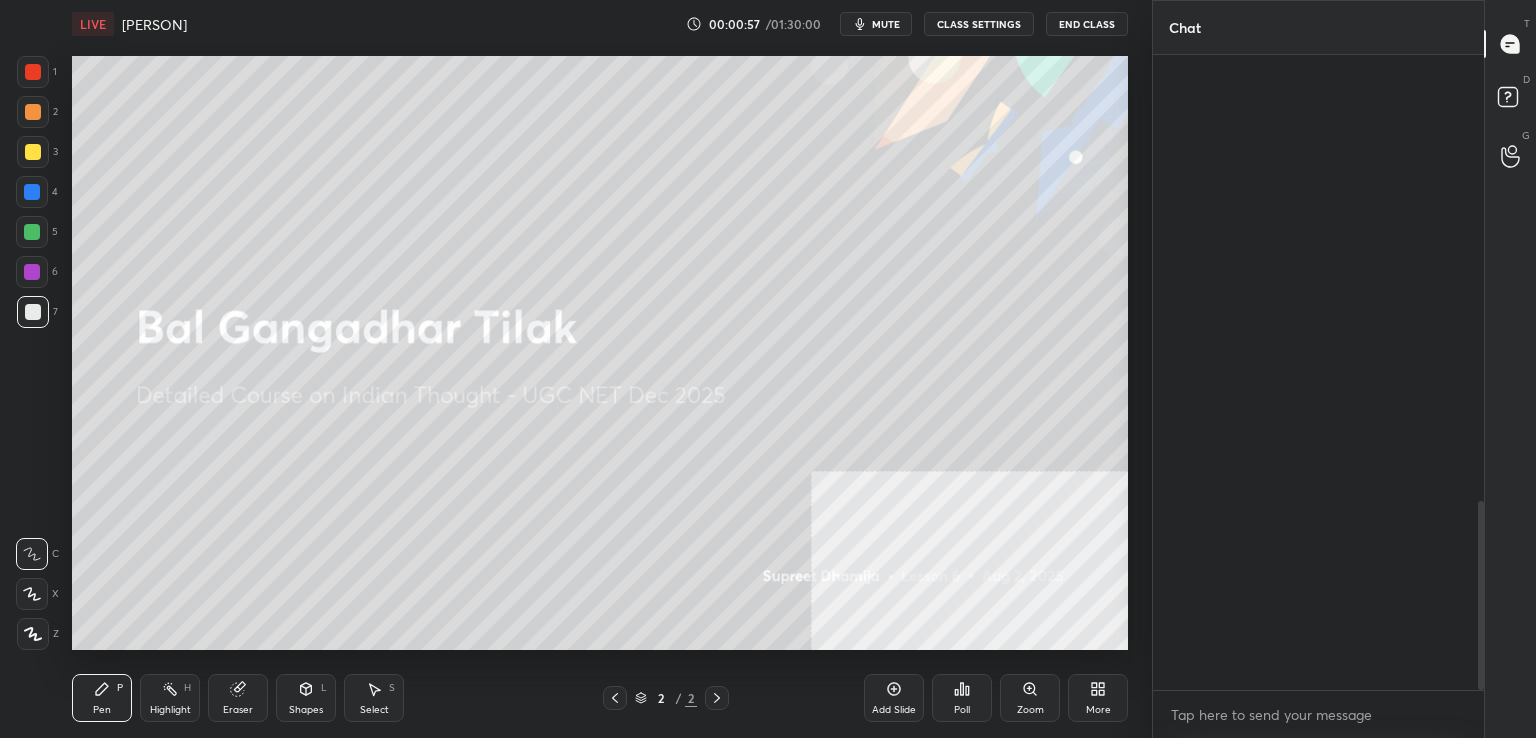 scroll, scrollTop: 1504, scrollLeft: 0, axis: vertical 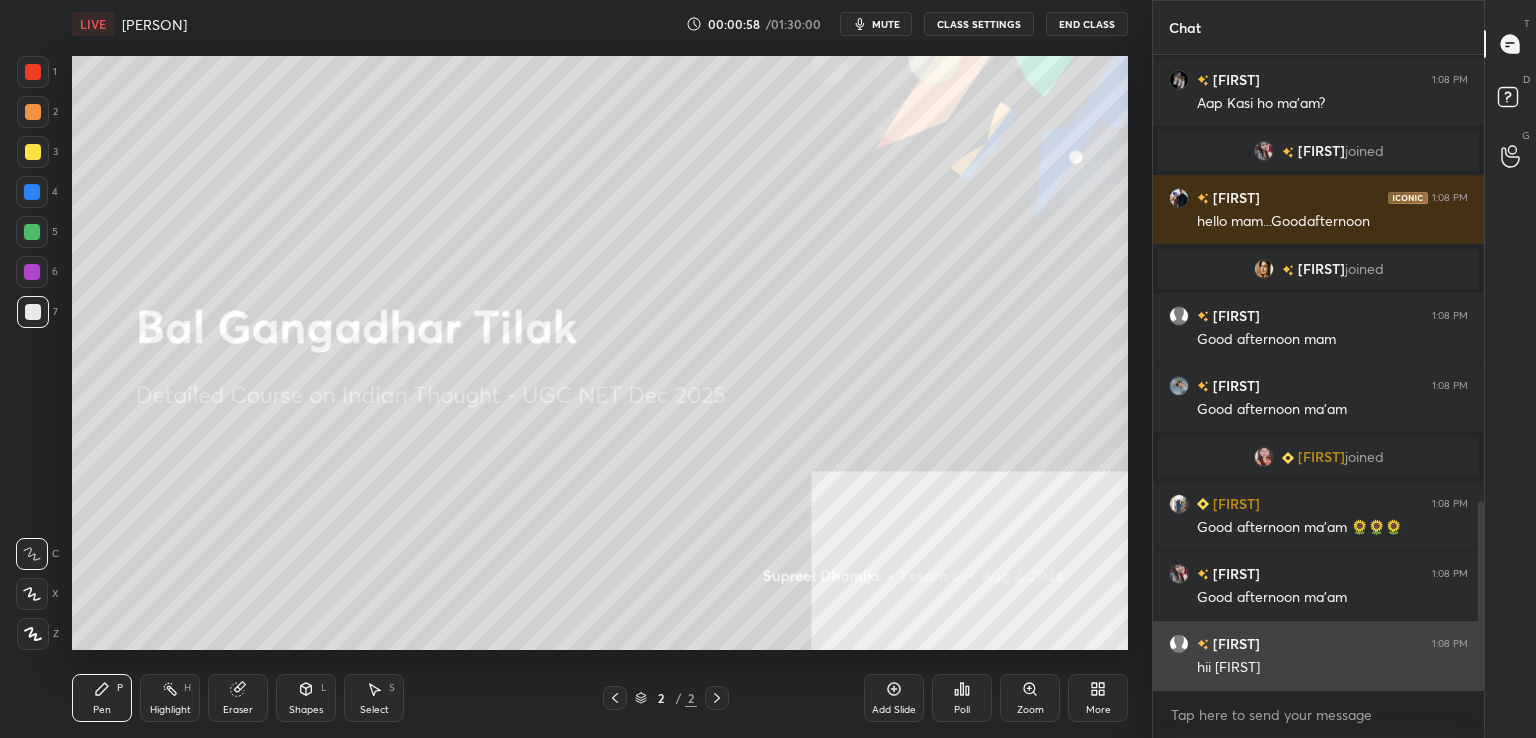 drag, startPoint x: 1481, startPoint y: 231, endPoint x: 1457, endPoint y: 658, distance: 427.67395 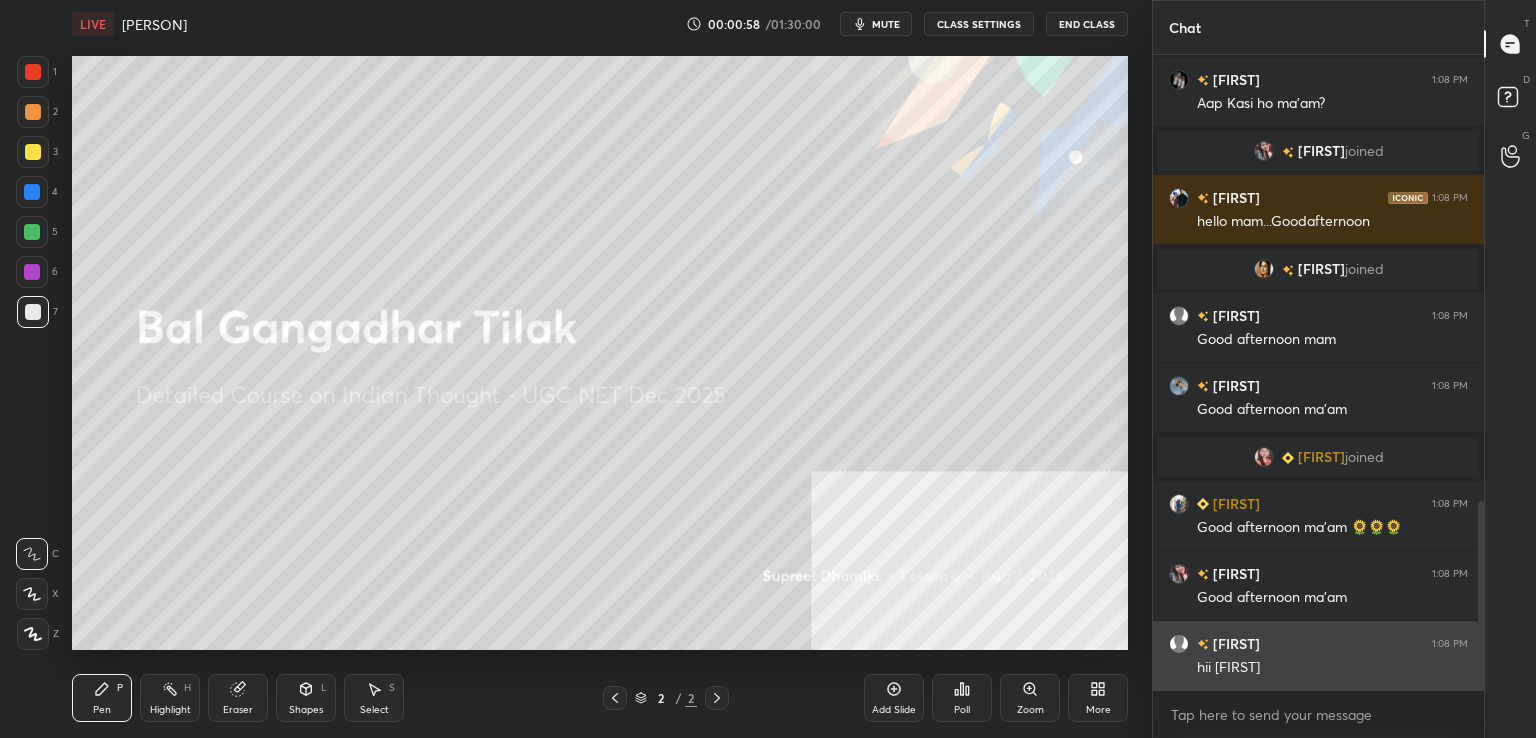 click on "Joyeta 1:07 PM Hello ma'am good afternoon 😊 Aasma  joined Simmi 1:08 PM Aap Kasi ho ma'am? Shabi  joined Siddhant 1:08 PM hello mam...Goodafternoon chanchal  joined Navneet 1:08 PM Good afternoon mam Aasma 1:08 PM Good afternoon ma'am juhy  joined Ankita 1:08 PM Good afternoon ma'am 🌻🌻🌻 Shabi 1:08 PM Good afternoon ma'am Navneet 1:08 PM hii rohini JUMP TO LATEST" at bounding box center (1318, 372) 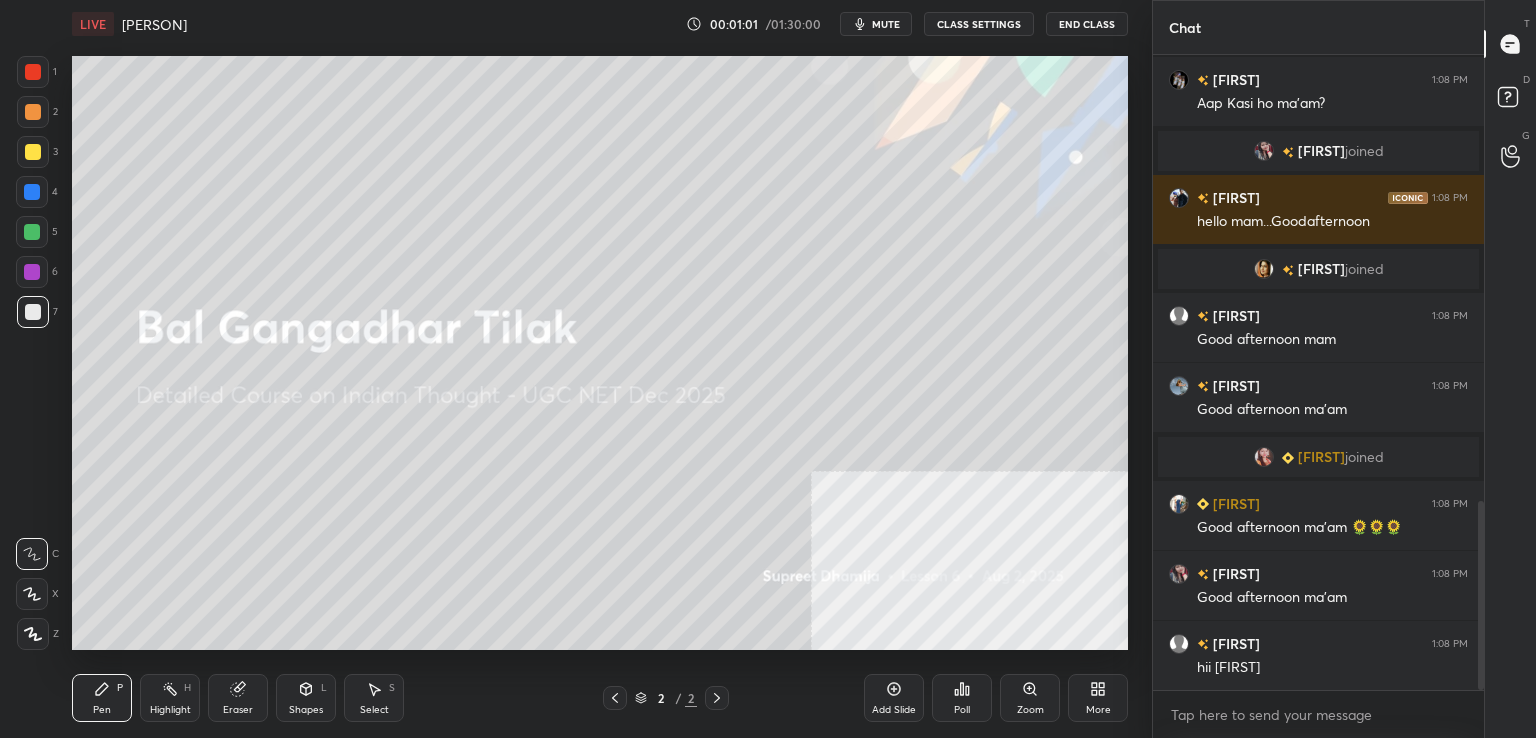 scroll, scrollTop: 1552, scrollLeft: 0, axis: vertical 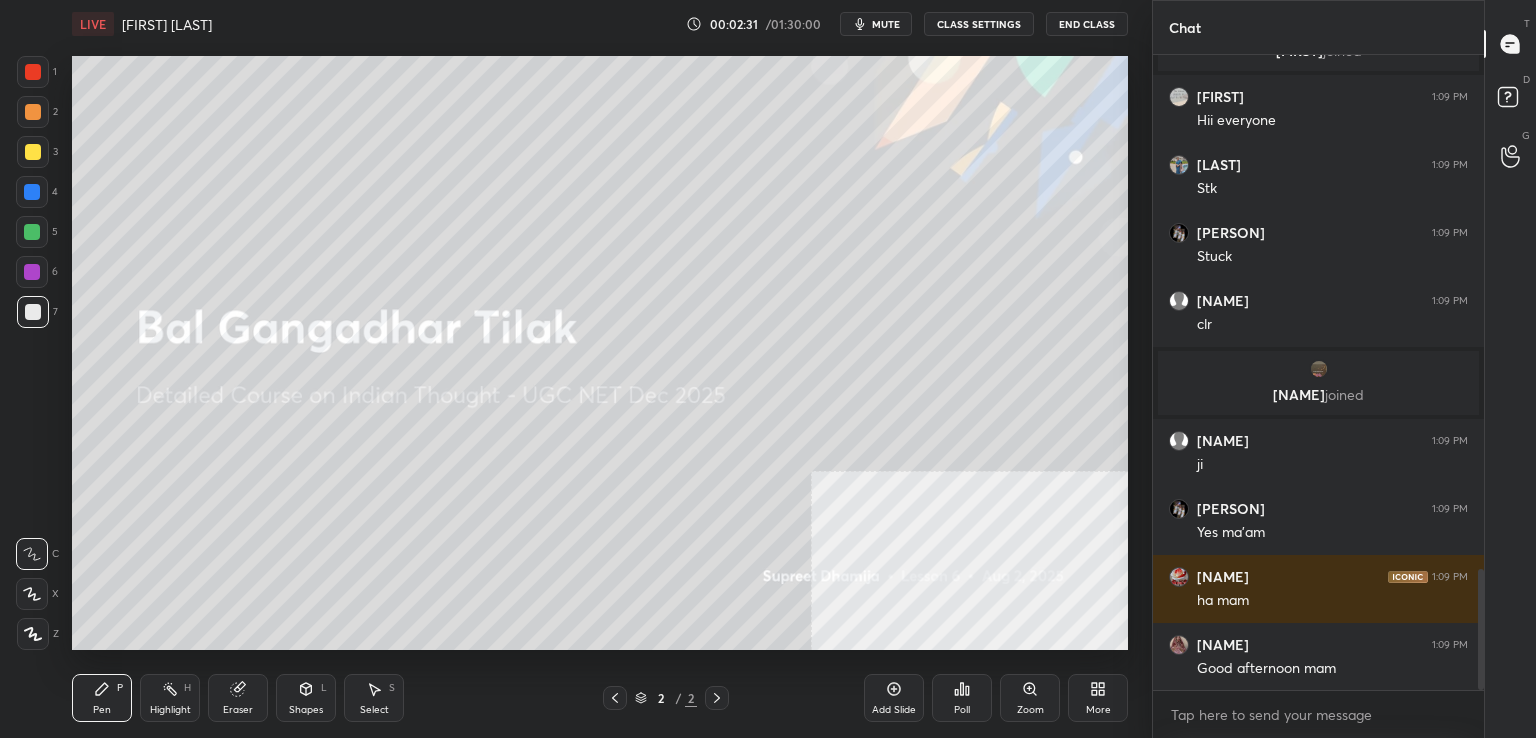 click on "mute" at bounding box center [886, 24] 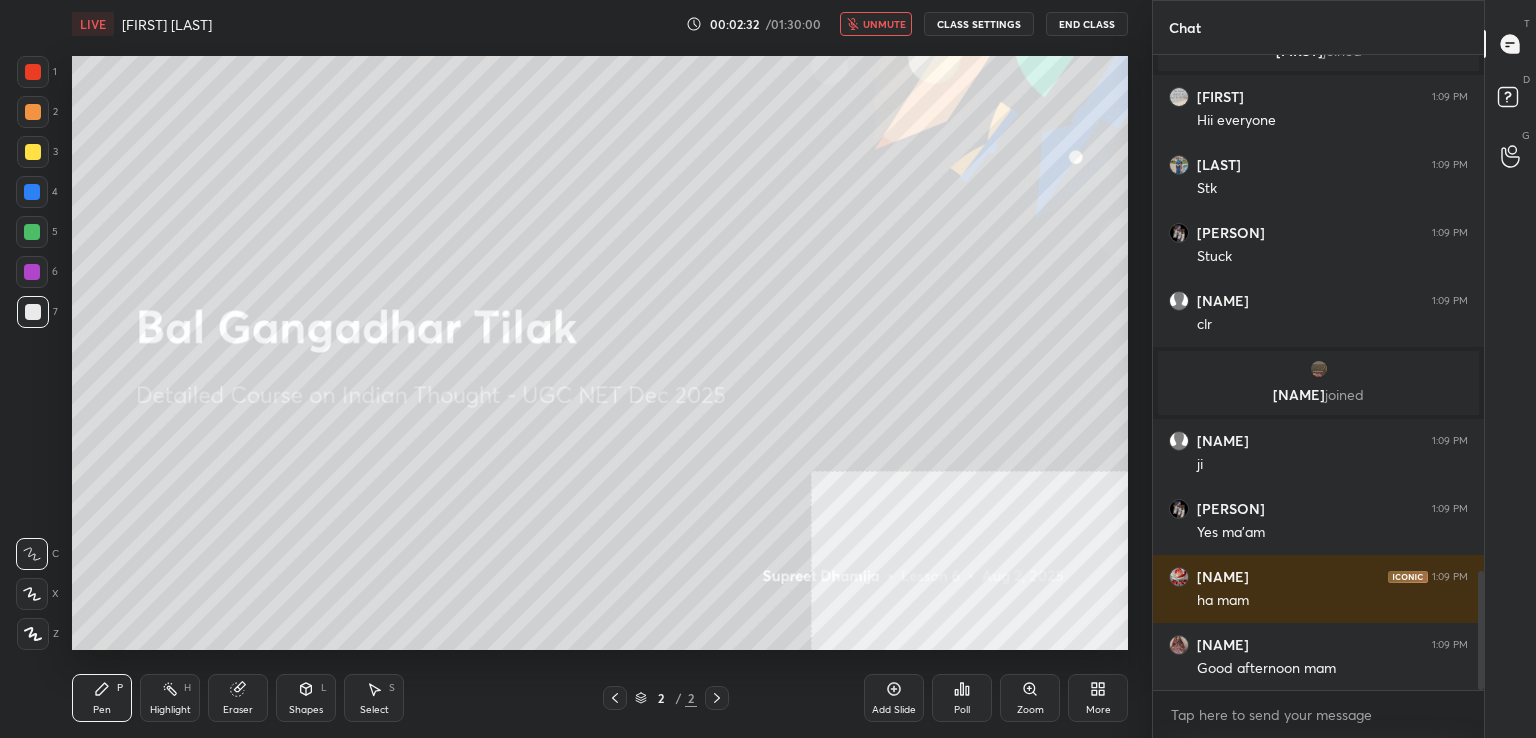 scroll, scrollTop: 2756, scrollLeft: 0, axis: vertical 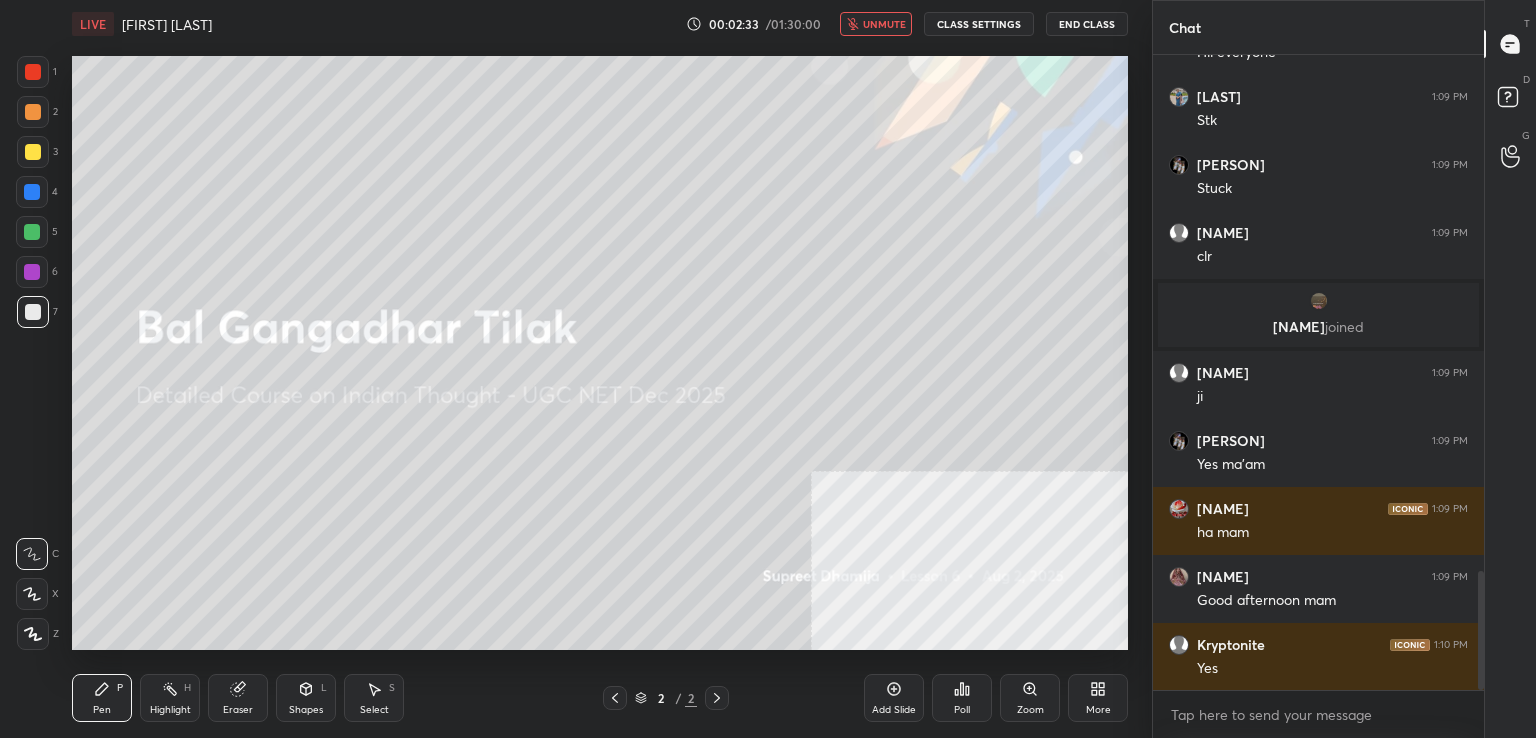 click on "unmute" at bounding box center (884, 24) 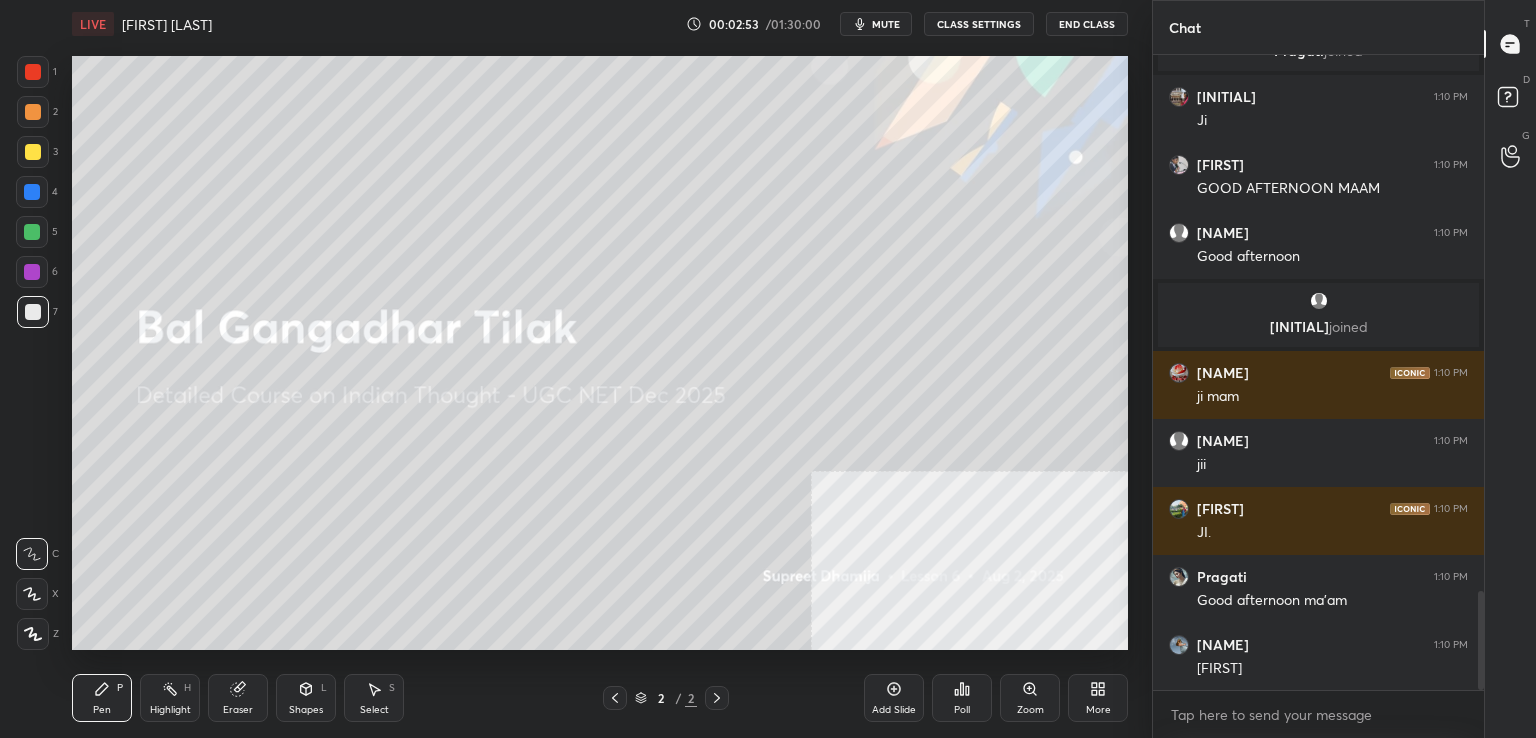 scroll, scrollTop: 3520, scrollLeft: 0, axis: vertical 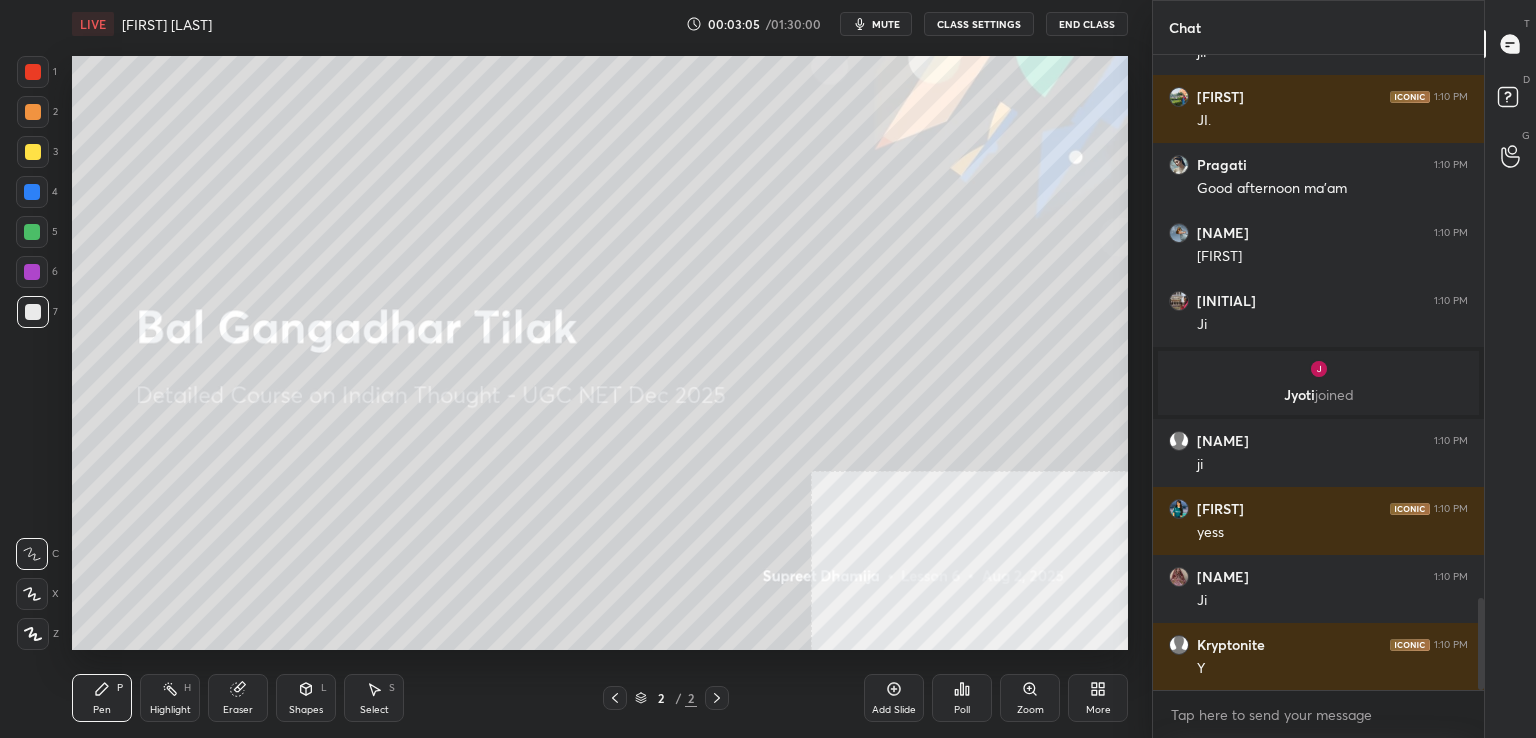 click on "More" at bounding box center (1098, 710) 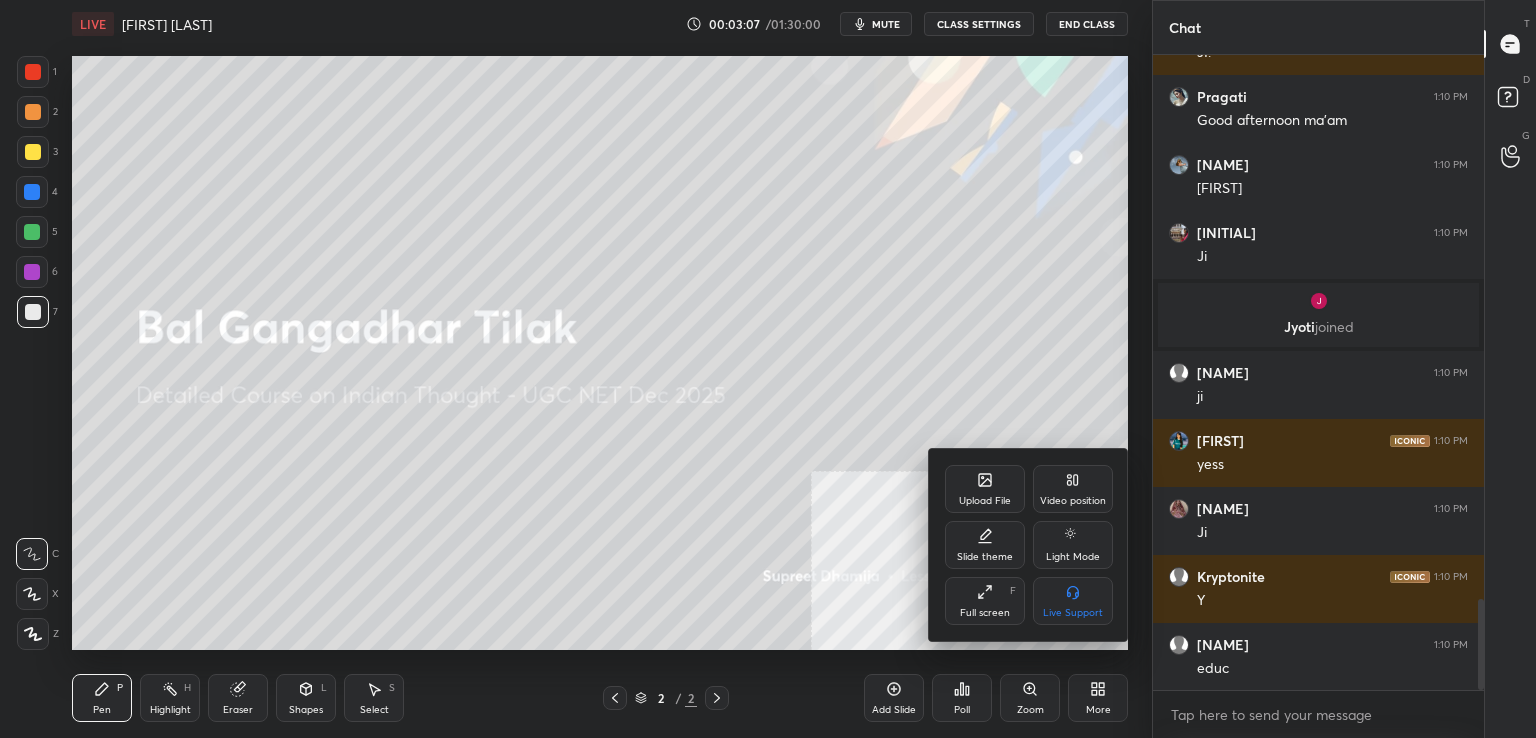 click on "Upload File" at bounding box center [985, 489] 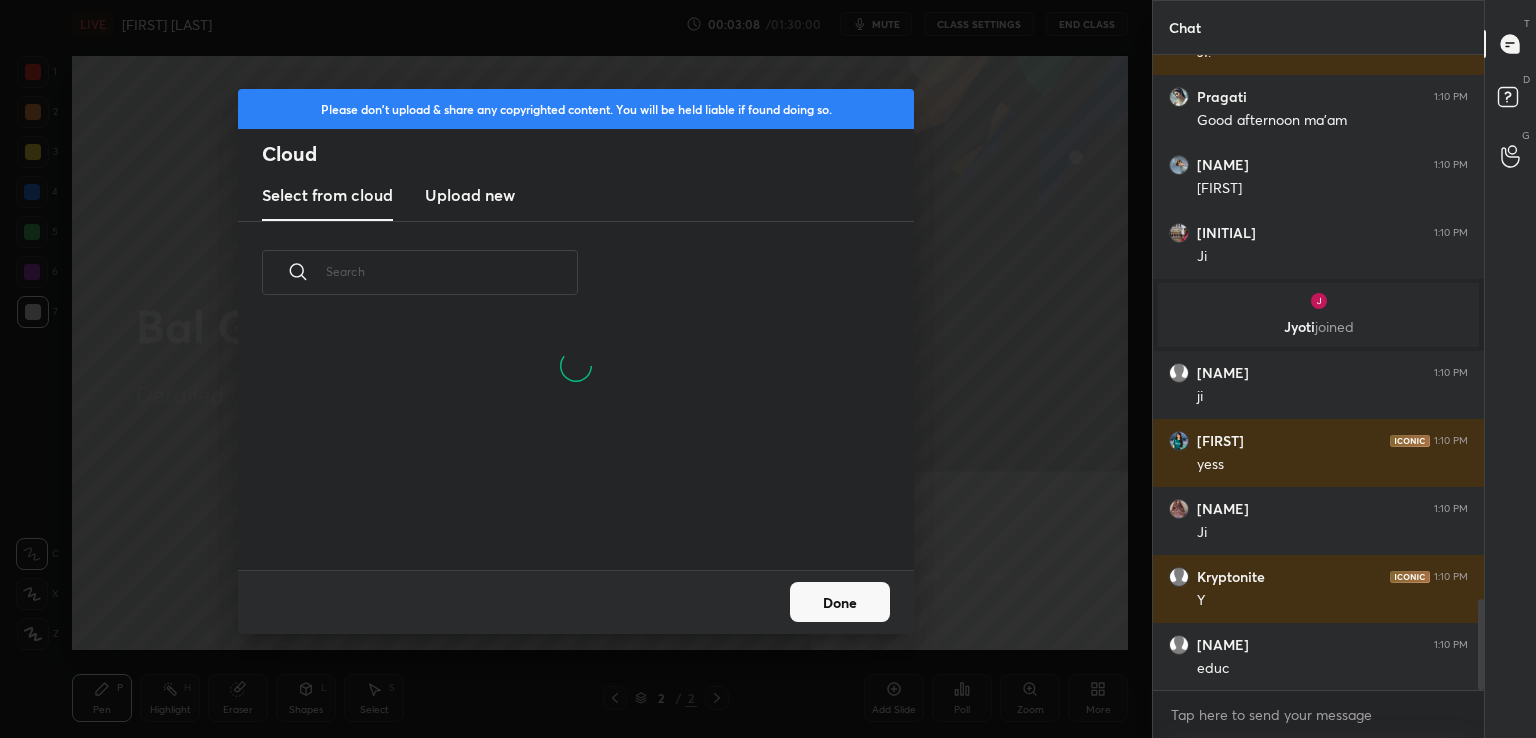 click on "Upload new" at bounding box center [470, 195] 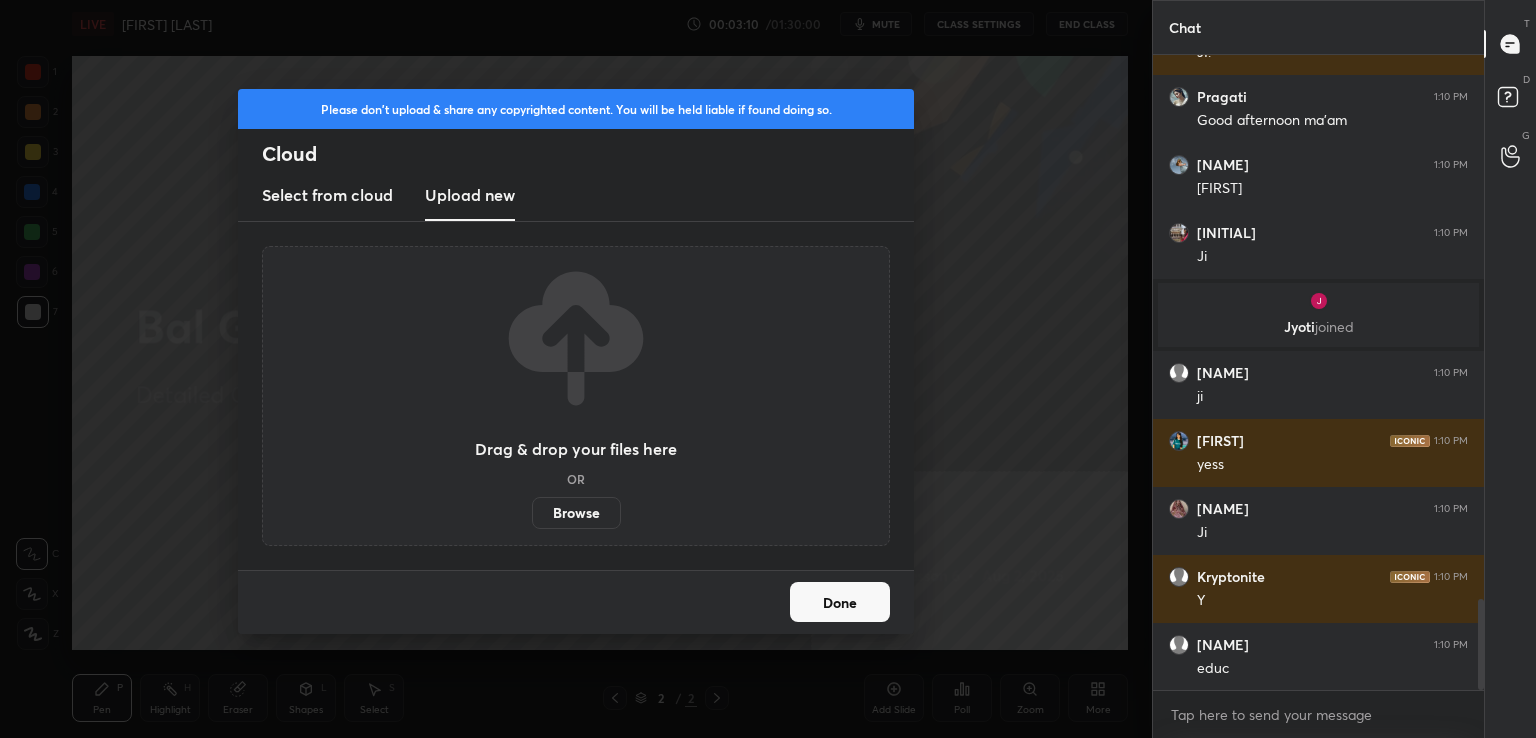 click on "Browse" at bounding box center (576, 513) 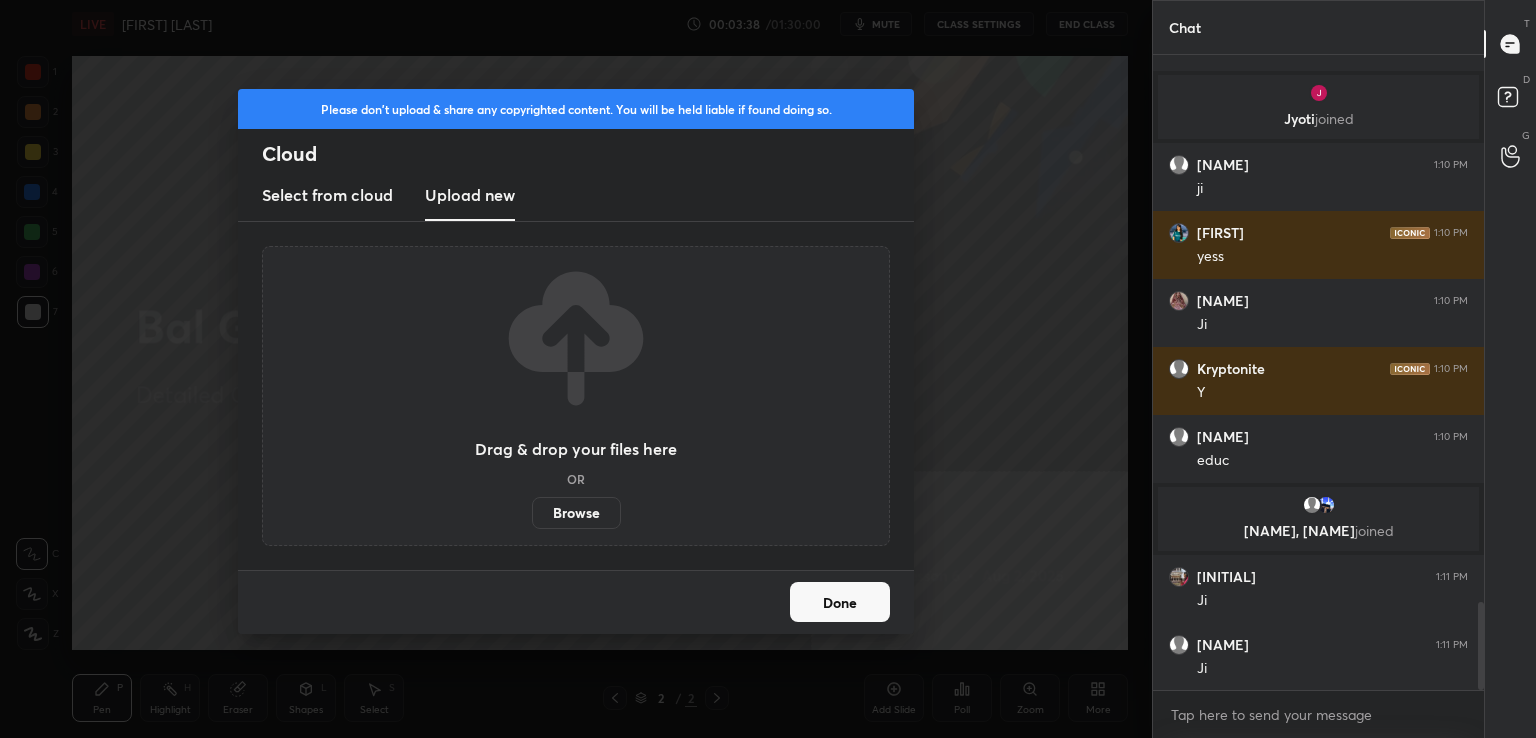scroll, scrollTop: 3966, scrollLeft: 0, axis: vertical 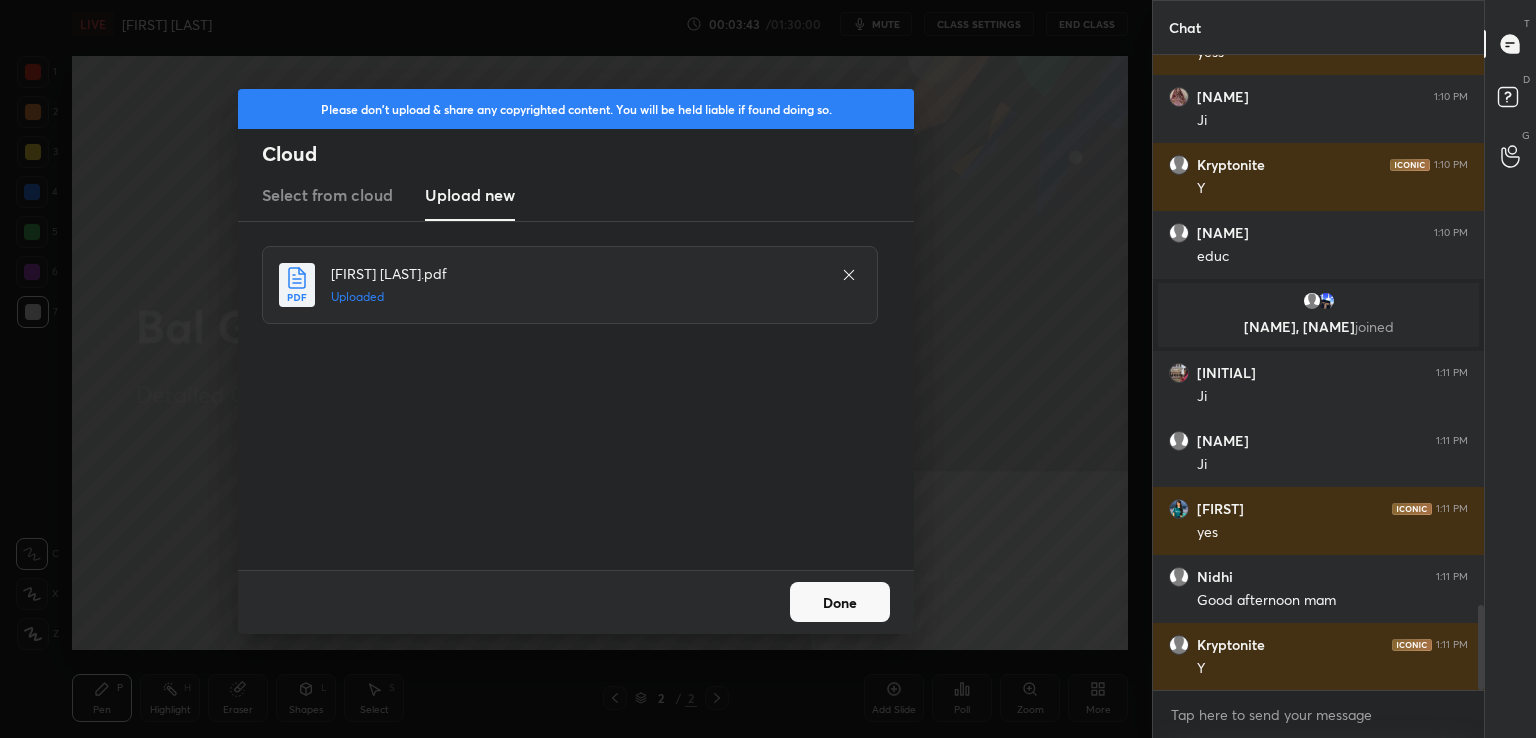 click on "Done" at bounding box center [840, 602] 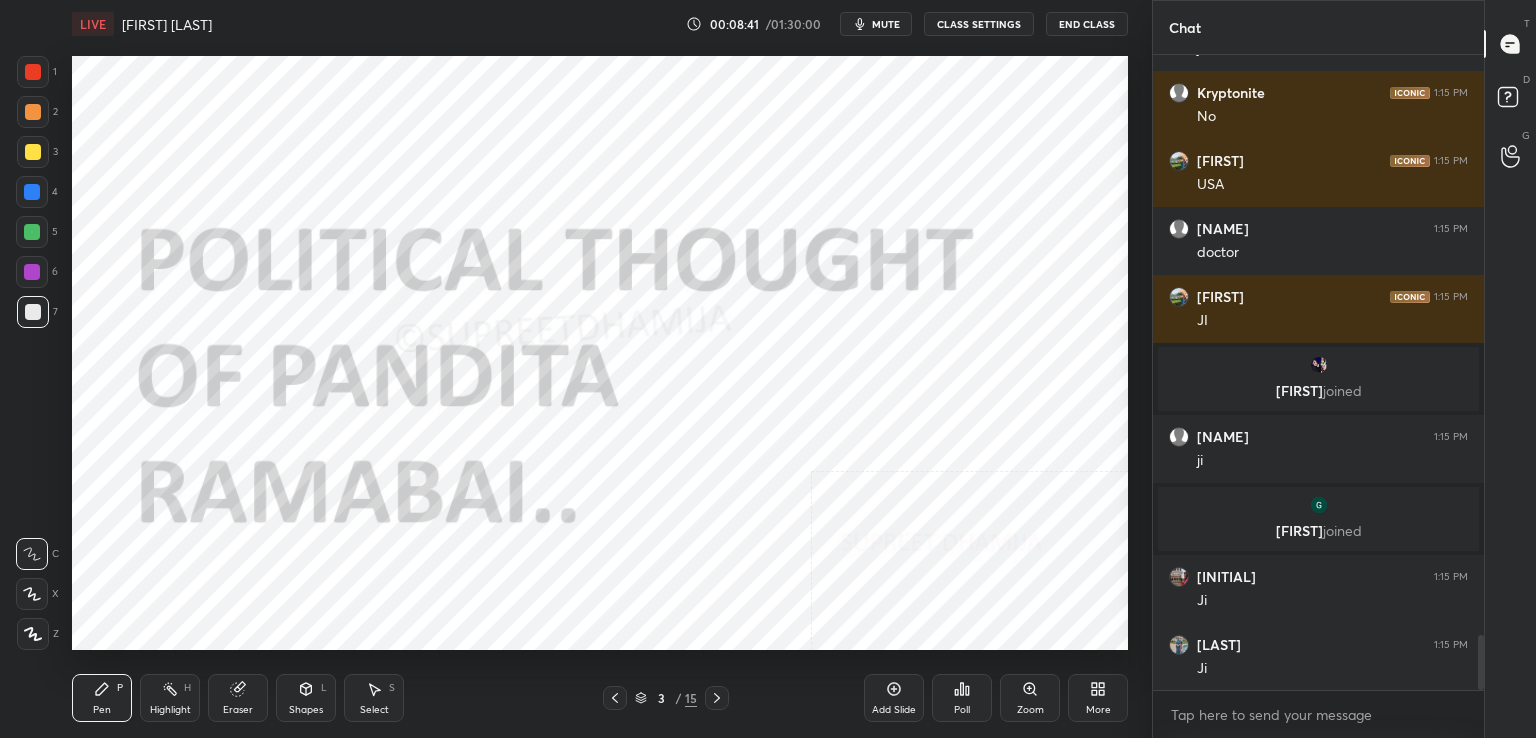 scroll, scrollTop: 6762, scrollLeft: 0, axis: vertical 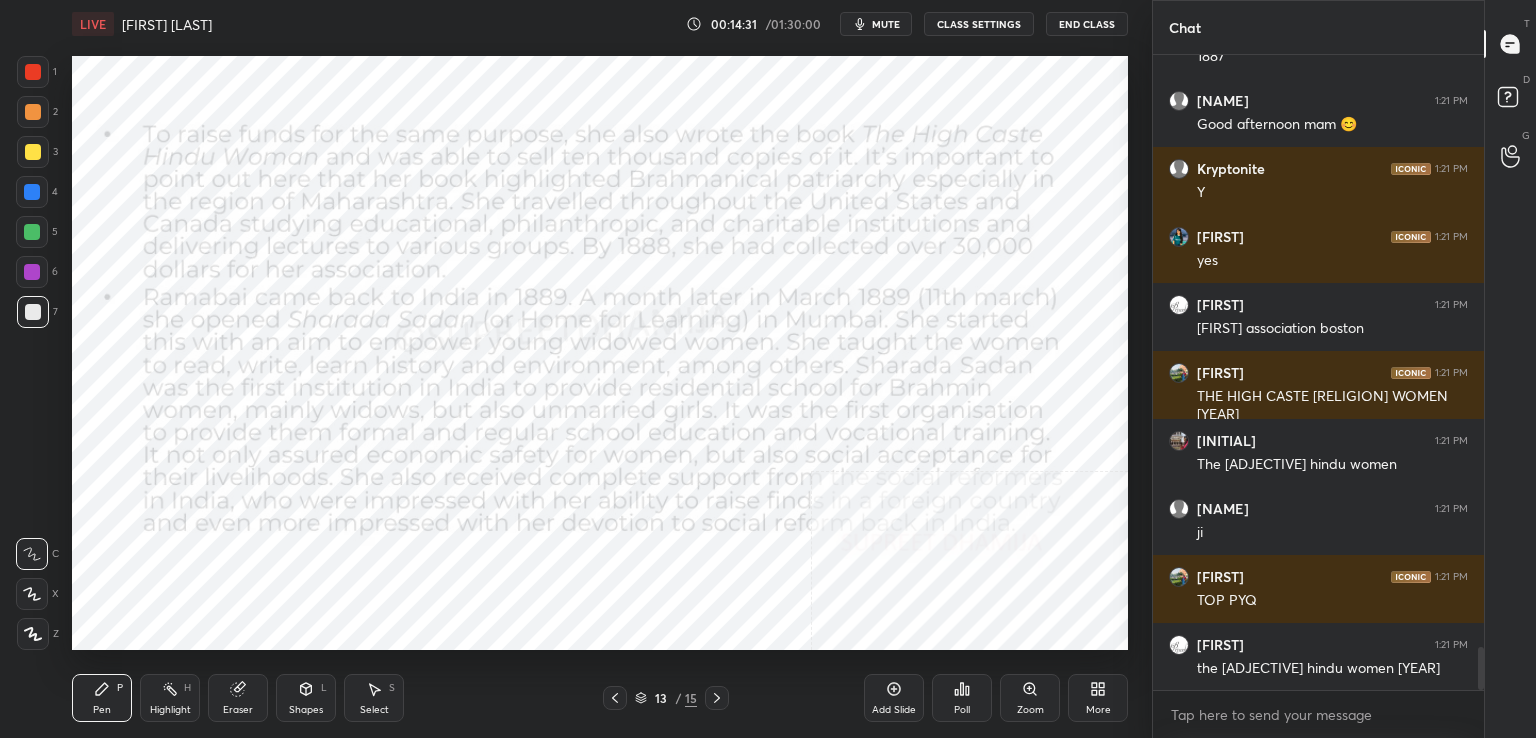 click at bounding box center [32, 232] 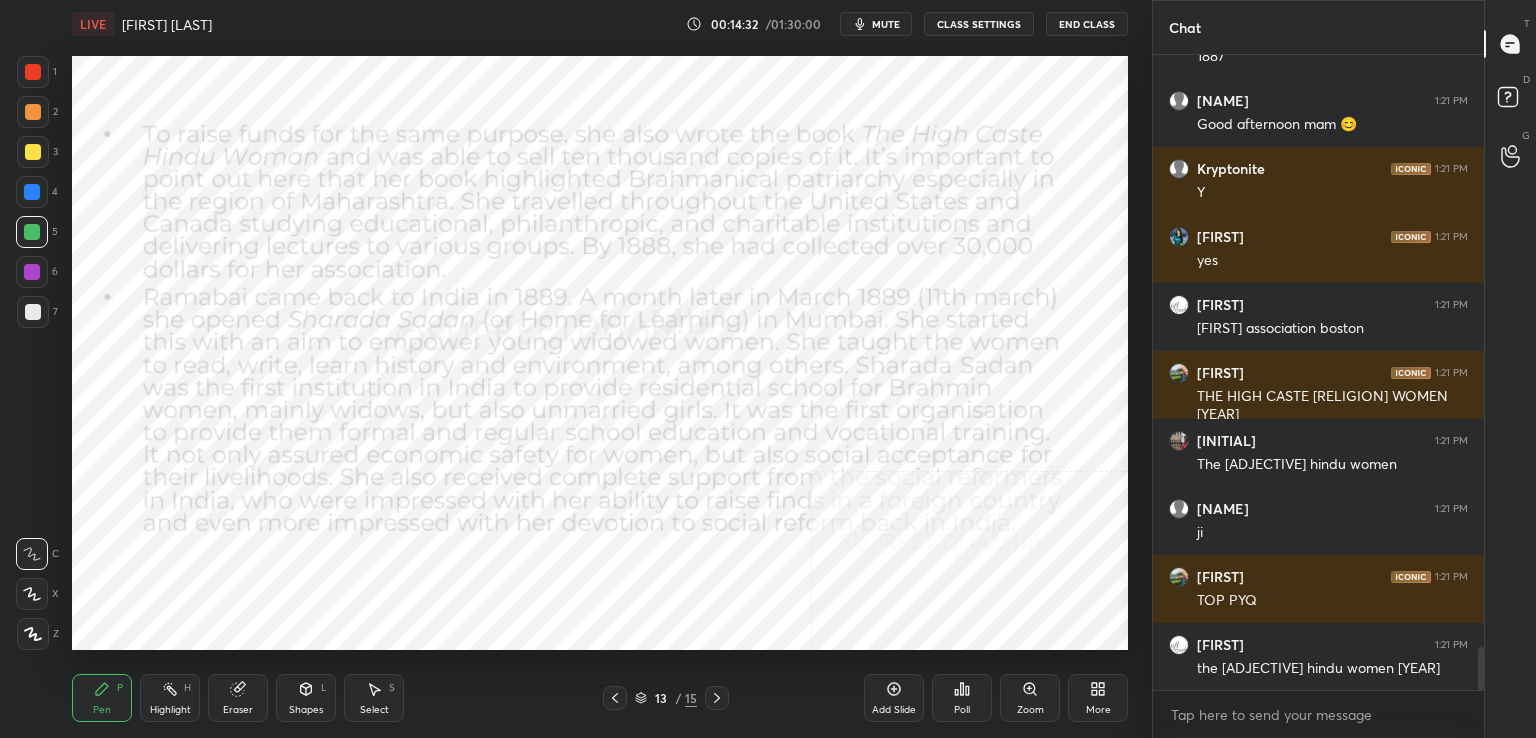 click at bounding box center [32, 594] 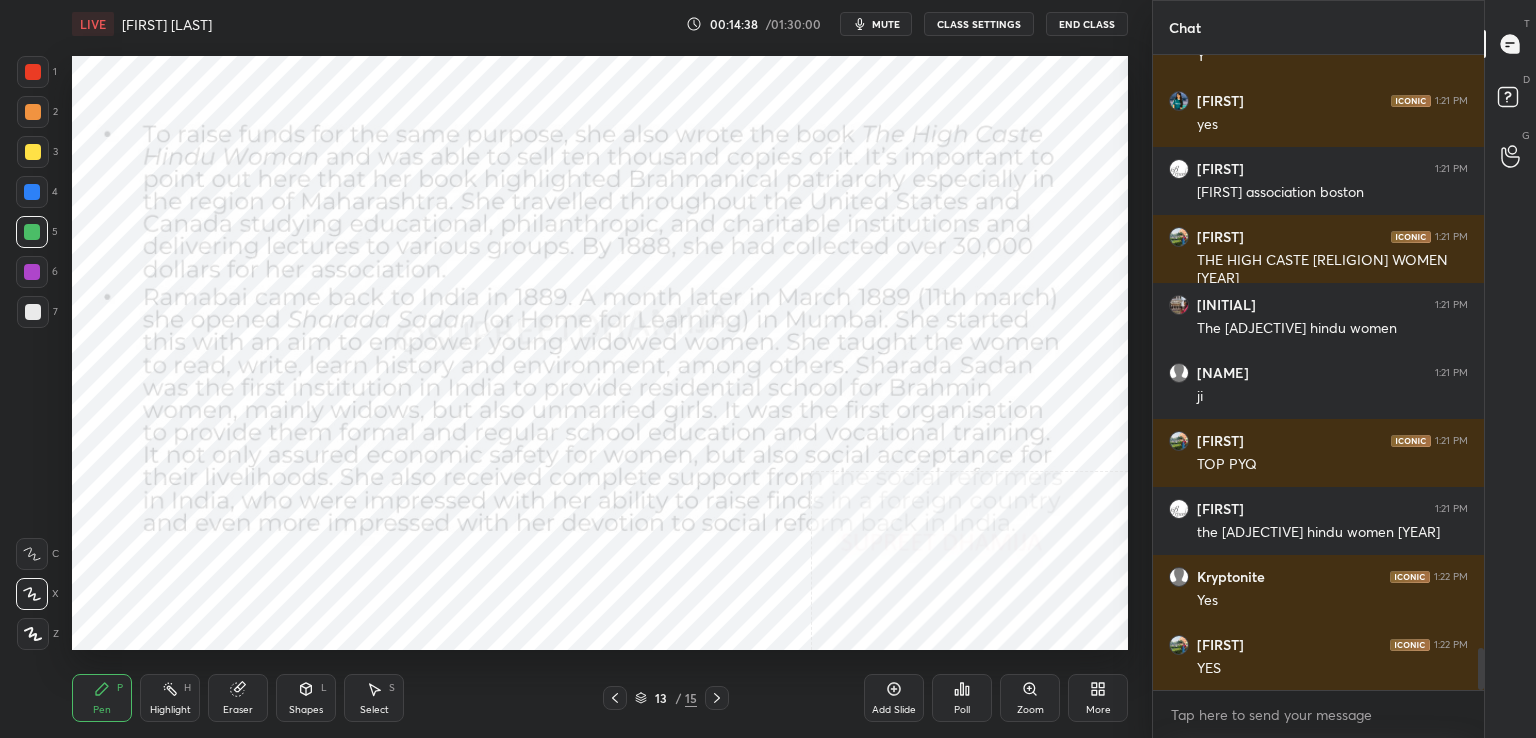 scroll, scrollTop: 9006, scrollLeft: 0, axis: vertical 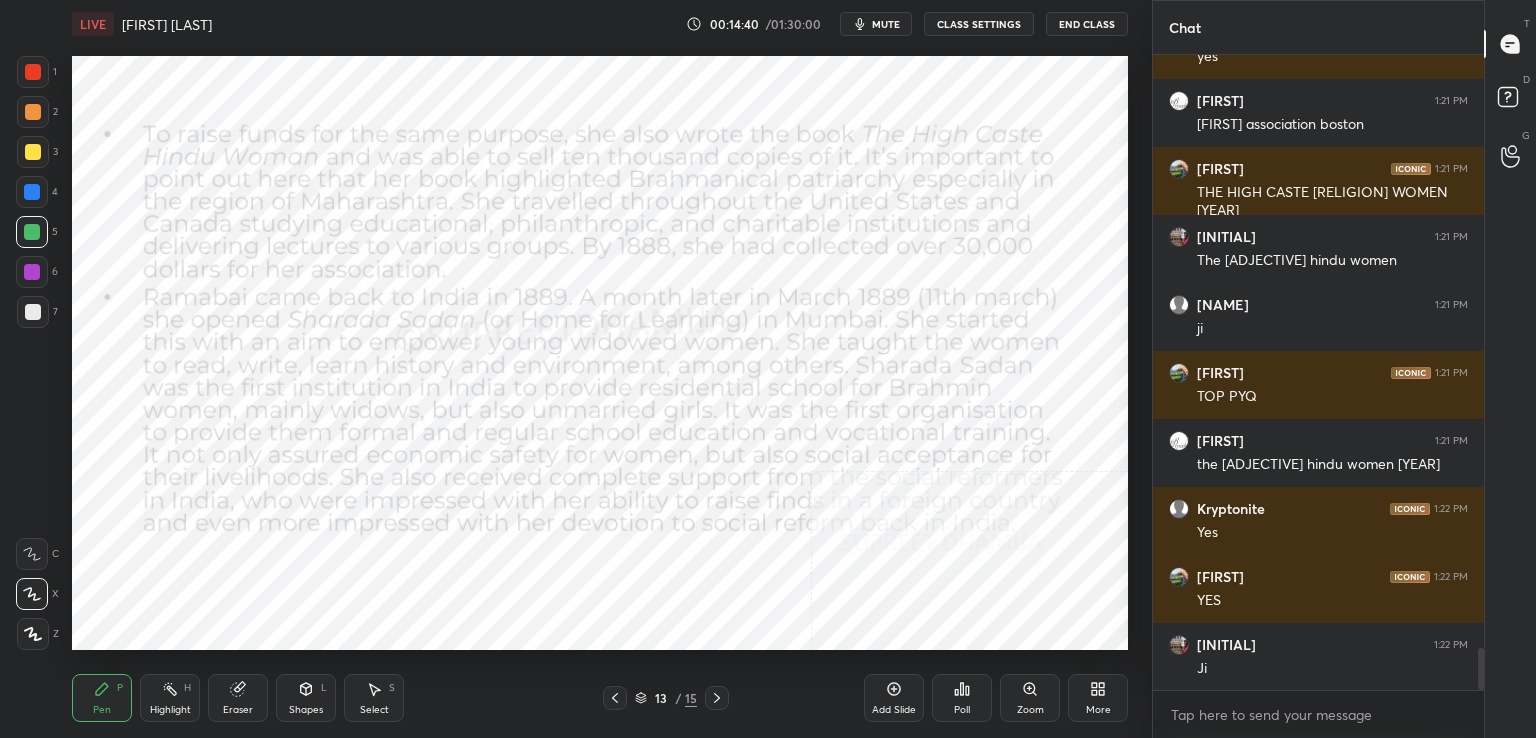 click 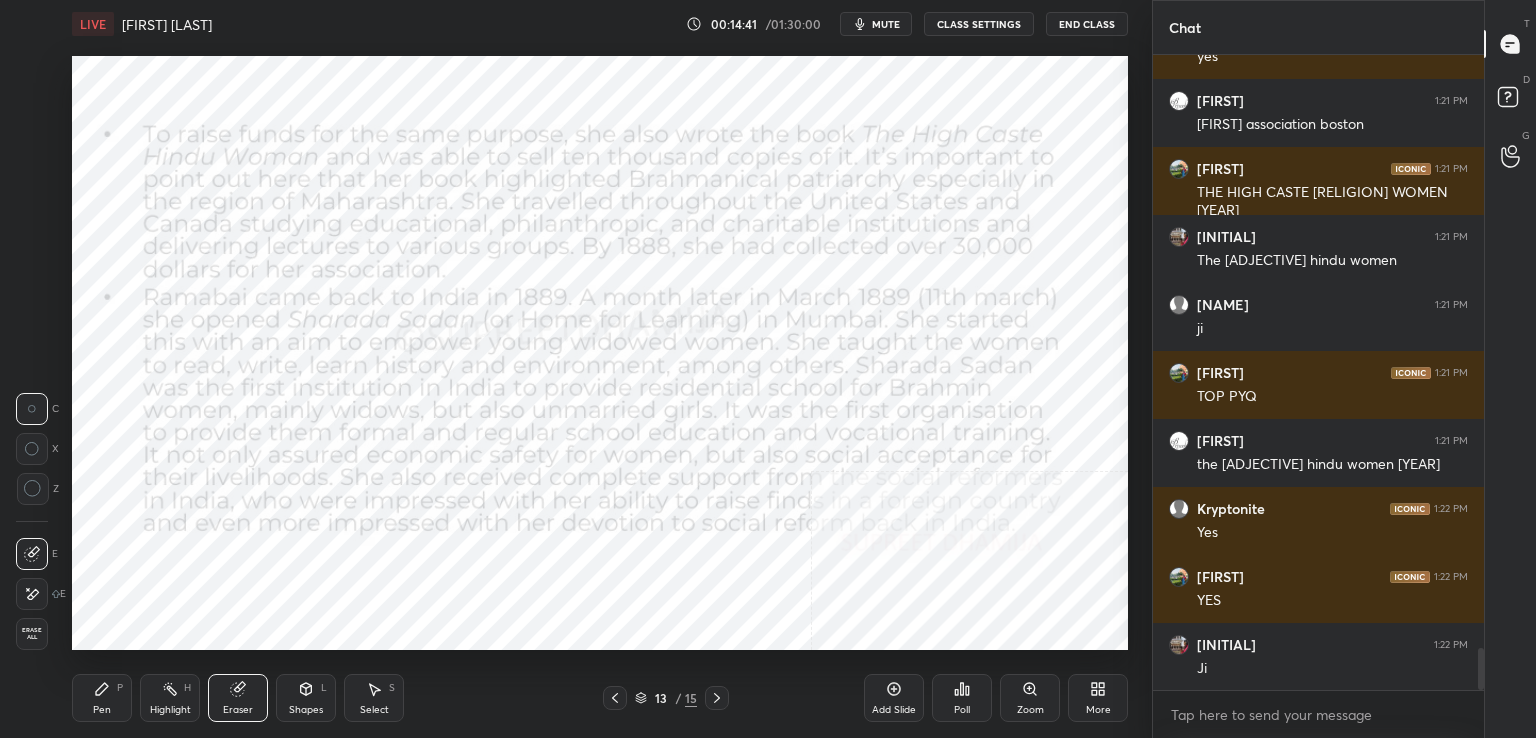 click on "Erase all" at bounding box center (32, 634) 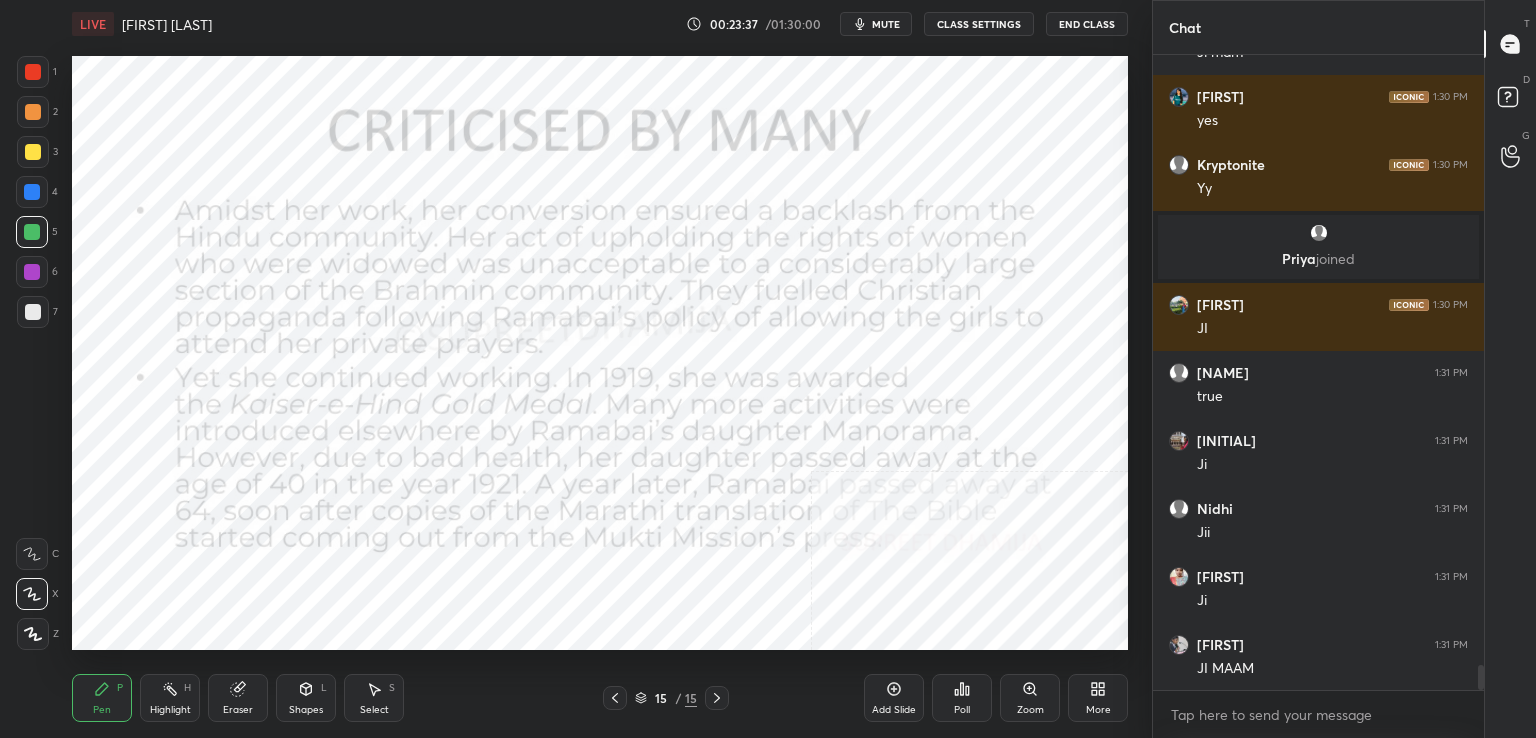 scroll, scrollTop: 15322, scrollLeft: 0, axis: vertical 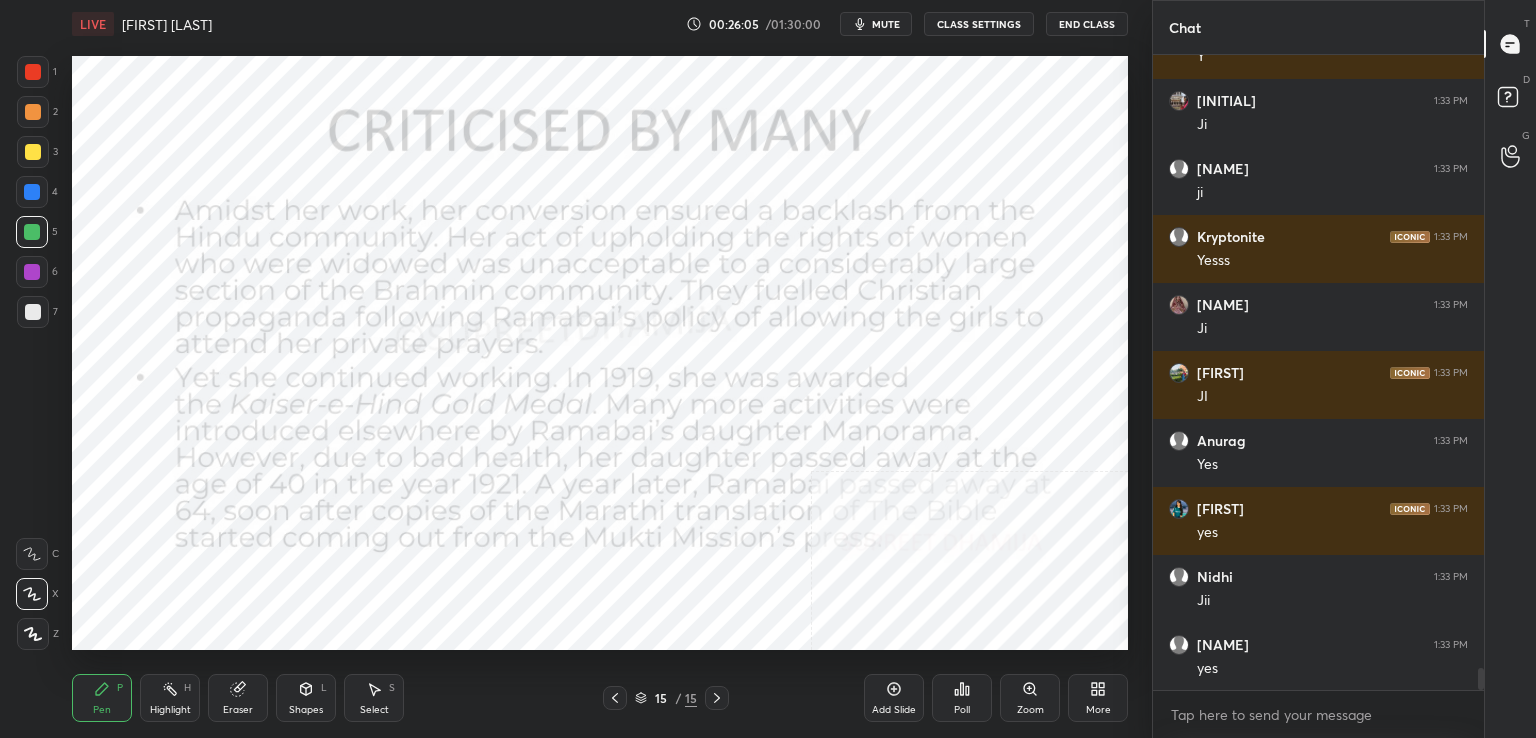 click on "15 / 15" at bounding box center (666, 698) 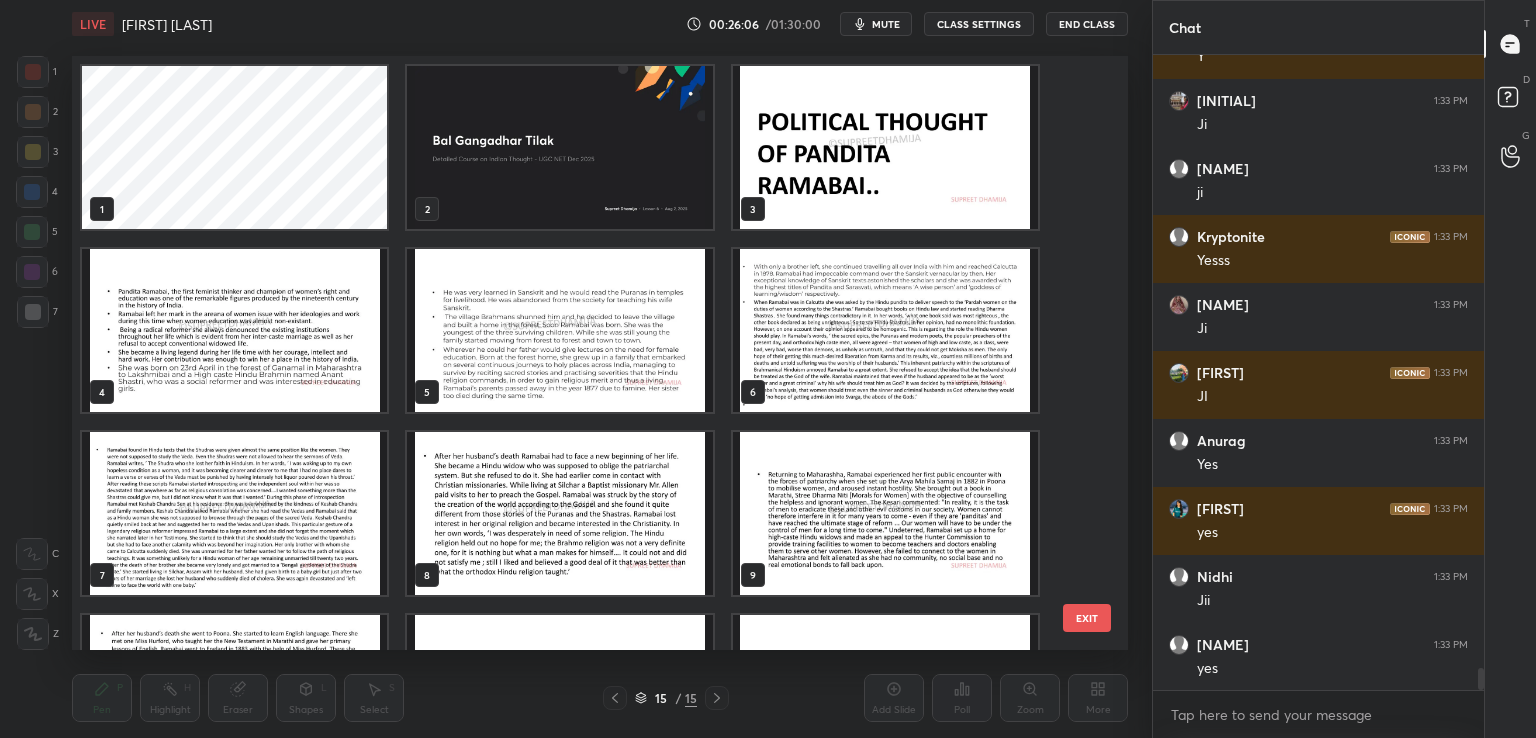 scroll, scrollTop: 320, scrollLeft: 0, axis: vertical 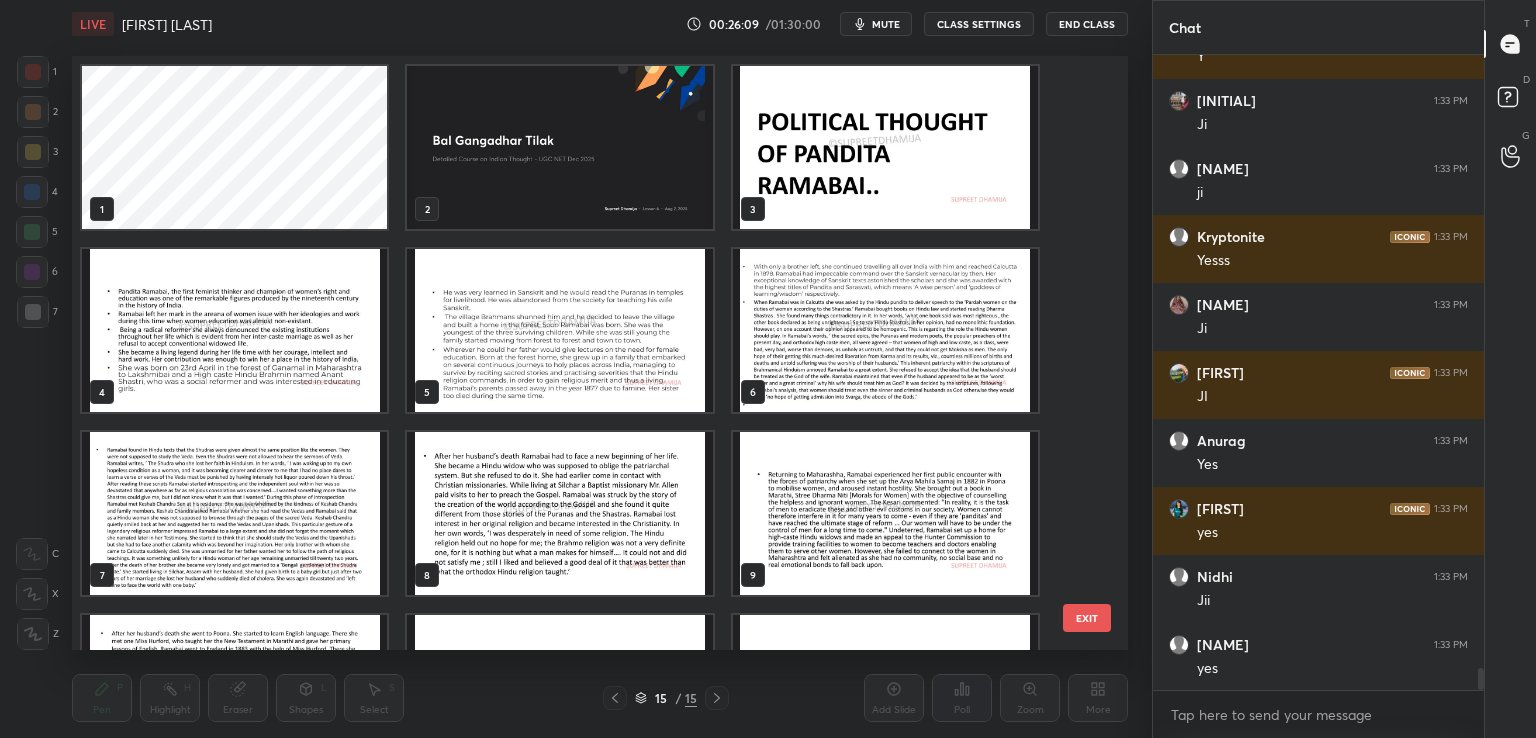 click at bounding box center (559, 147) 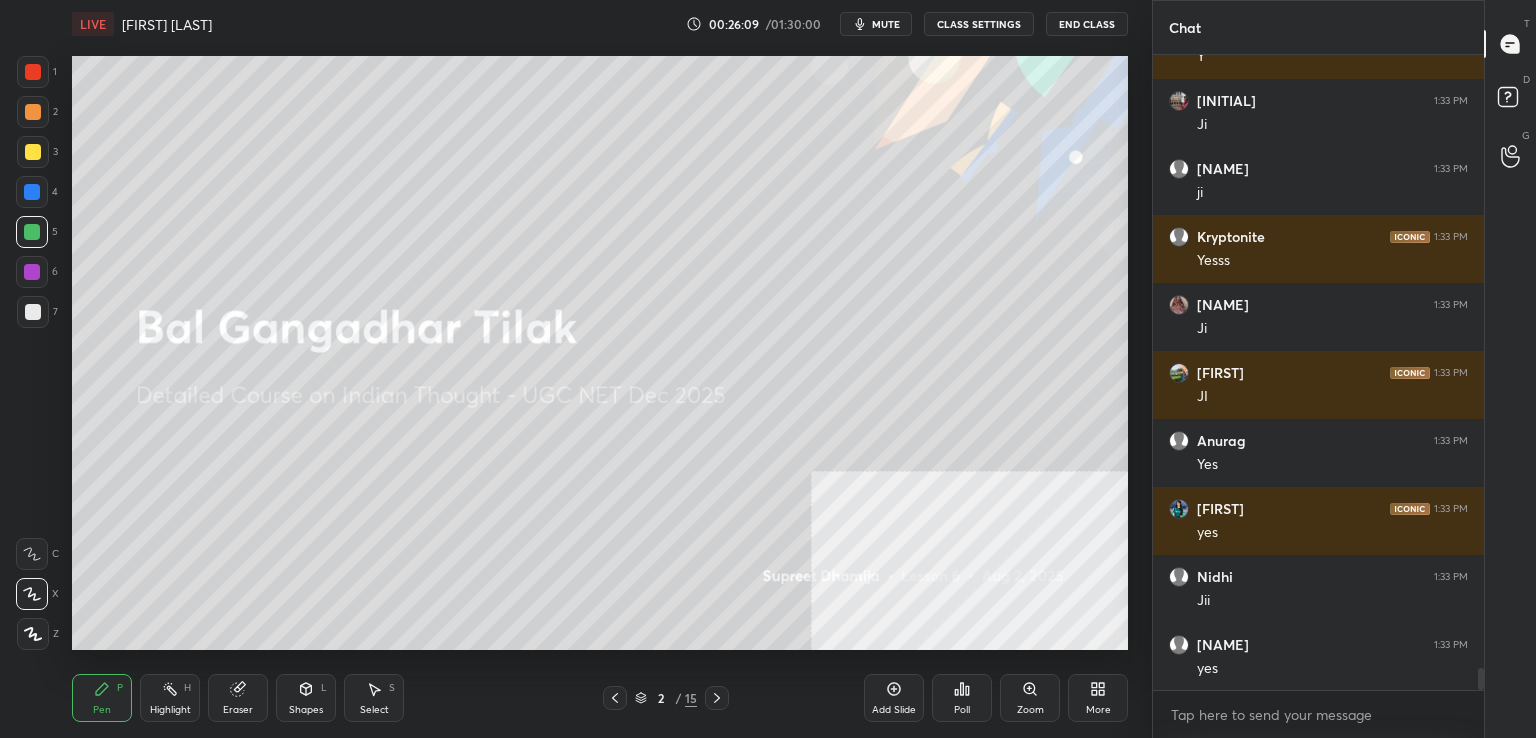 click at bounding box center (559, 147) 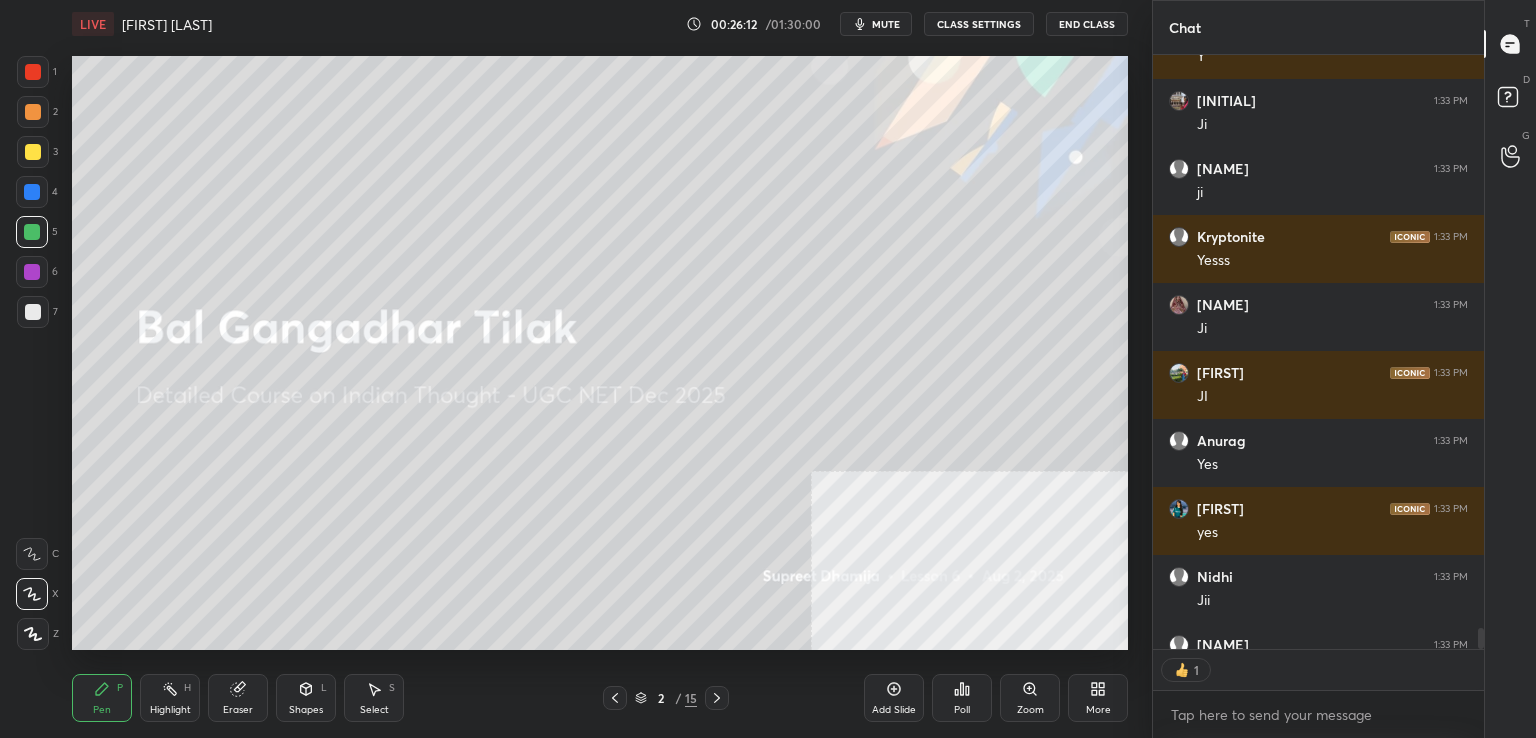 scroll, scrollTop: 589, scrollLeft: 325, axis: both 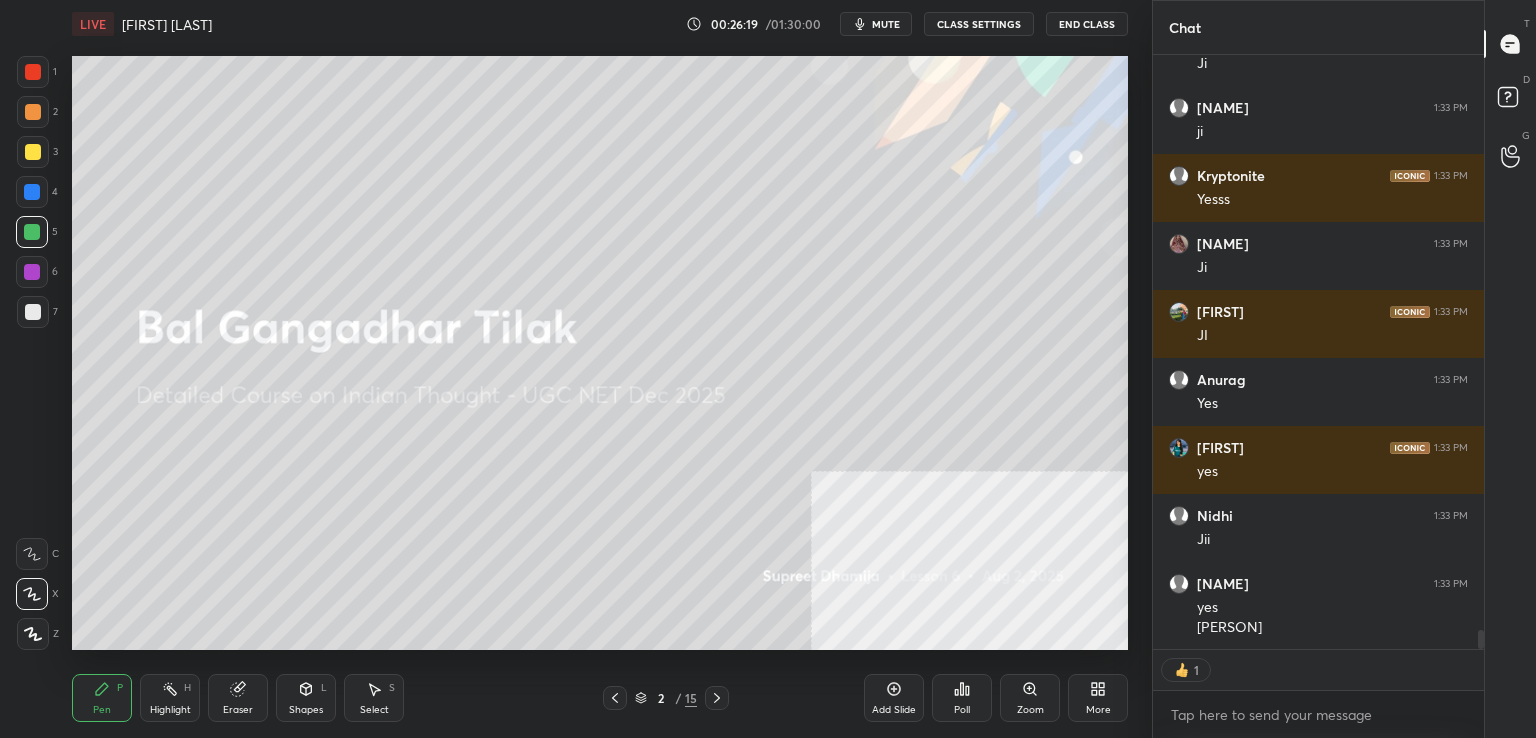 click 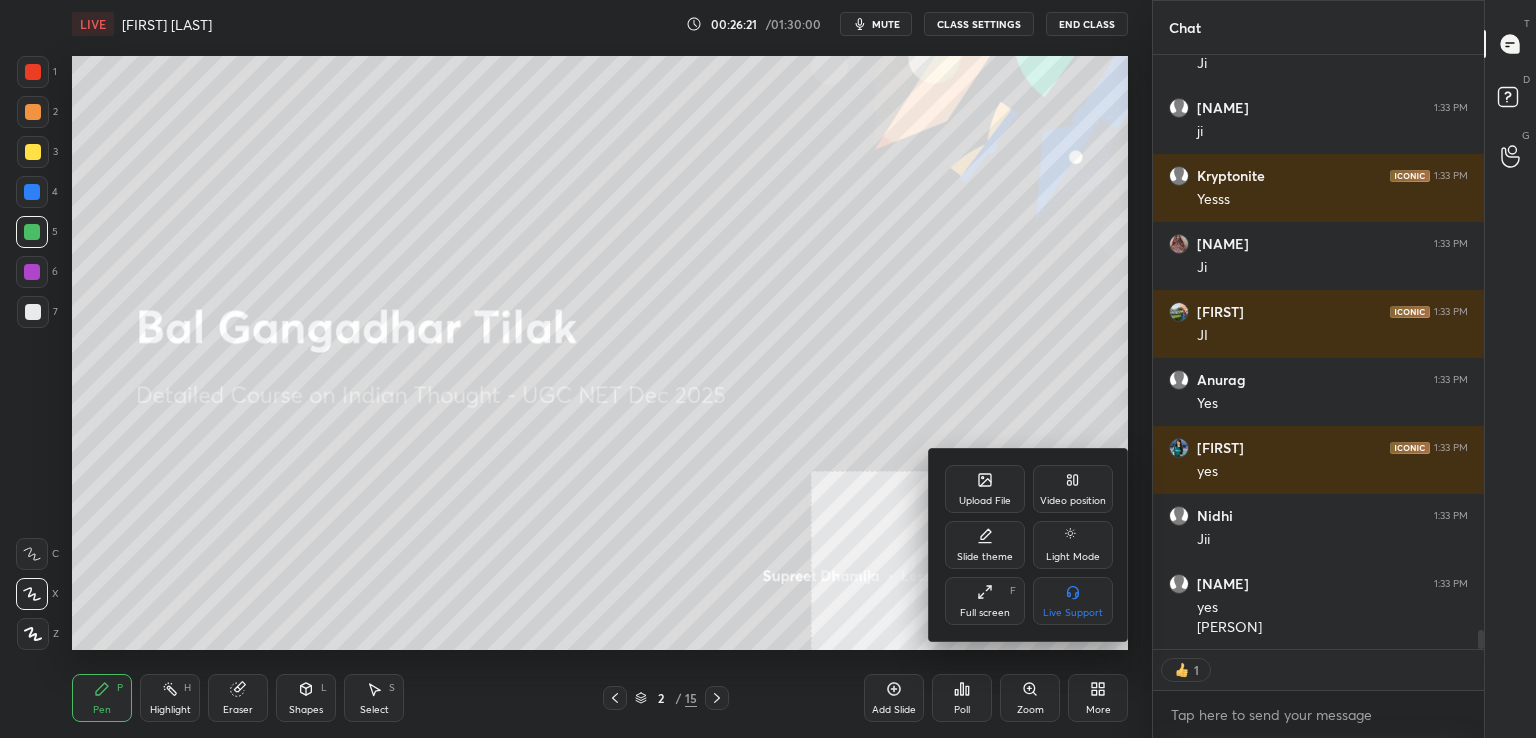 click 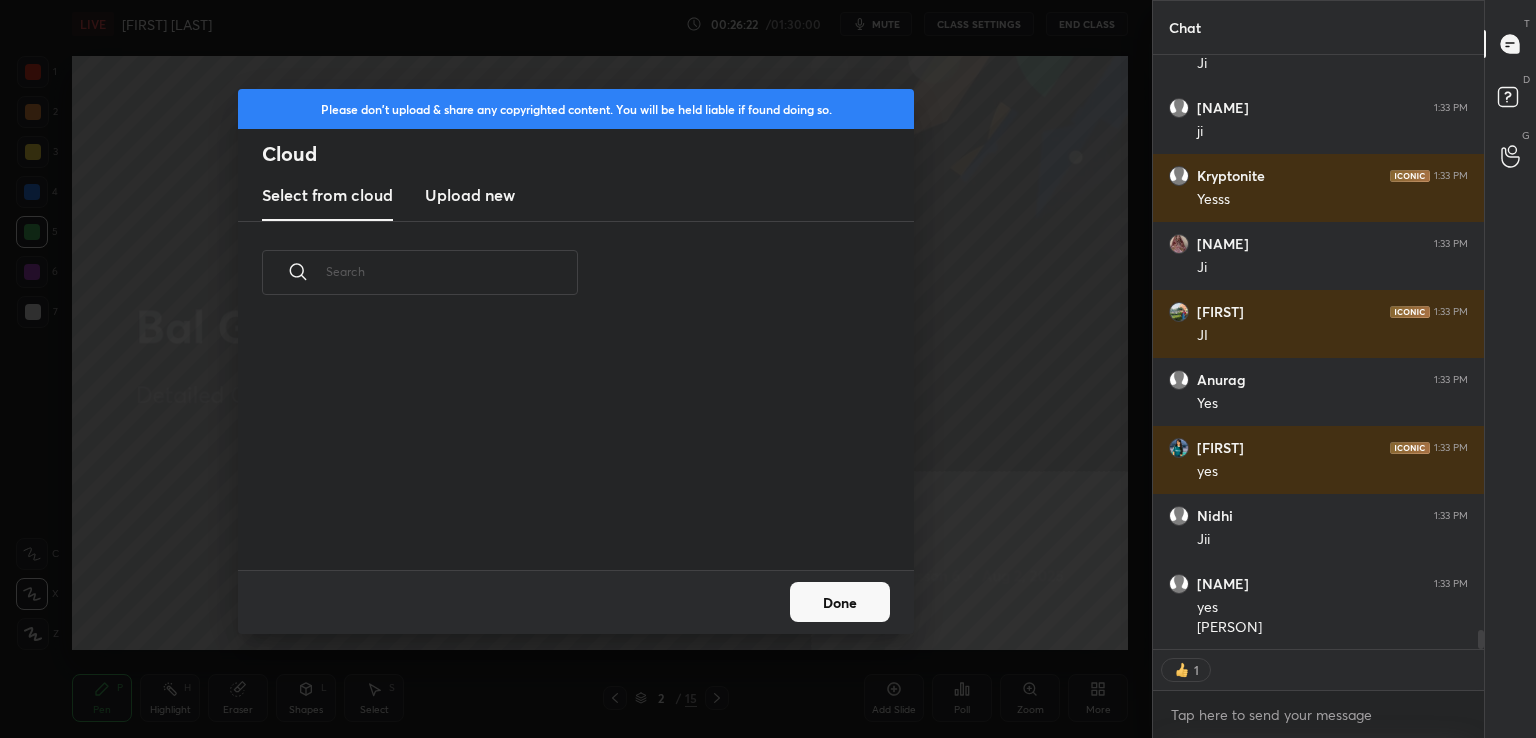 scroll, scrollTop: 5, scrollLeft: 10, axis: both 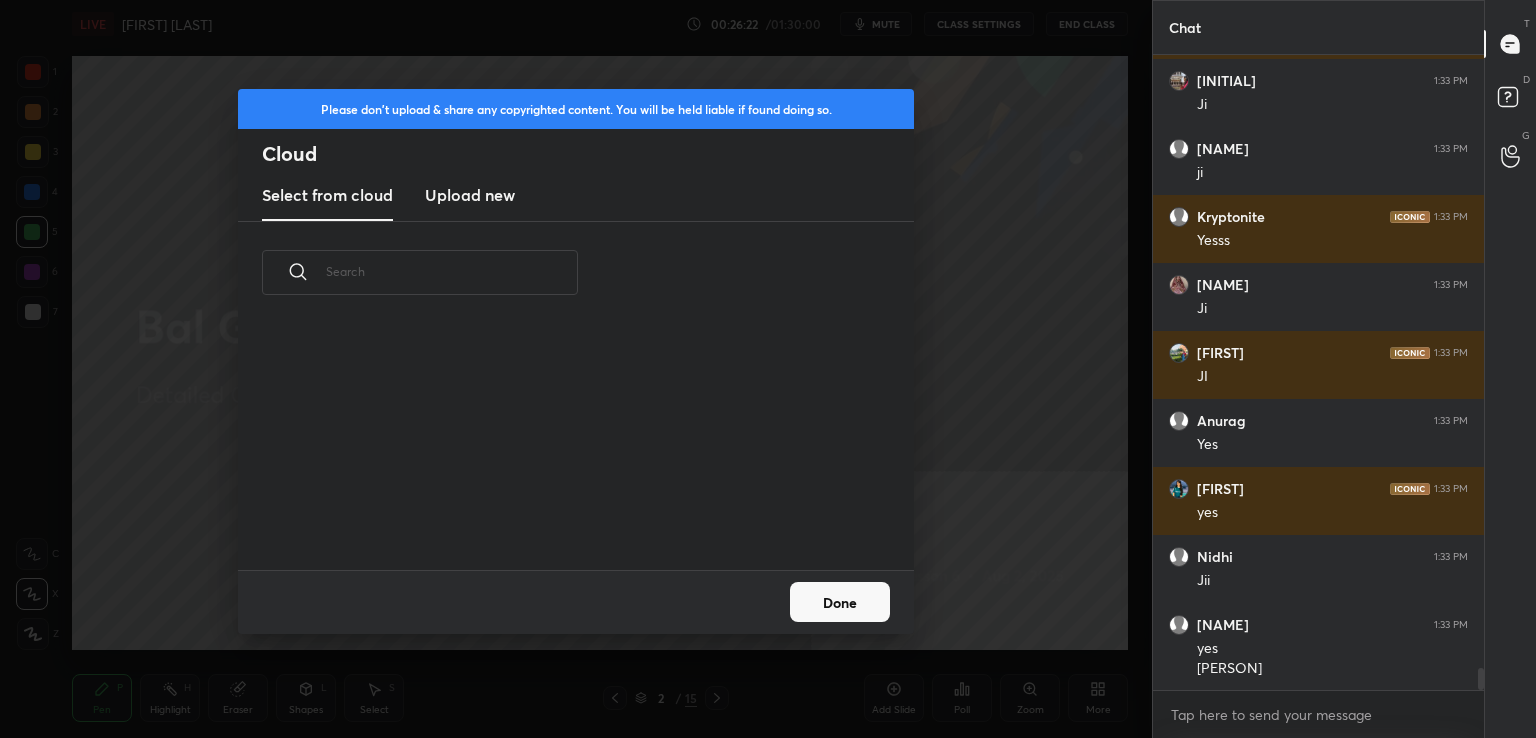 click on "Upload new" at bounding box center (470, 195) 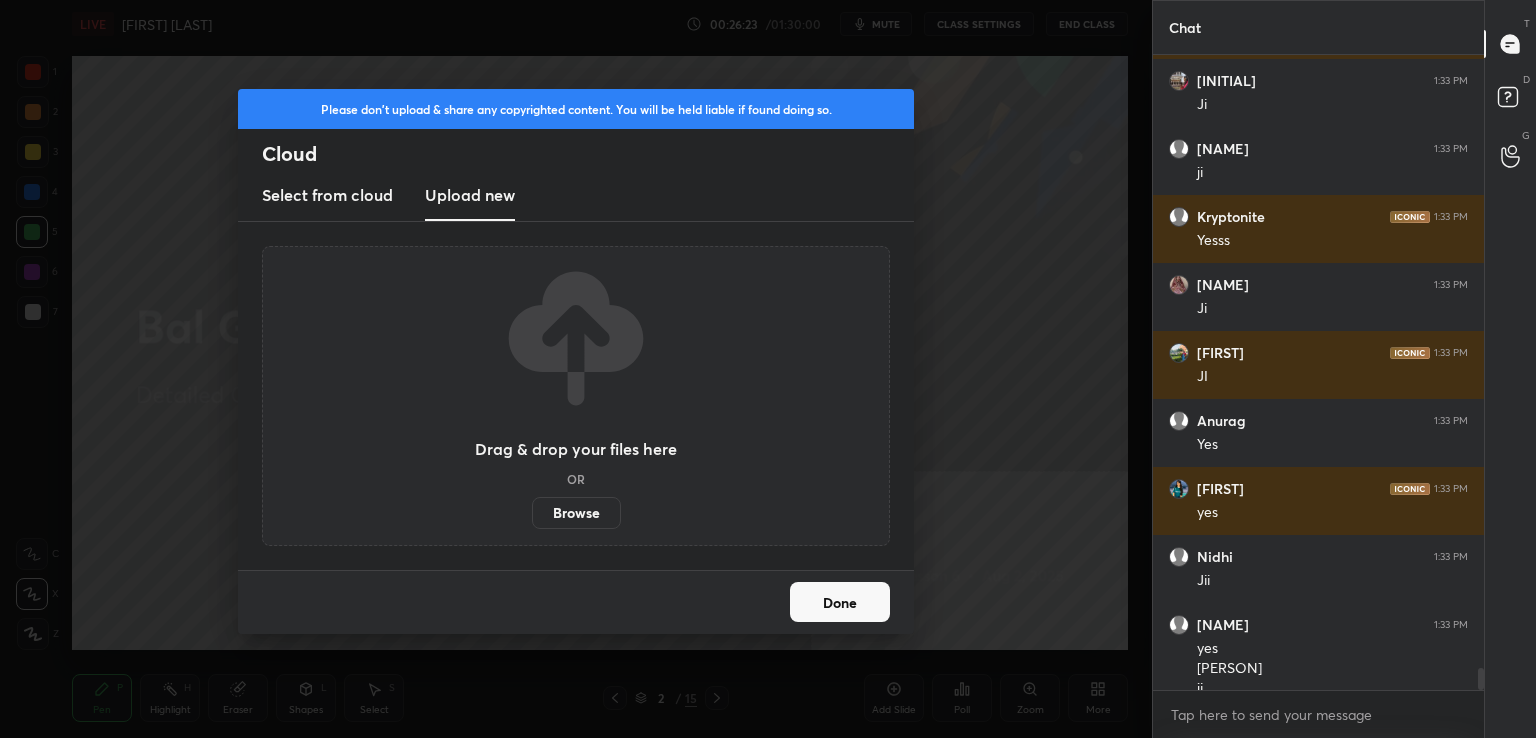 scroll, scrollTop: 17694, scrollLeft: 0, axis: vertical 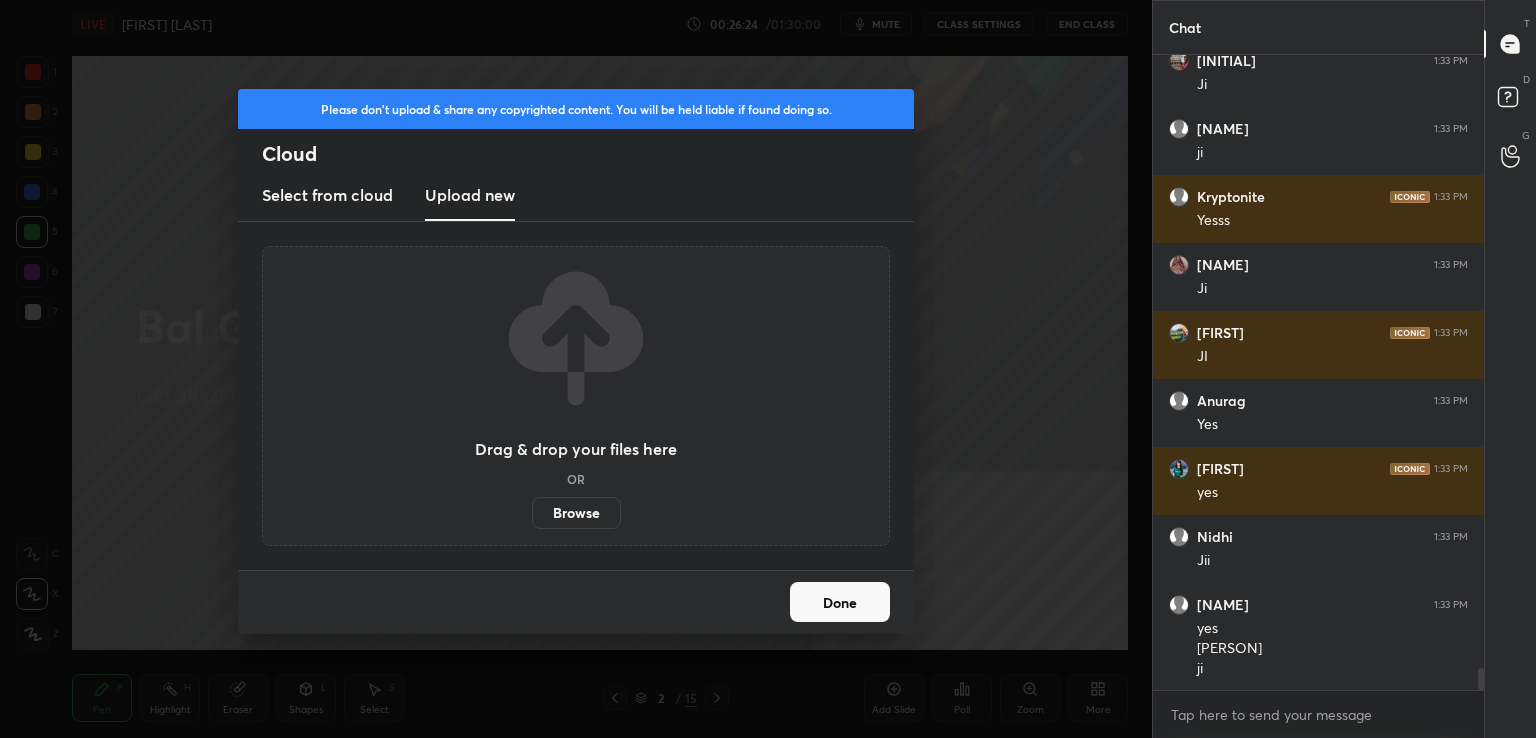 click on "Browse" at bounding box center [576, 513] 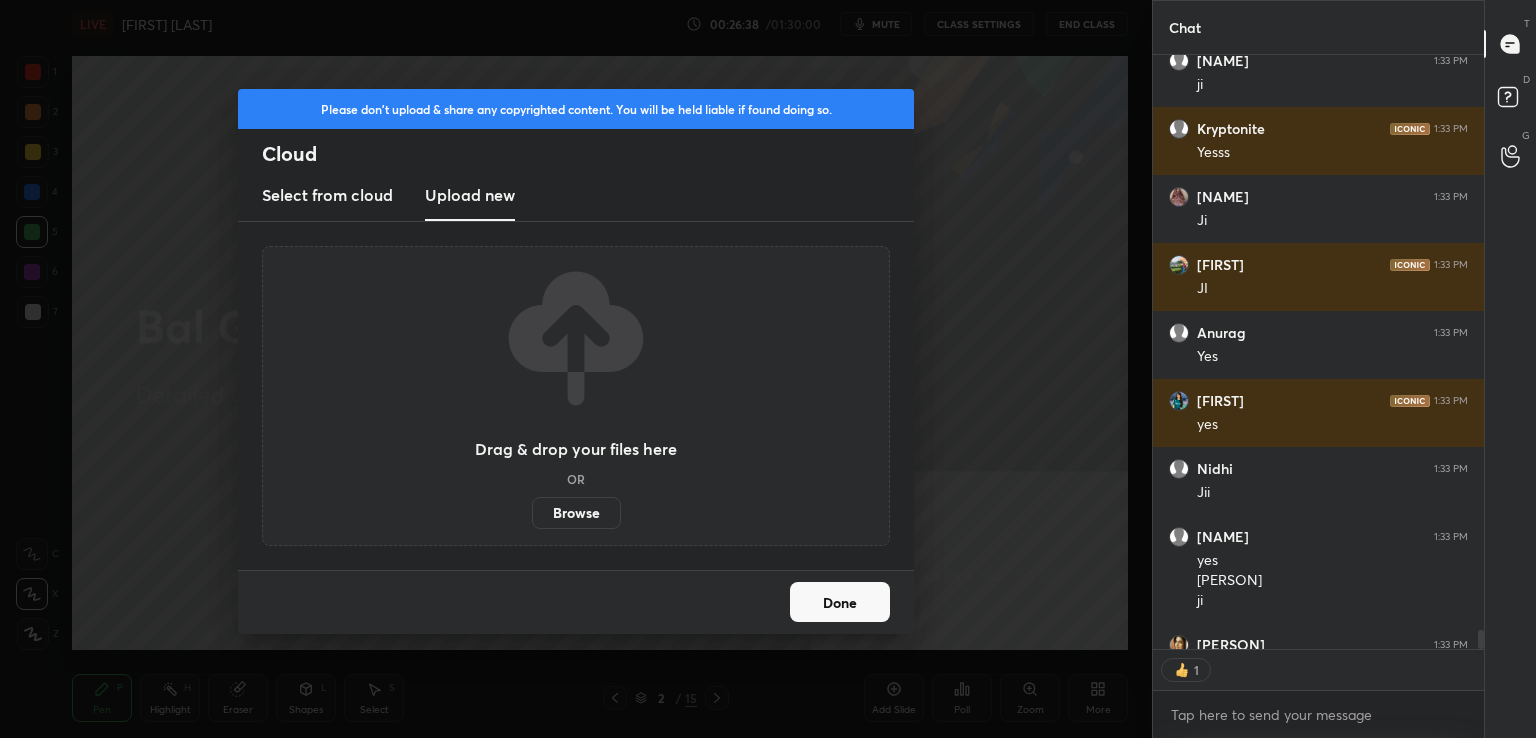 scroll, scrollTop: 589, scrollLeft: 325, axis: both 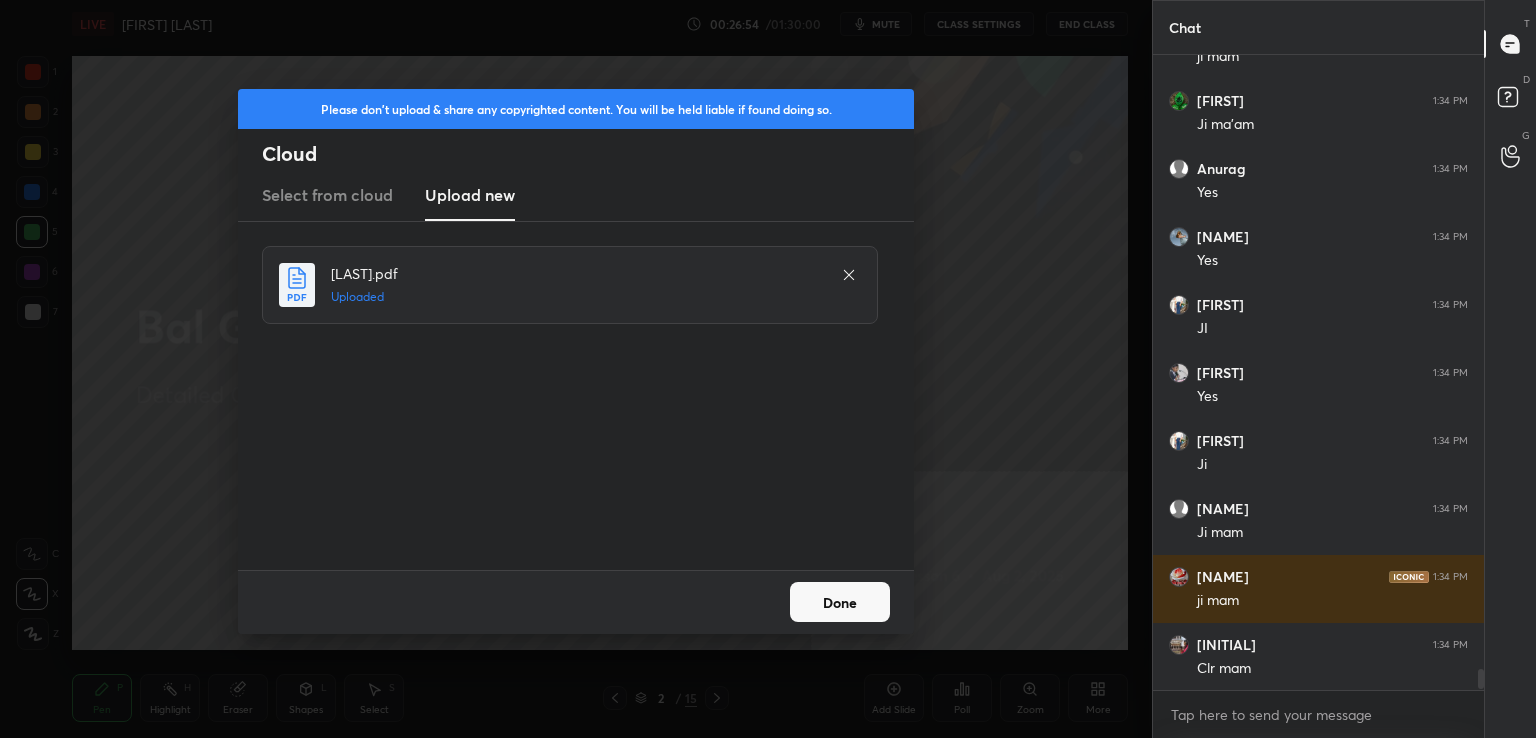 click on "Done" at bounding box center [840, 602] 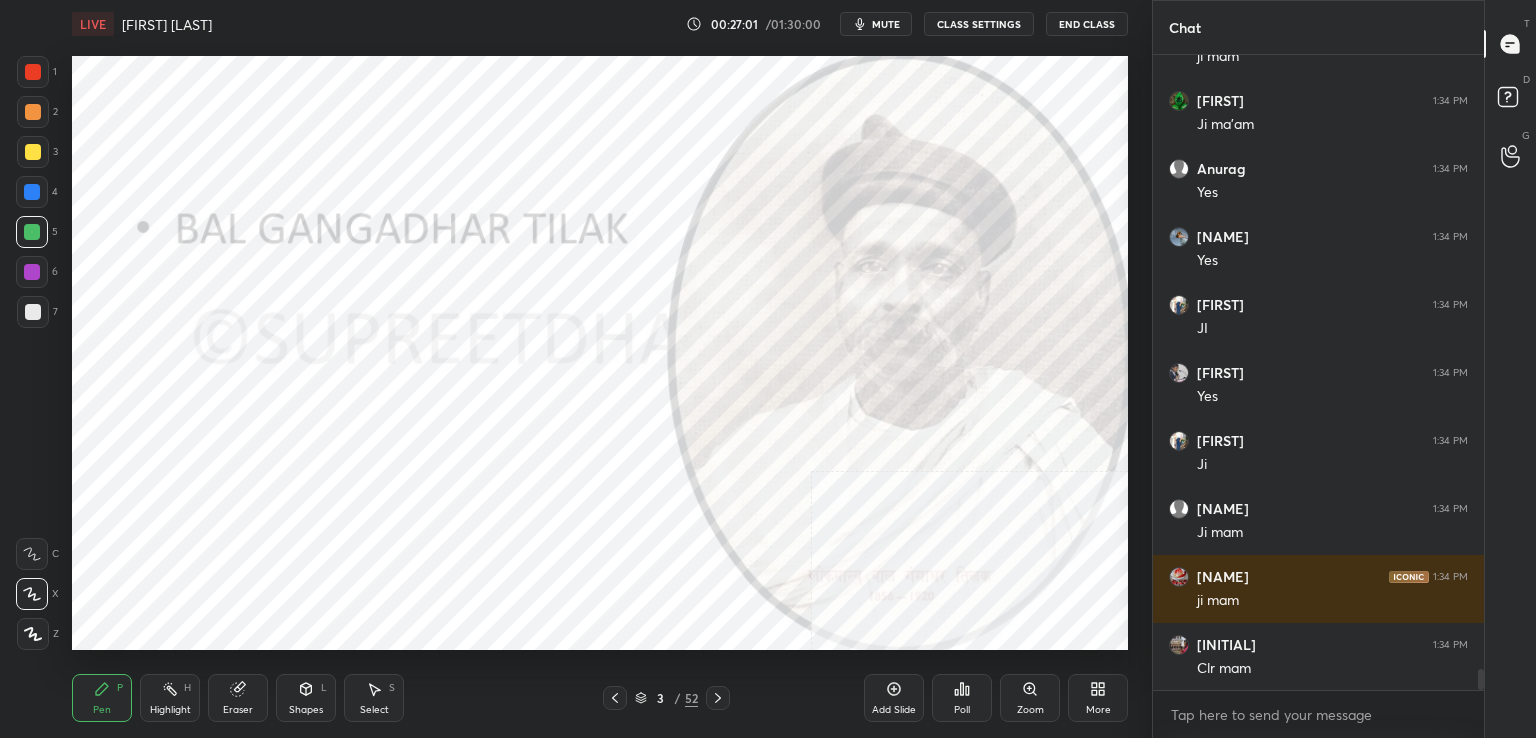 click 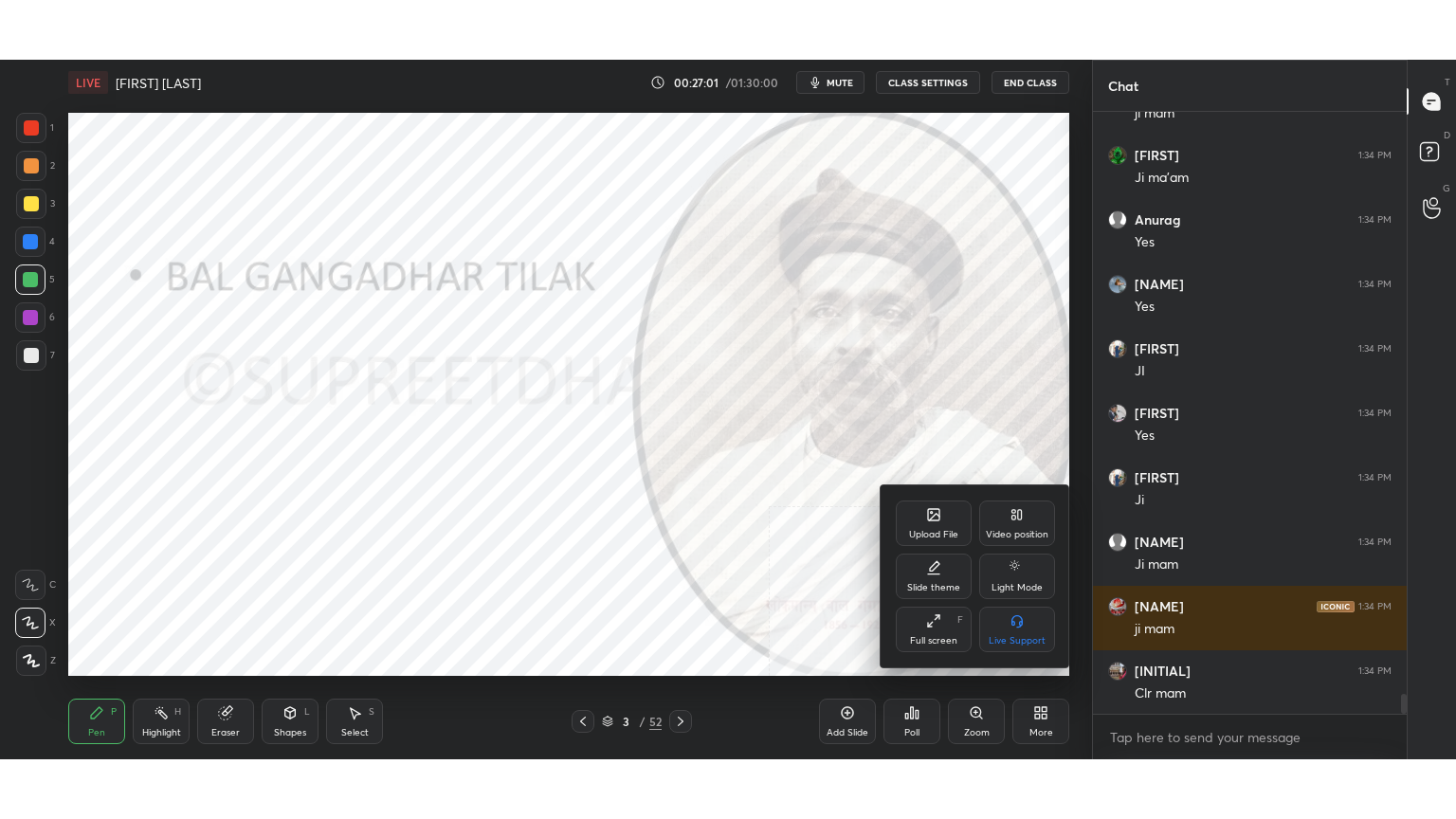 scroll, scrollTop: 17804, scrollLeft: 0, axis: vertical 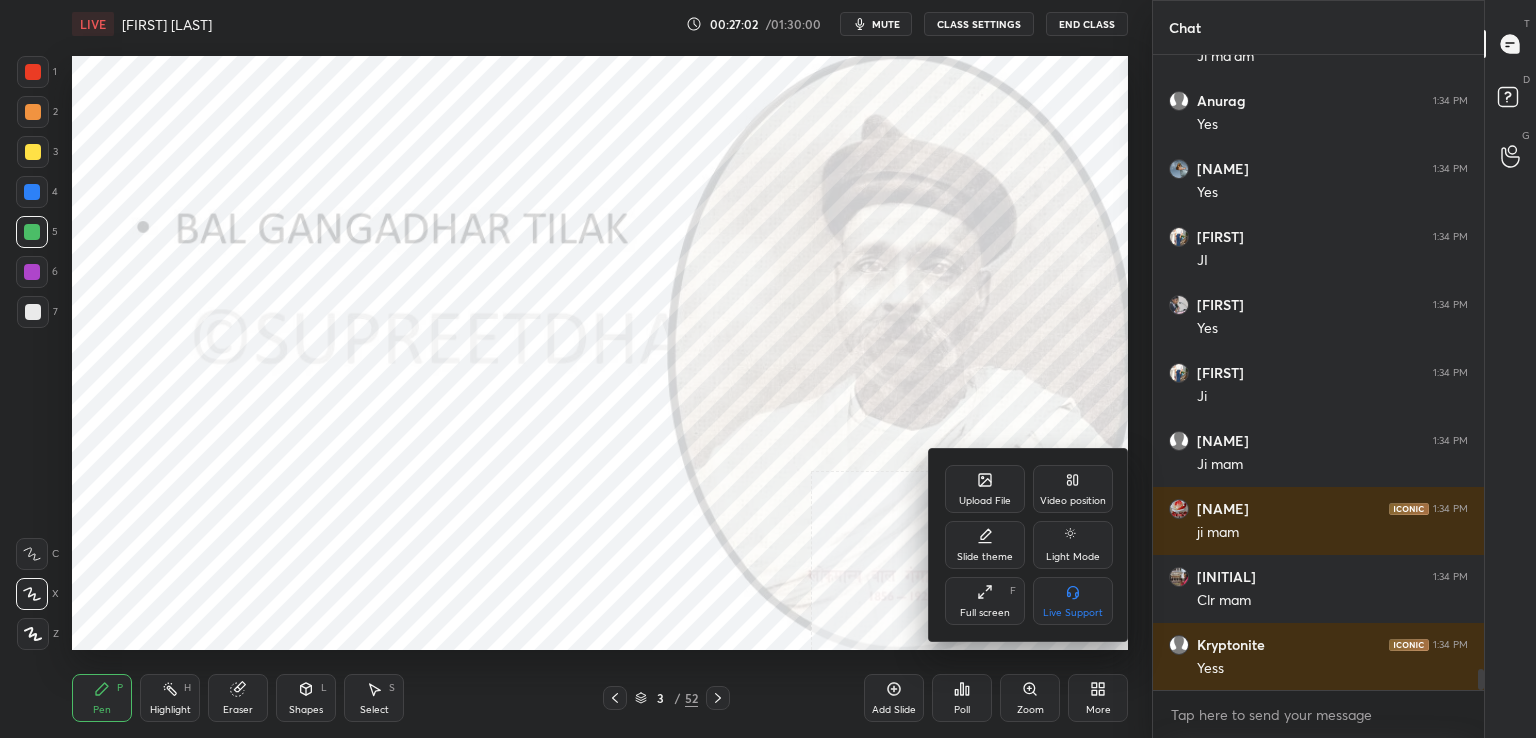 click on "Full screen F" at bounding box center [985, 601] 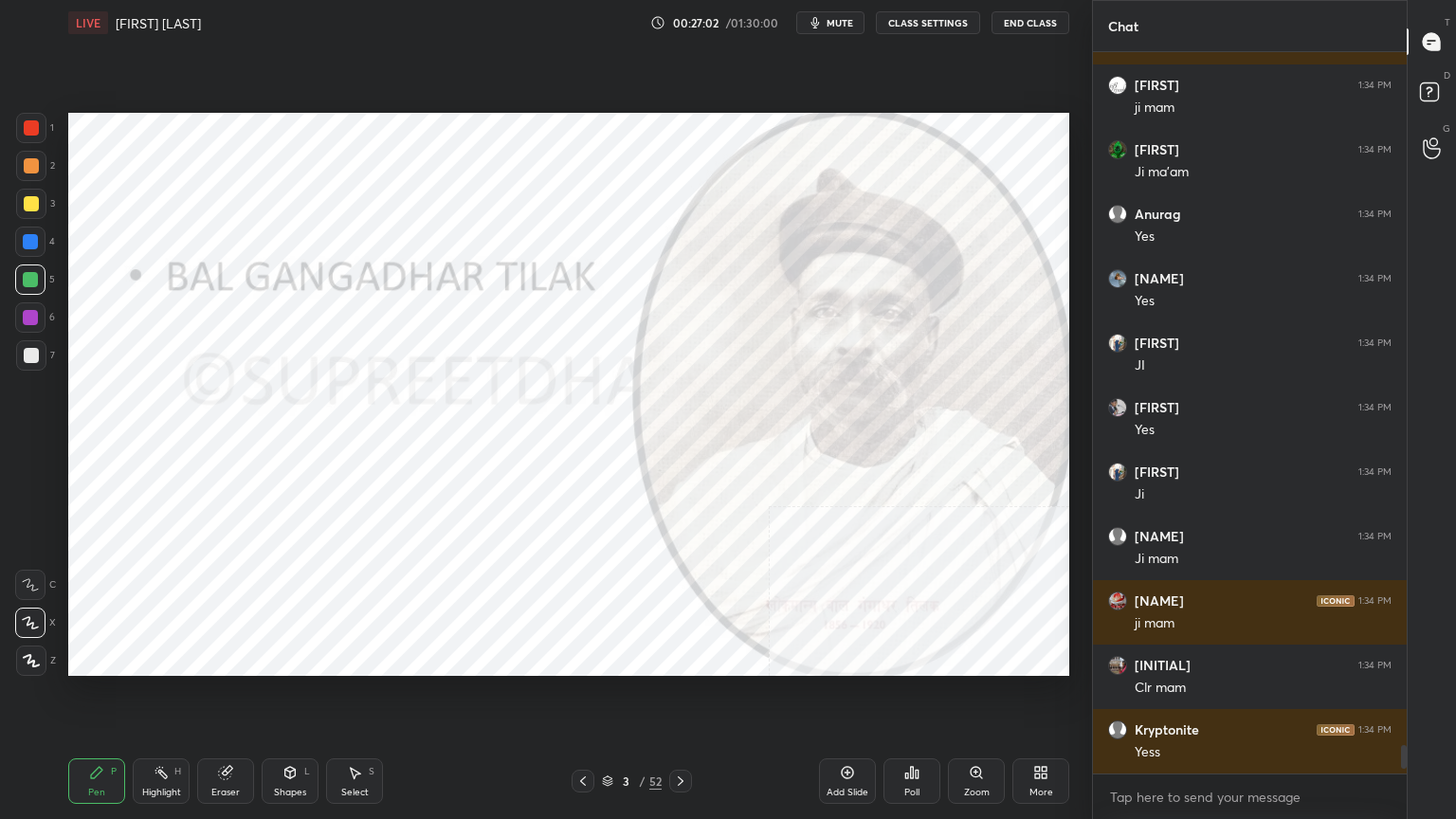 scroll, scrollTop: 94094, scrollLeft: 93776, axis: both 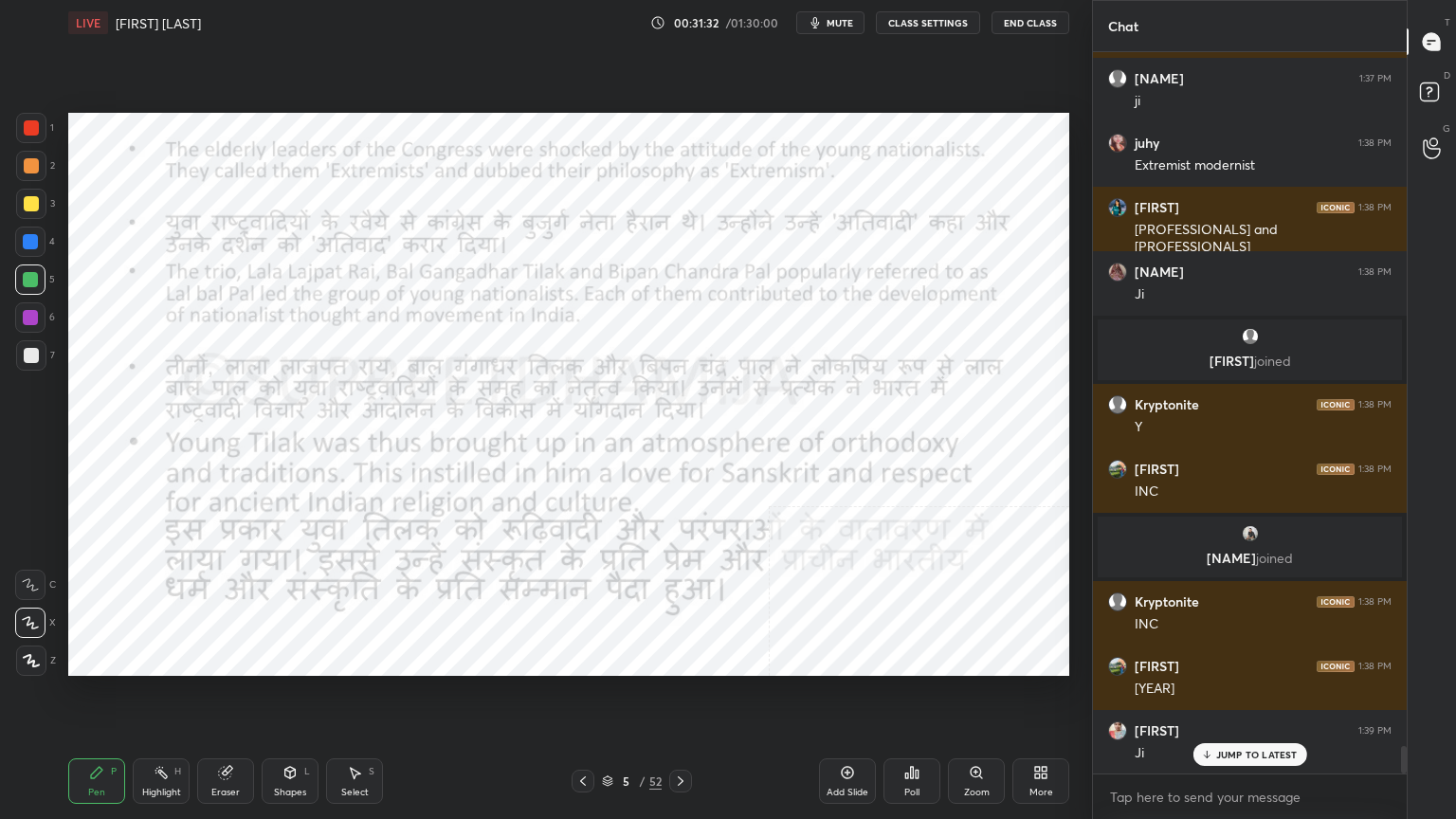 click on "Add Slide" at bounding box center (847, 781) 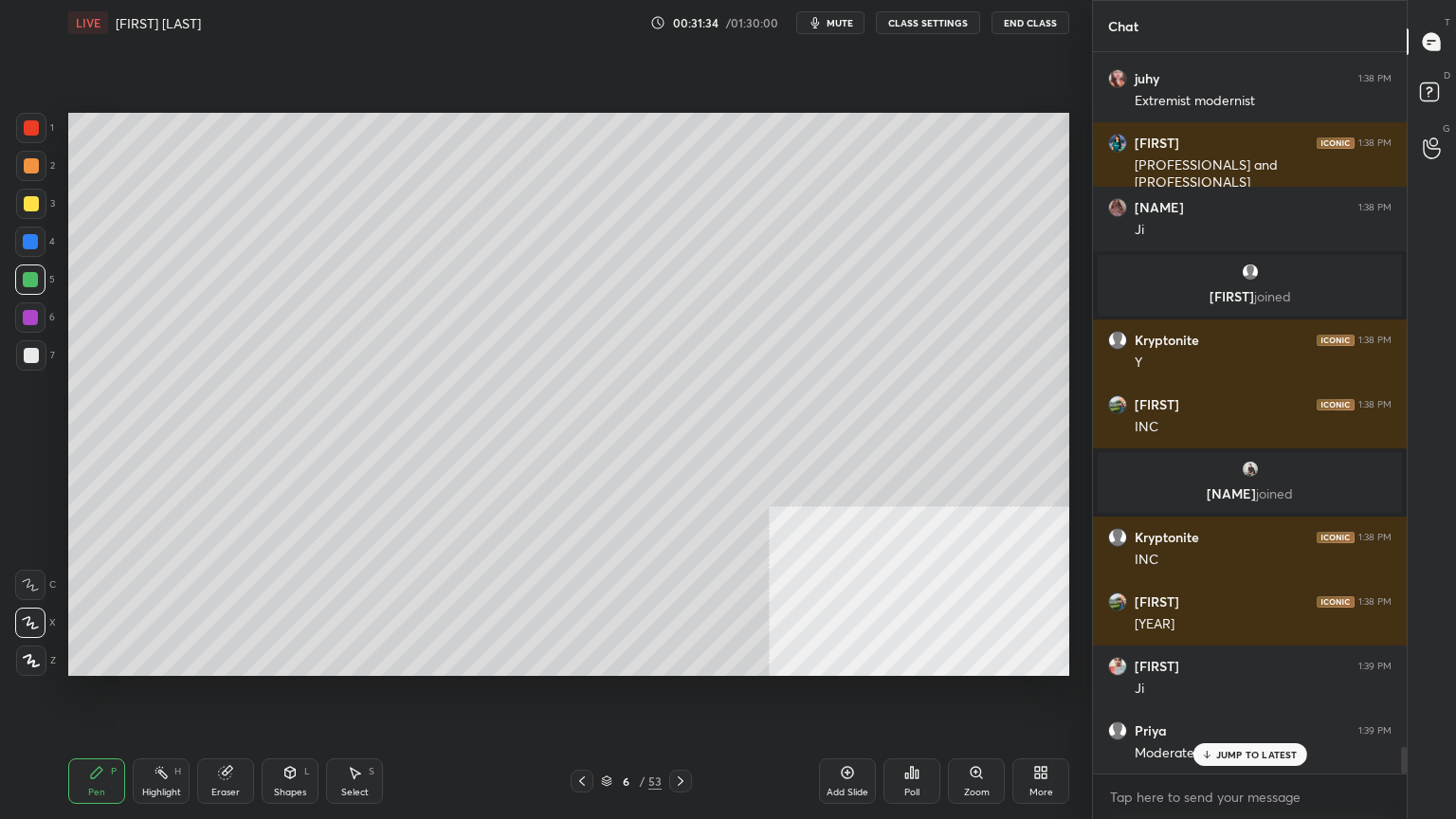 scroll, scrollTop: 18556, scrollLeft: 0, axis: vertical 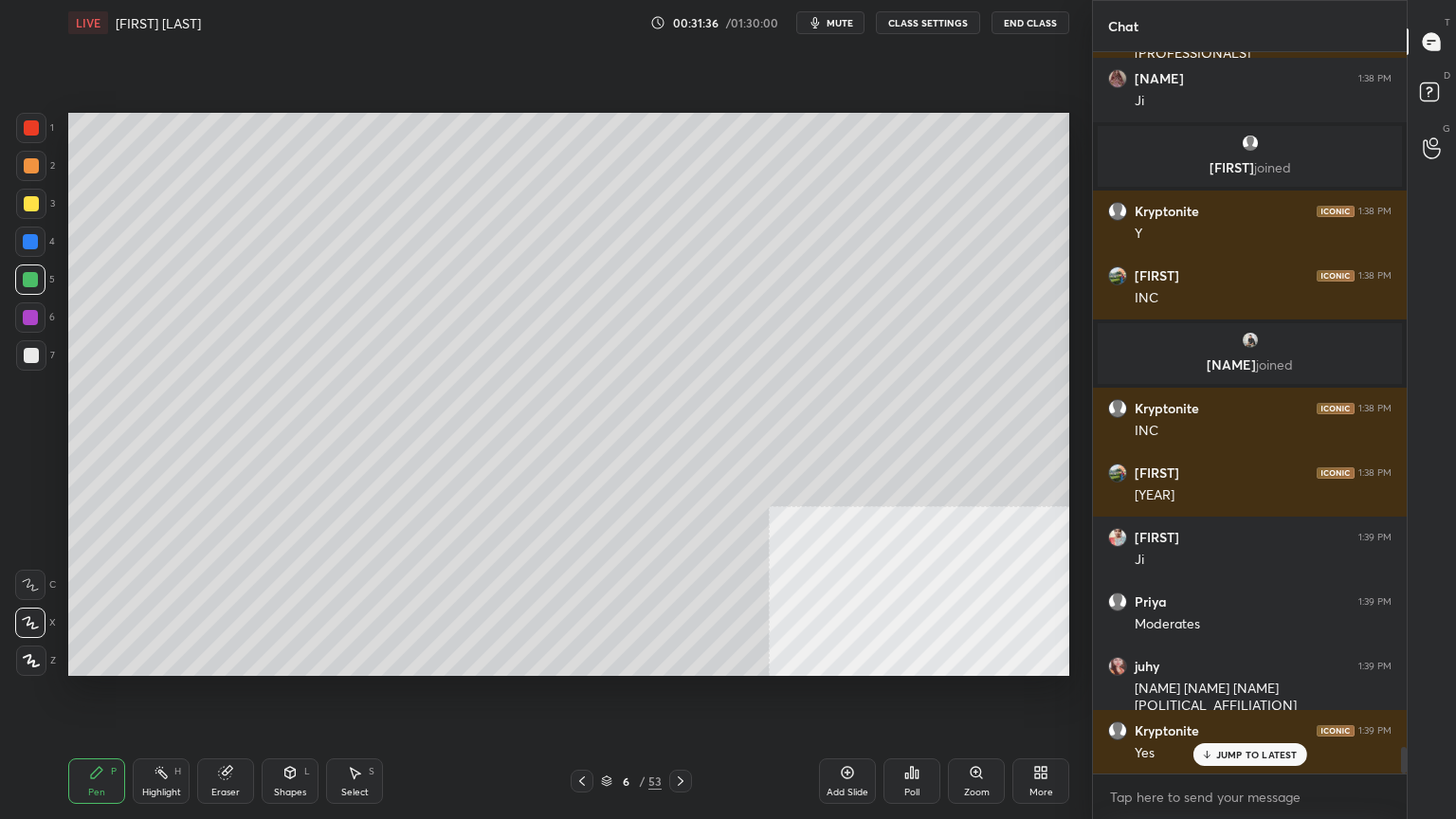 click at bounding box center (31, 355) 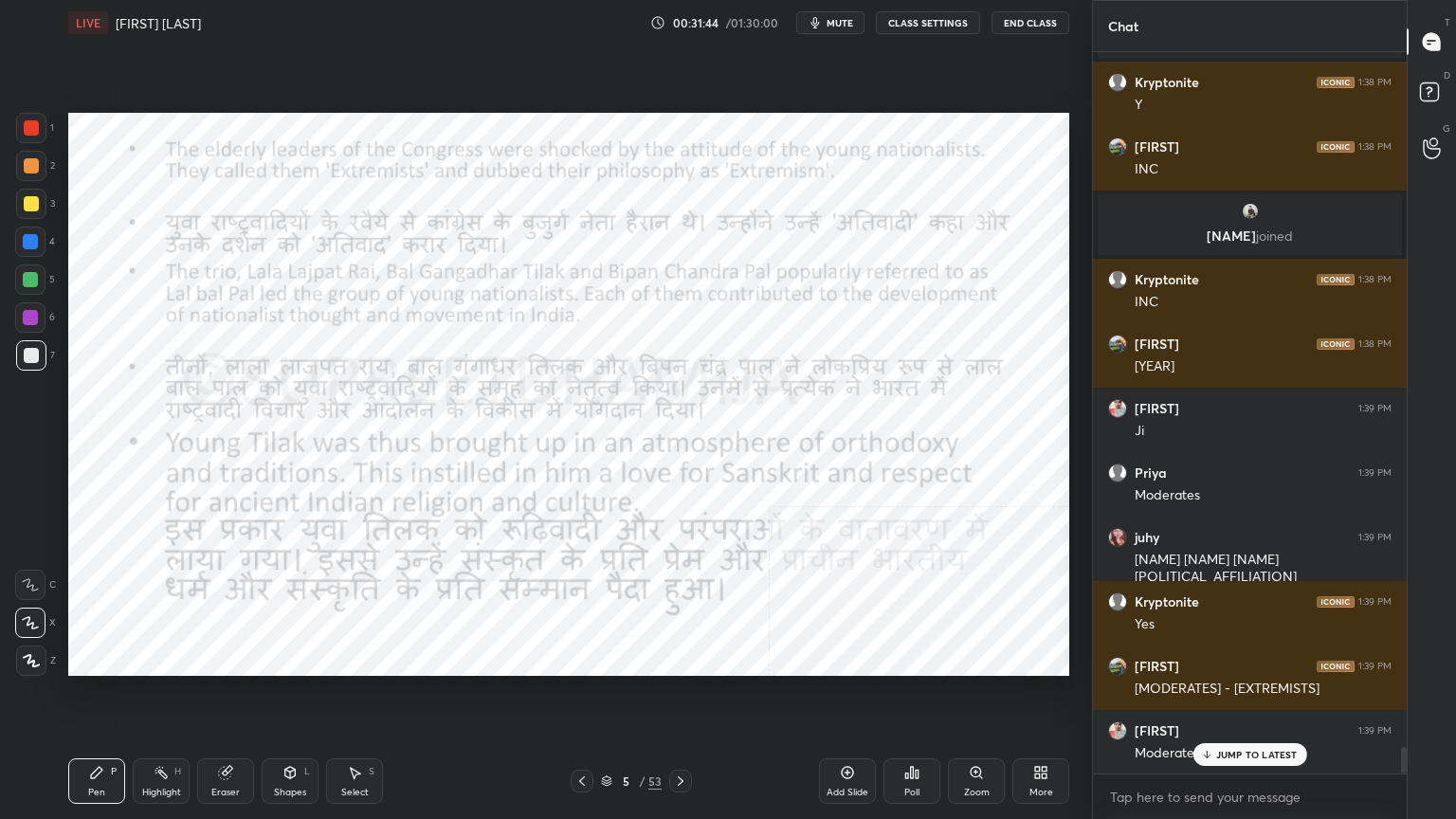 scroll, scrollTop: 18814, scrollLeft: 0, axis: vertical 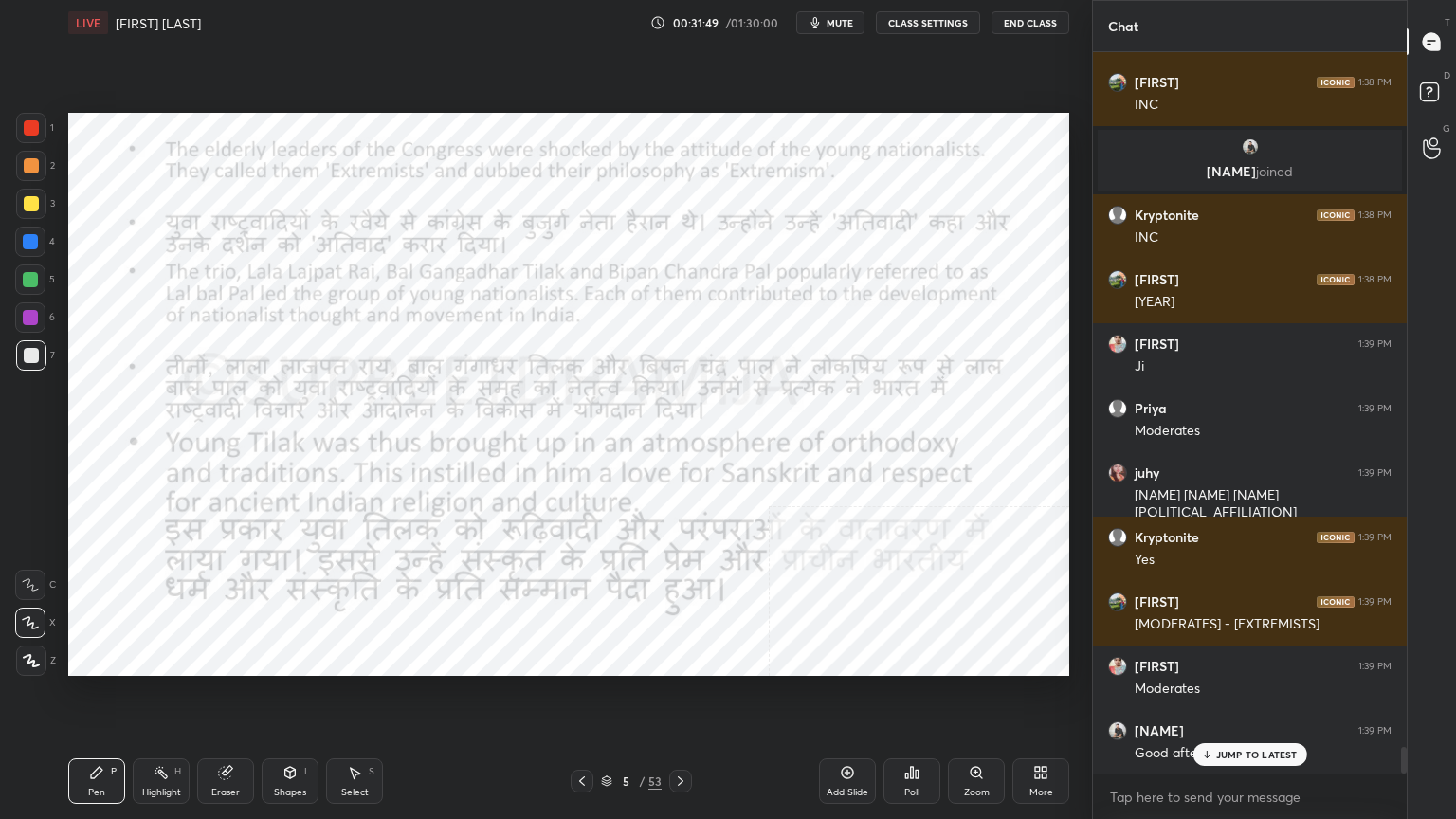 click on "Add Slide" at bounding box center [847, 781] 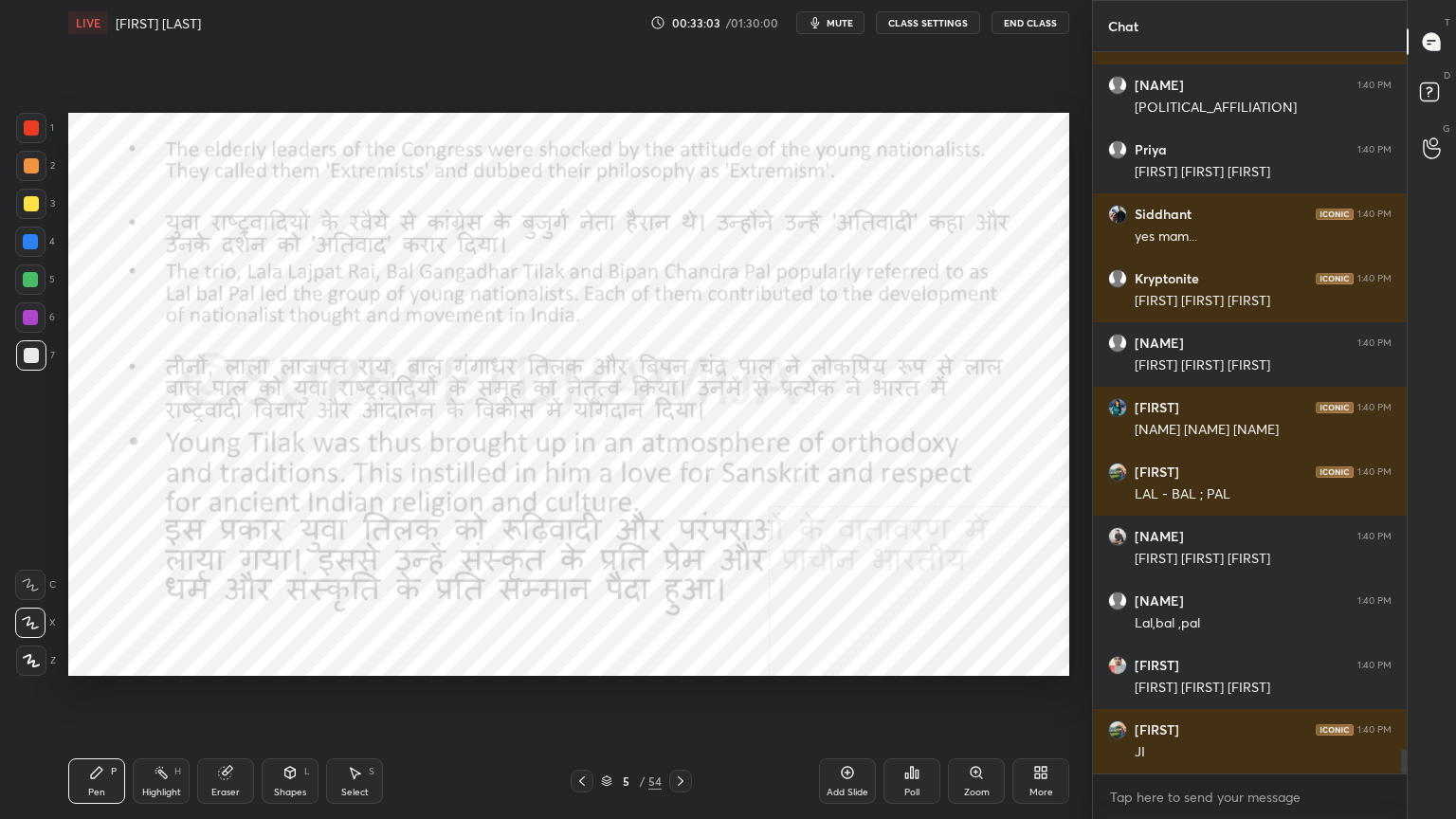 scroll, scrollTop: 20508, scrollLeft: 0, axis: vertical 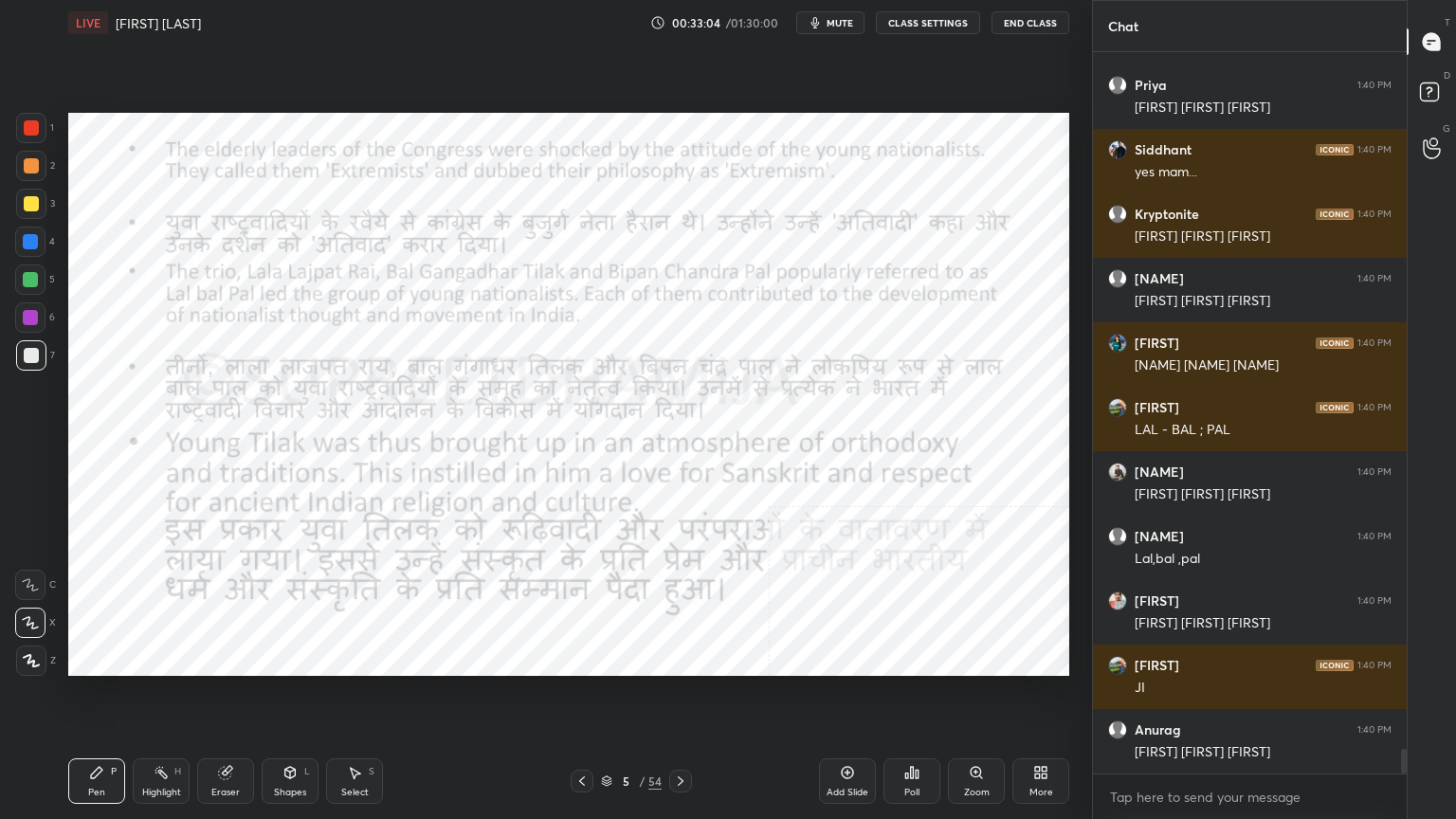 click at bounding box center (30, 318) 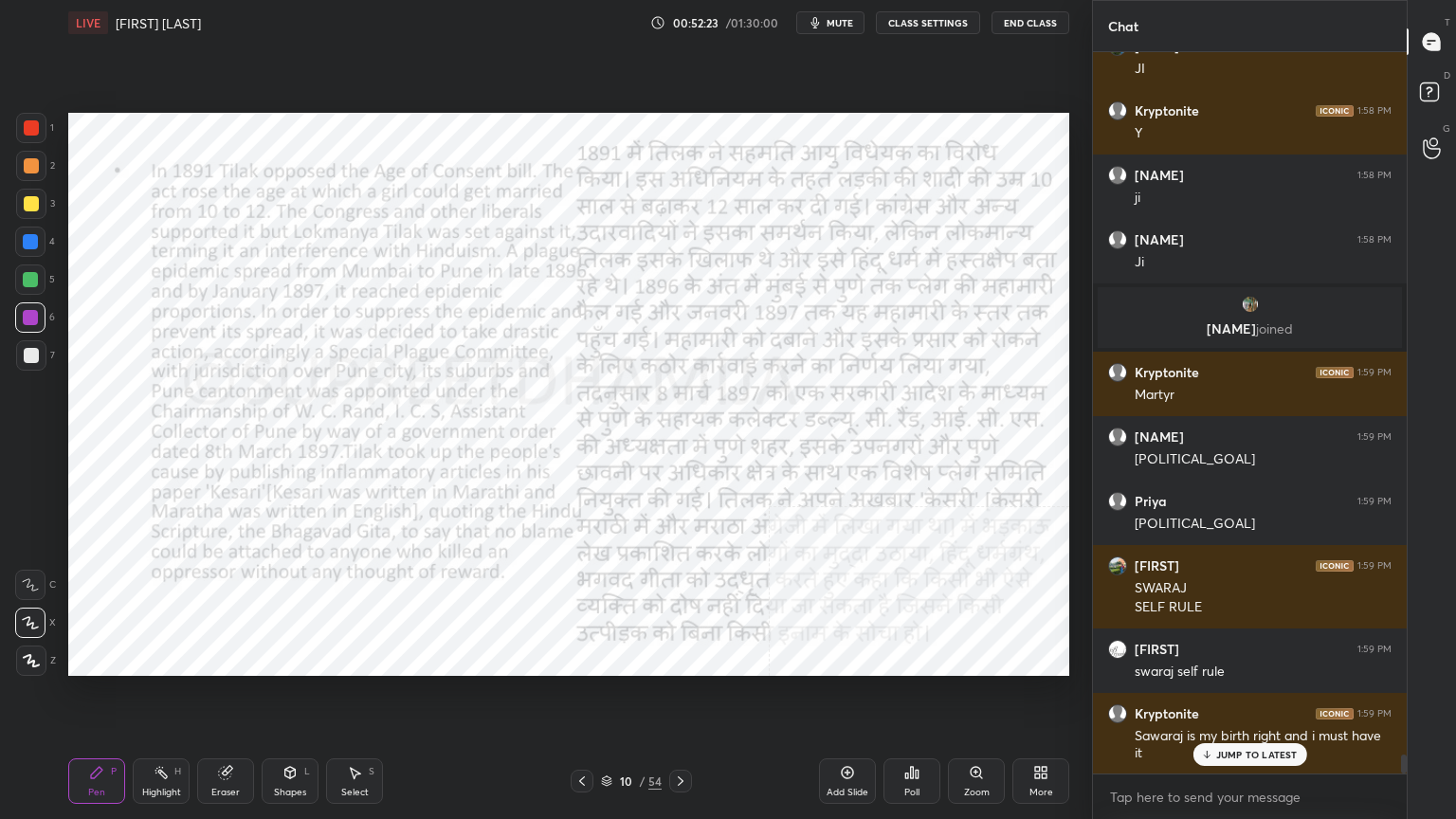 scroll, scrollTop: 27035, scrollLeft: 0, axis: vertical 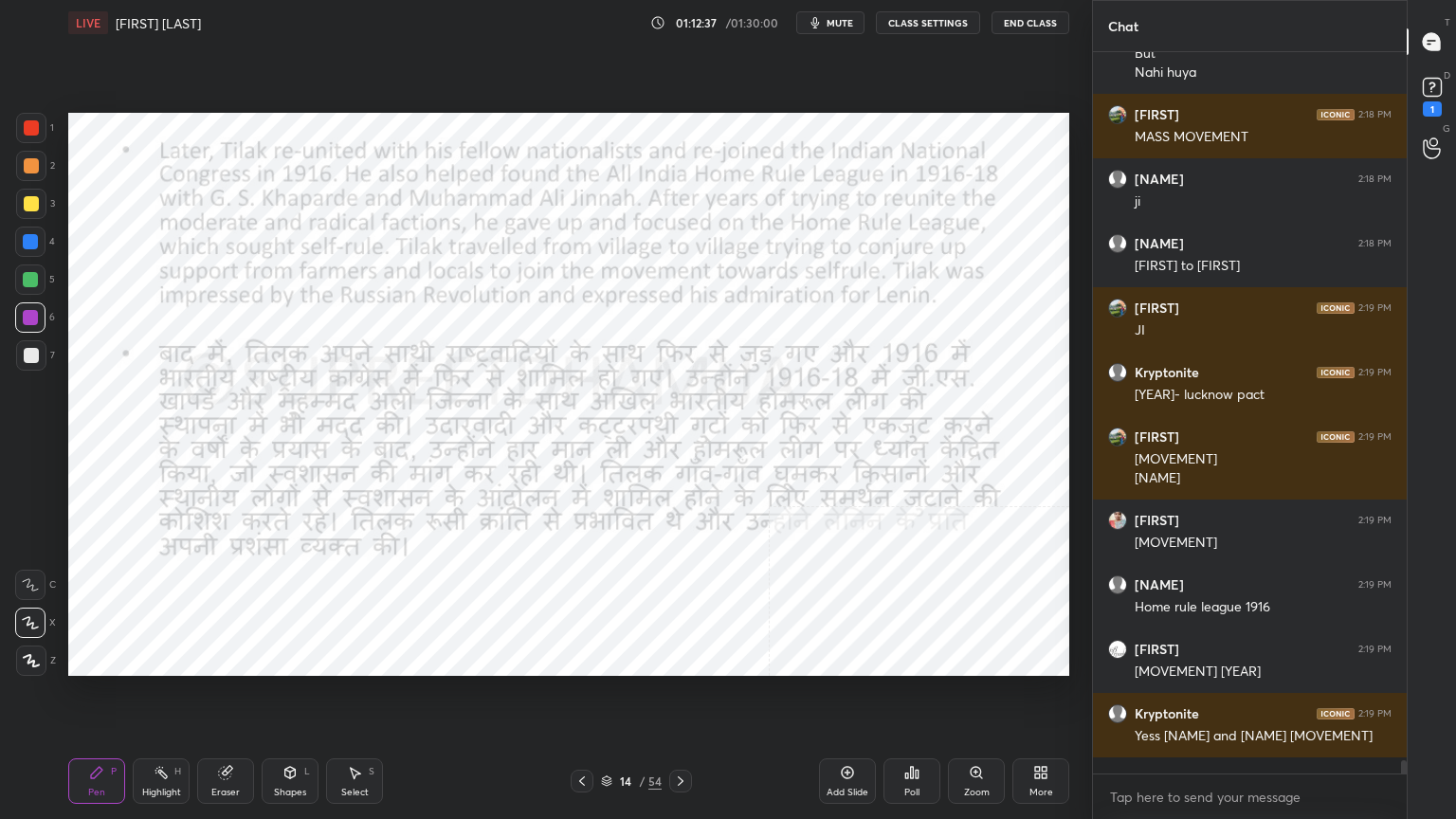click on "D Doubts (D) 1" at bounding box center (1431, 95) 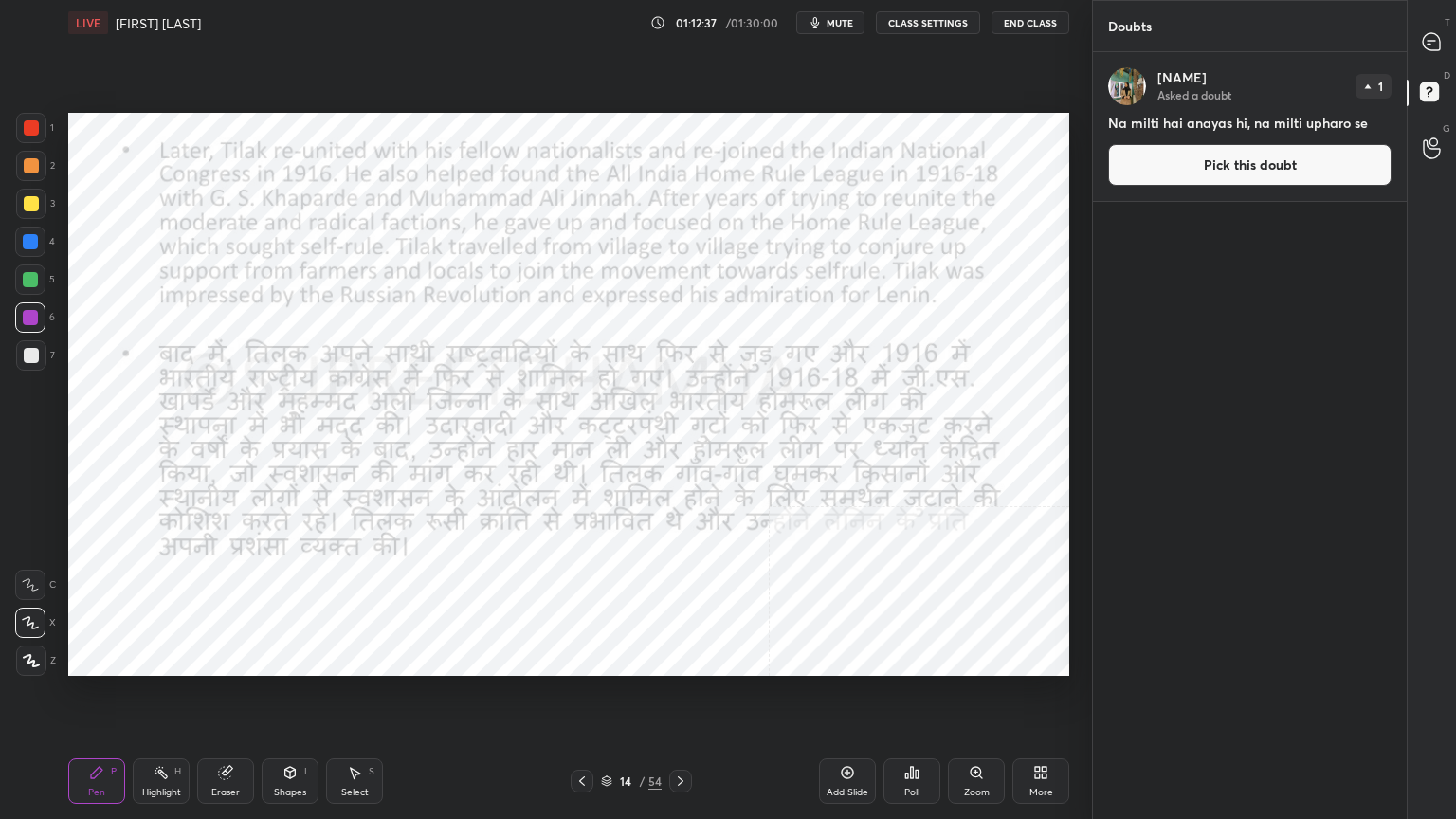 click on "D Doubts (D)" at bounding box center (1431, 95) 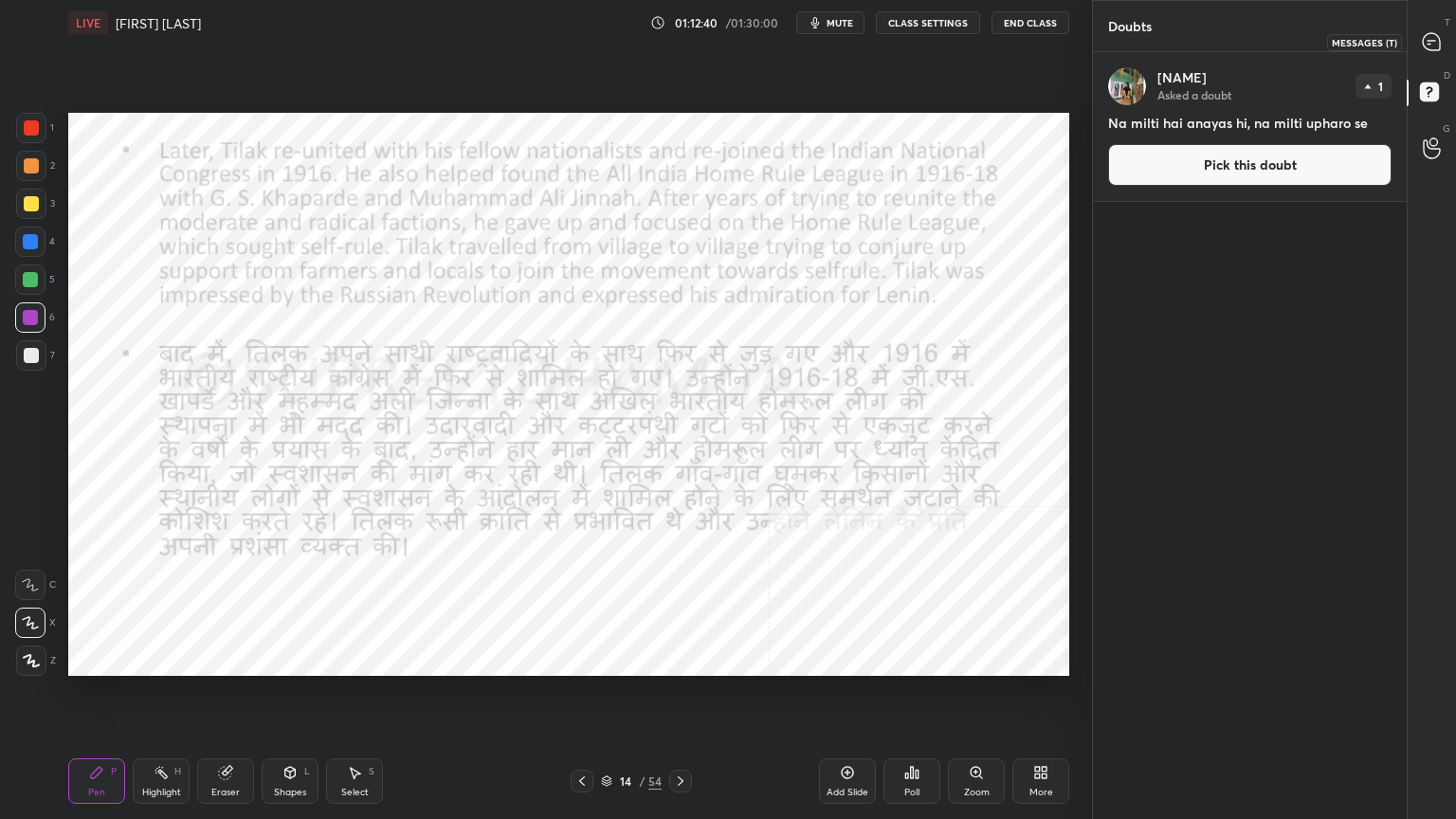 click at bounding box center [1432, 42] 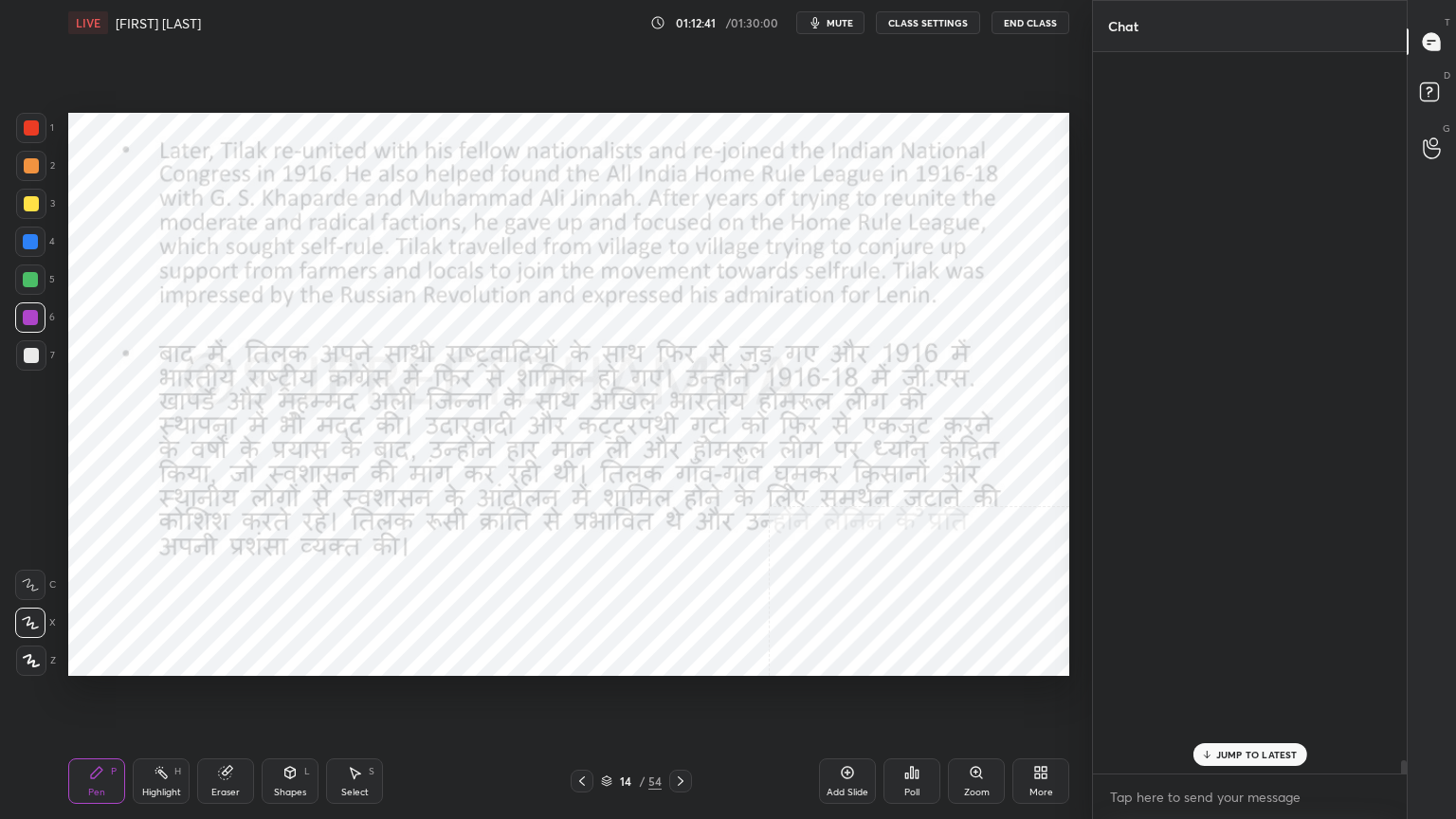 click at bounding box center [1432, 42] 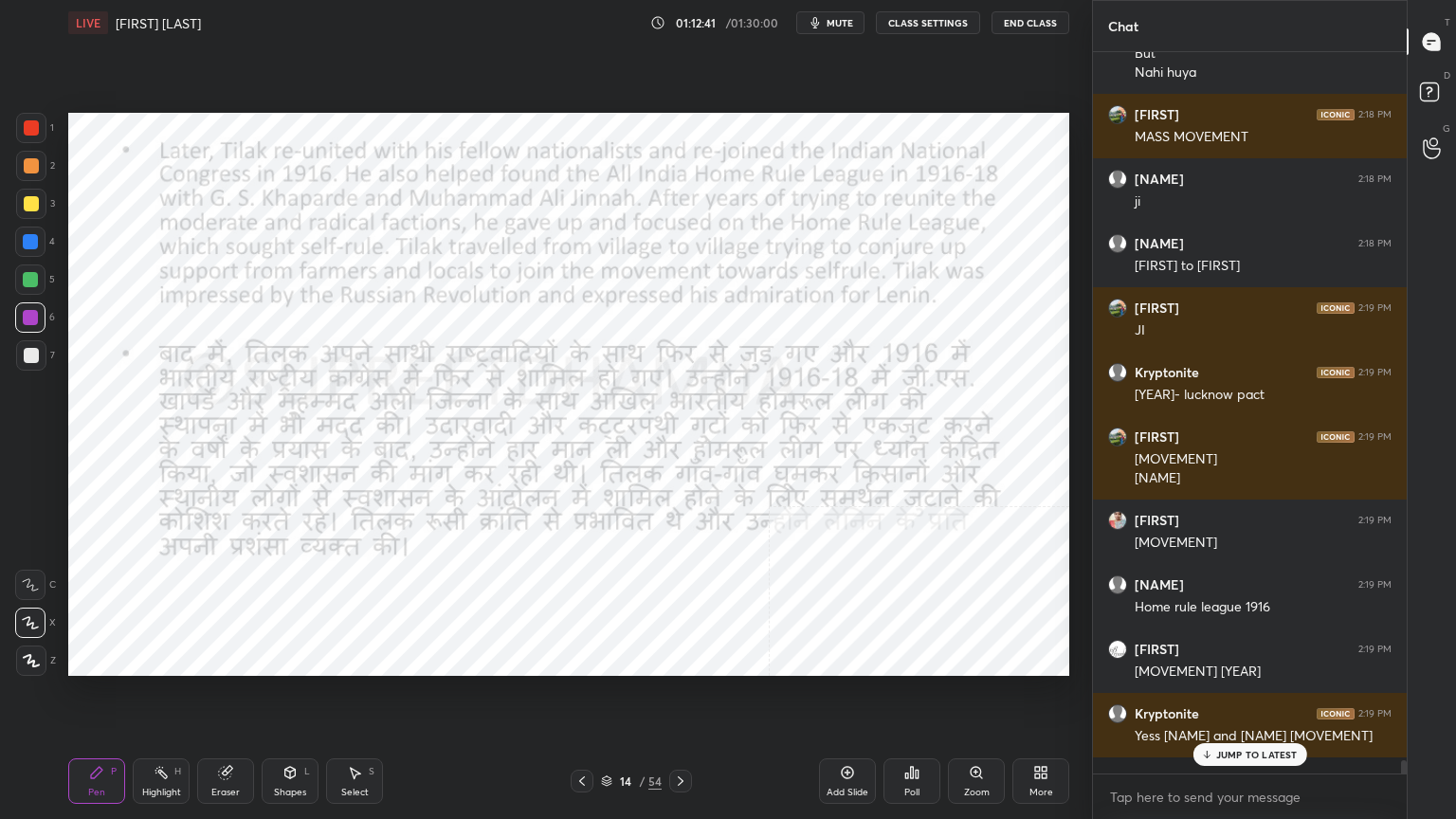 scroll, scrollTop: 716, scrollLeft: 308, axis: both 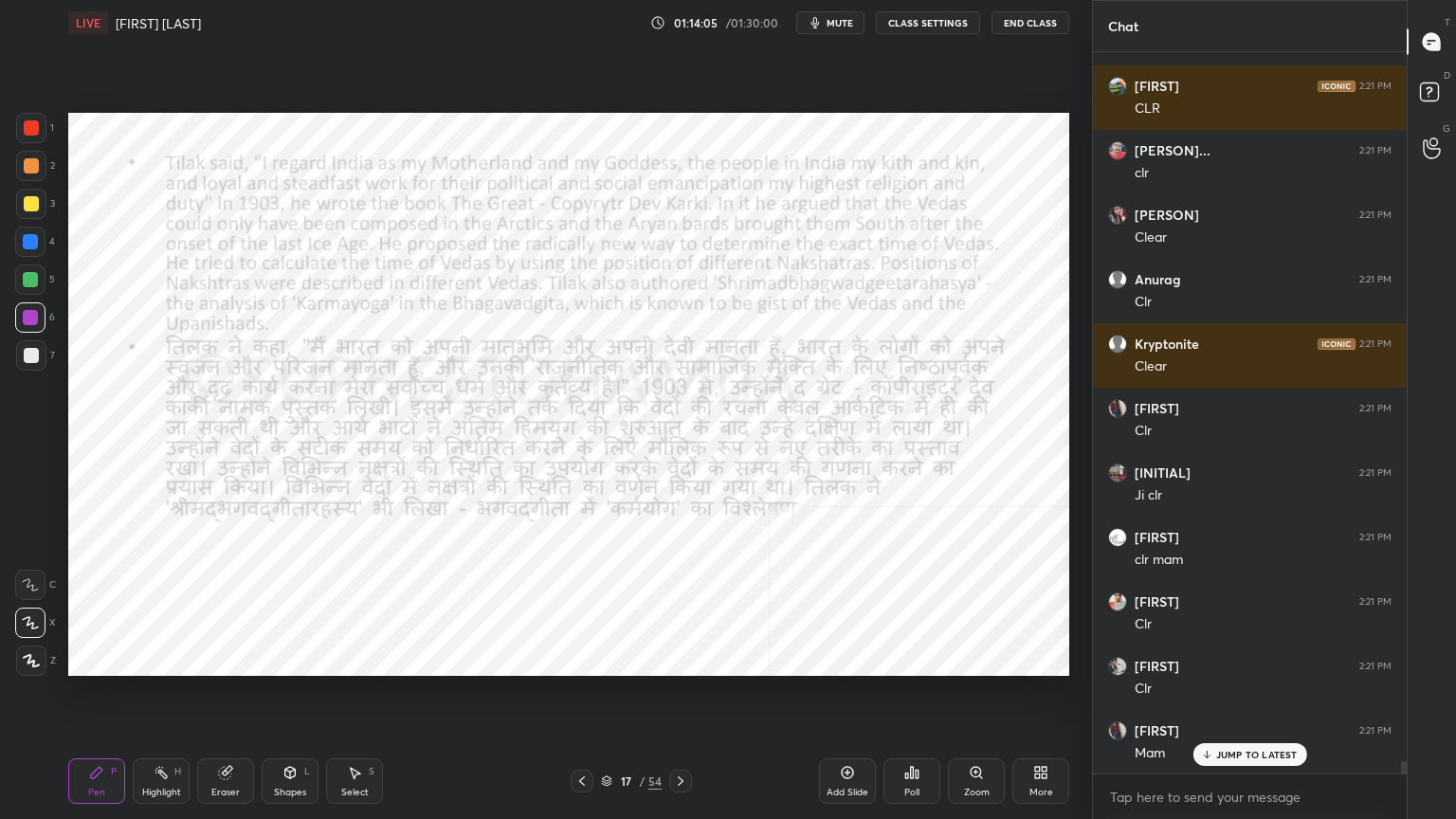 click on "Add Slide" at bounding box center (847, 781) 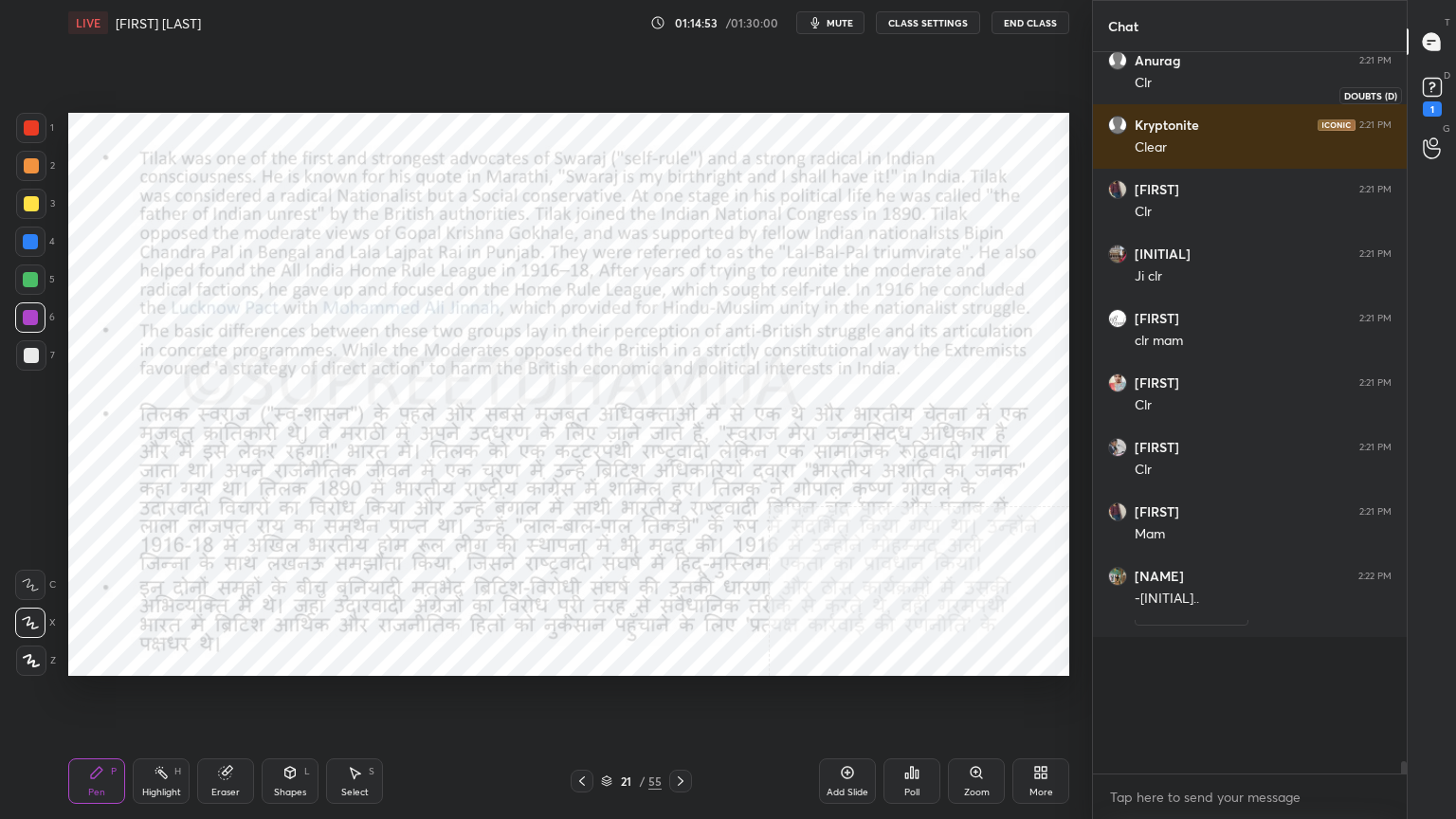 scroll, scrollTop: 40718, scrollLeft: 0, axis: vertical 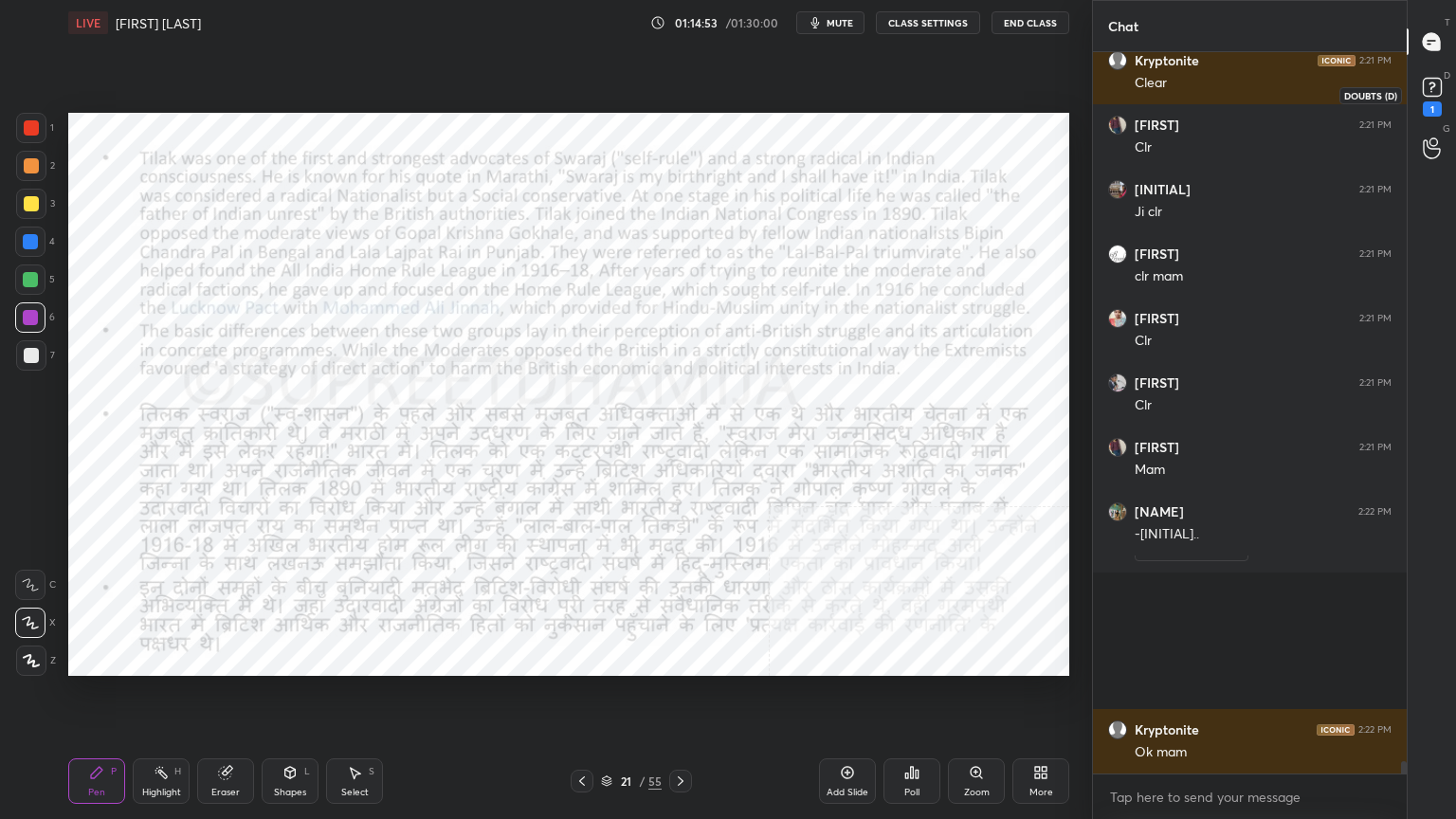 click 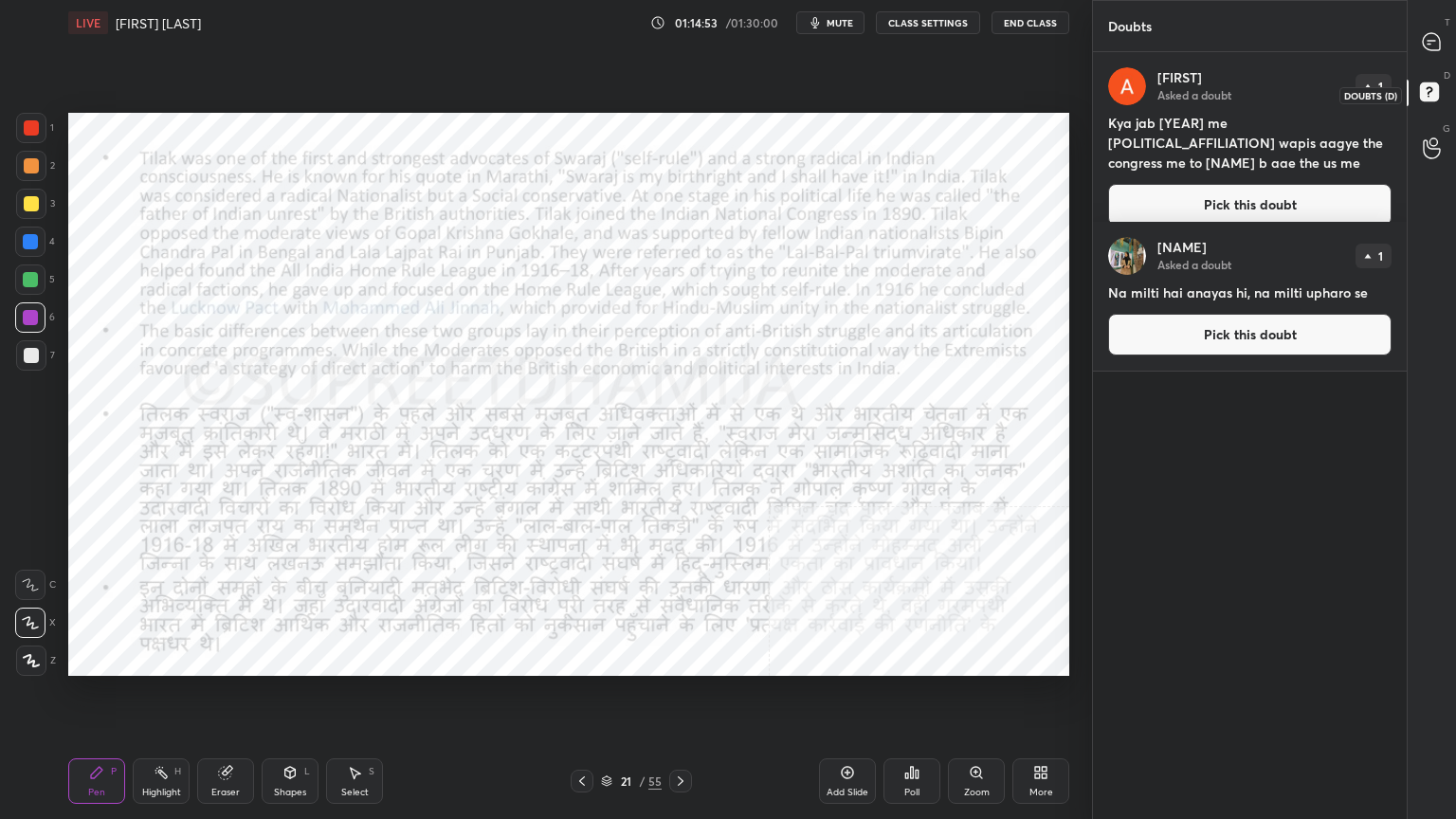 click 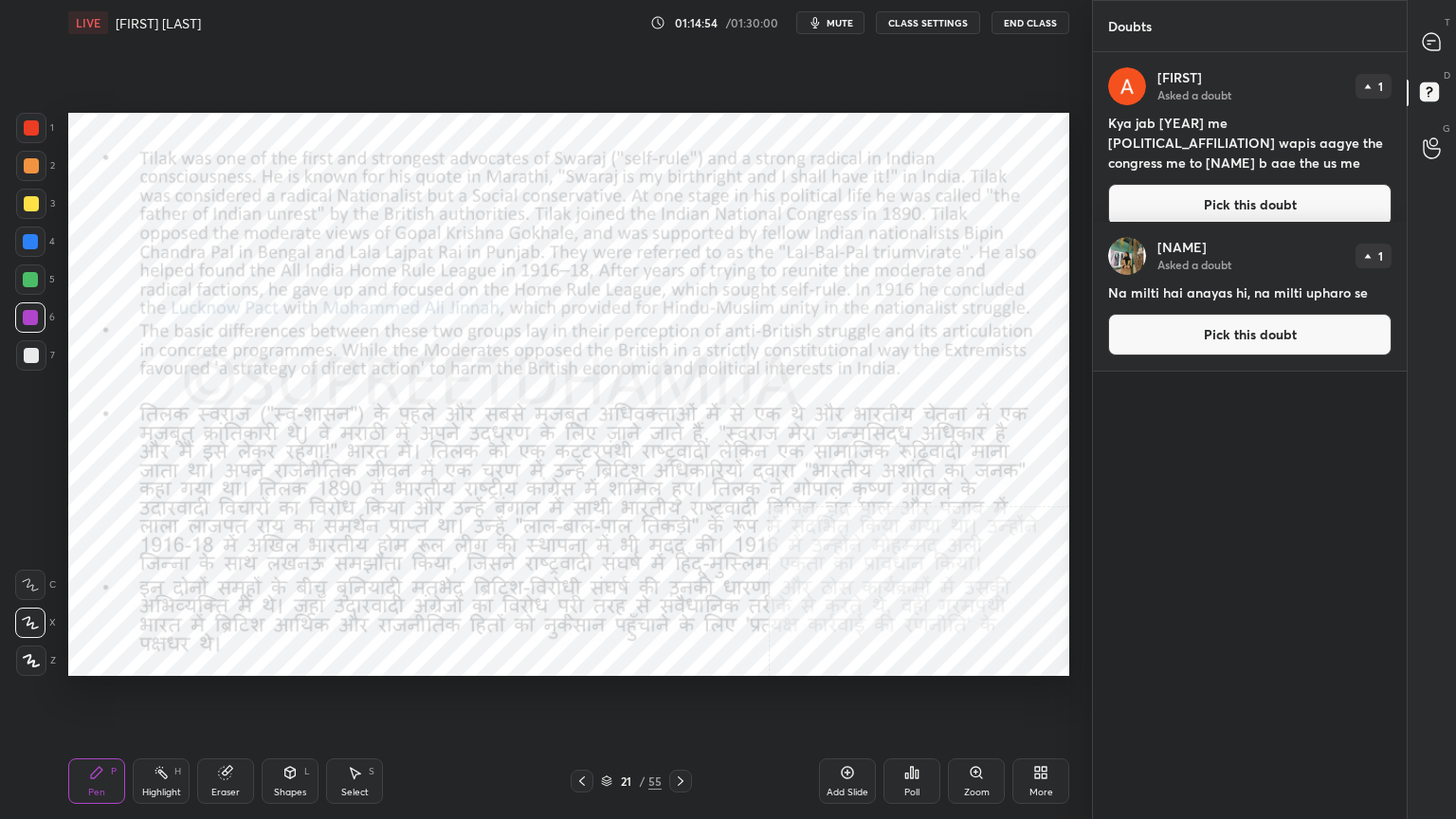 click 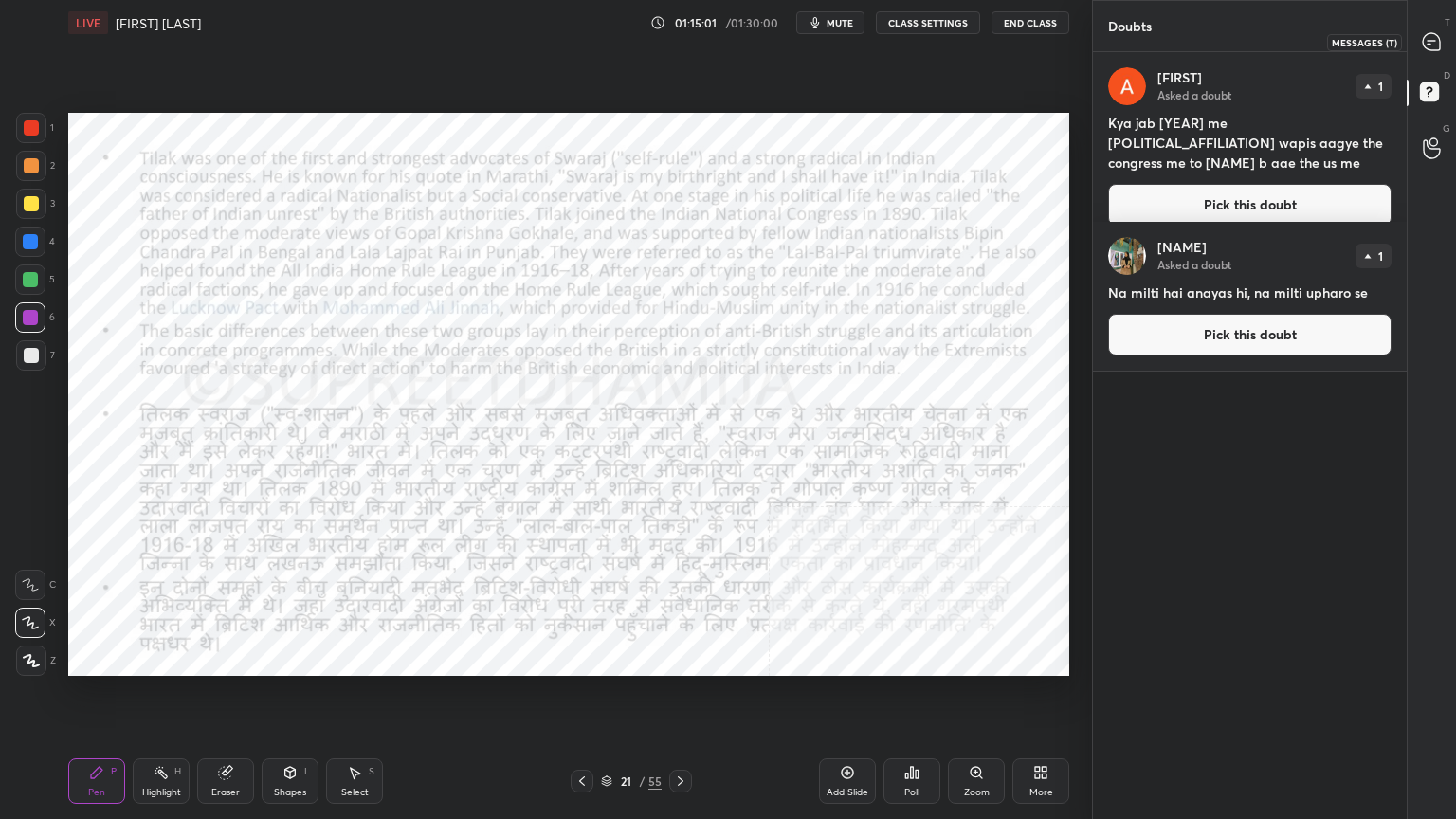 click at bounding box center [1432, 42] 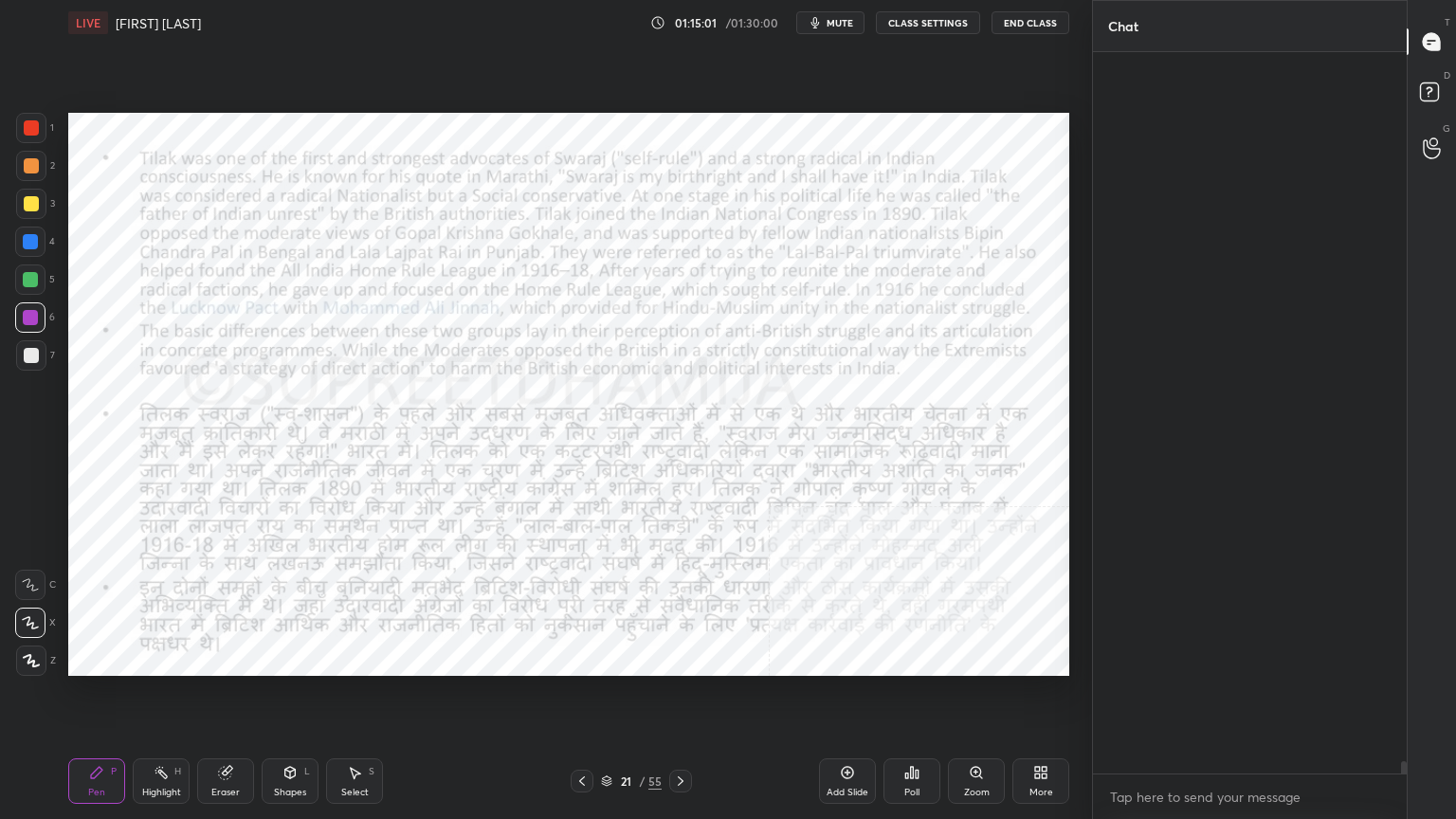 click at bounding box center [1432, 42] 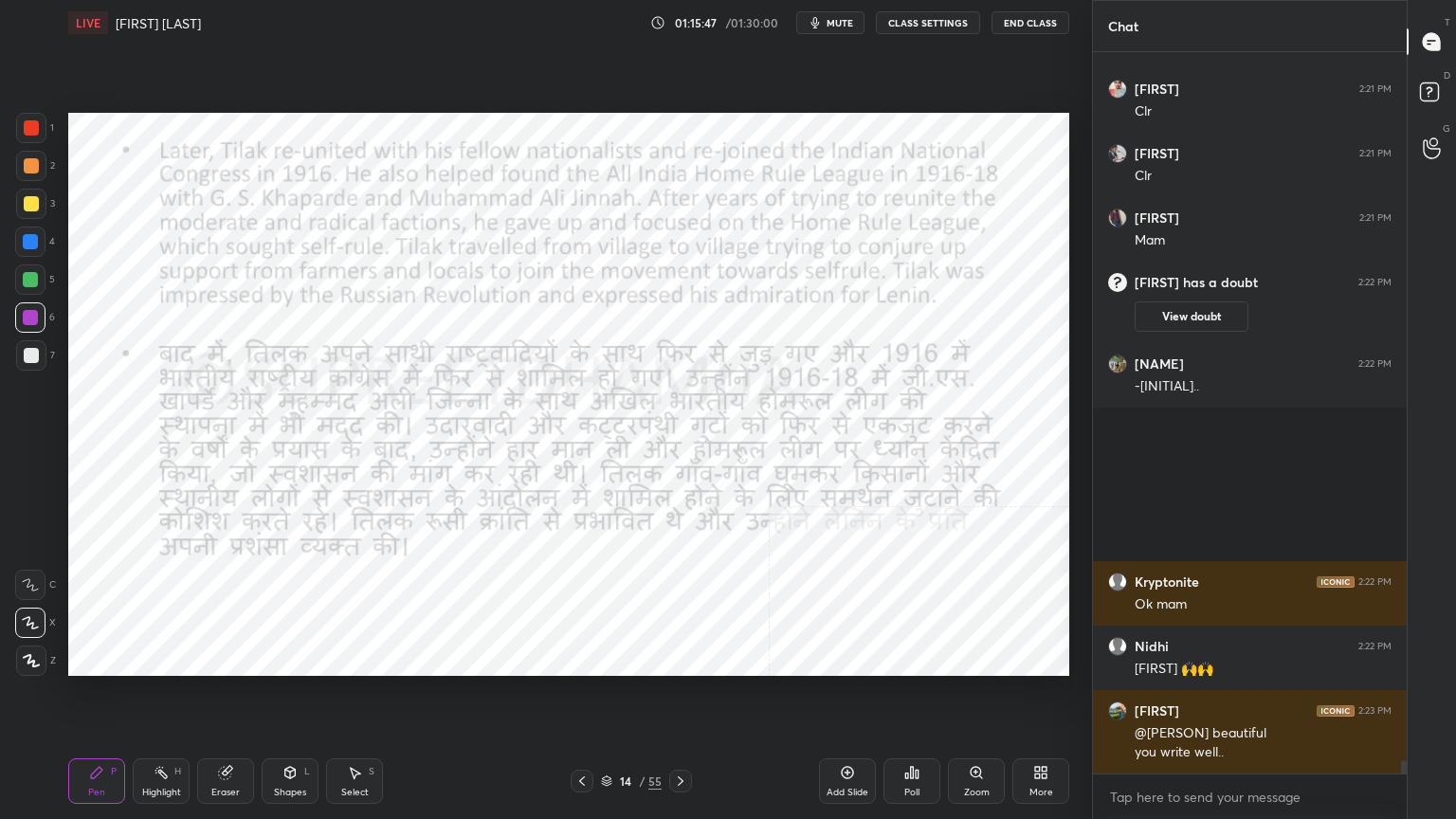 scroll, scrollTop: 38660, scrollLeft: 0, axis: vertical 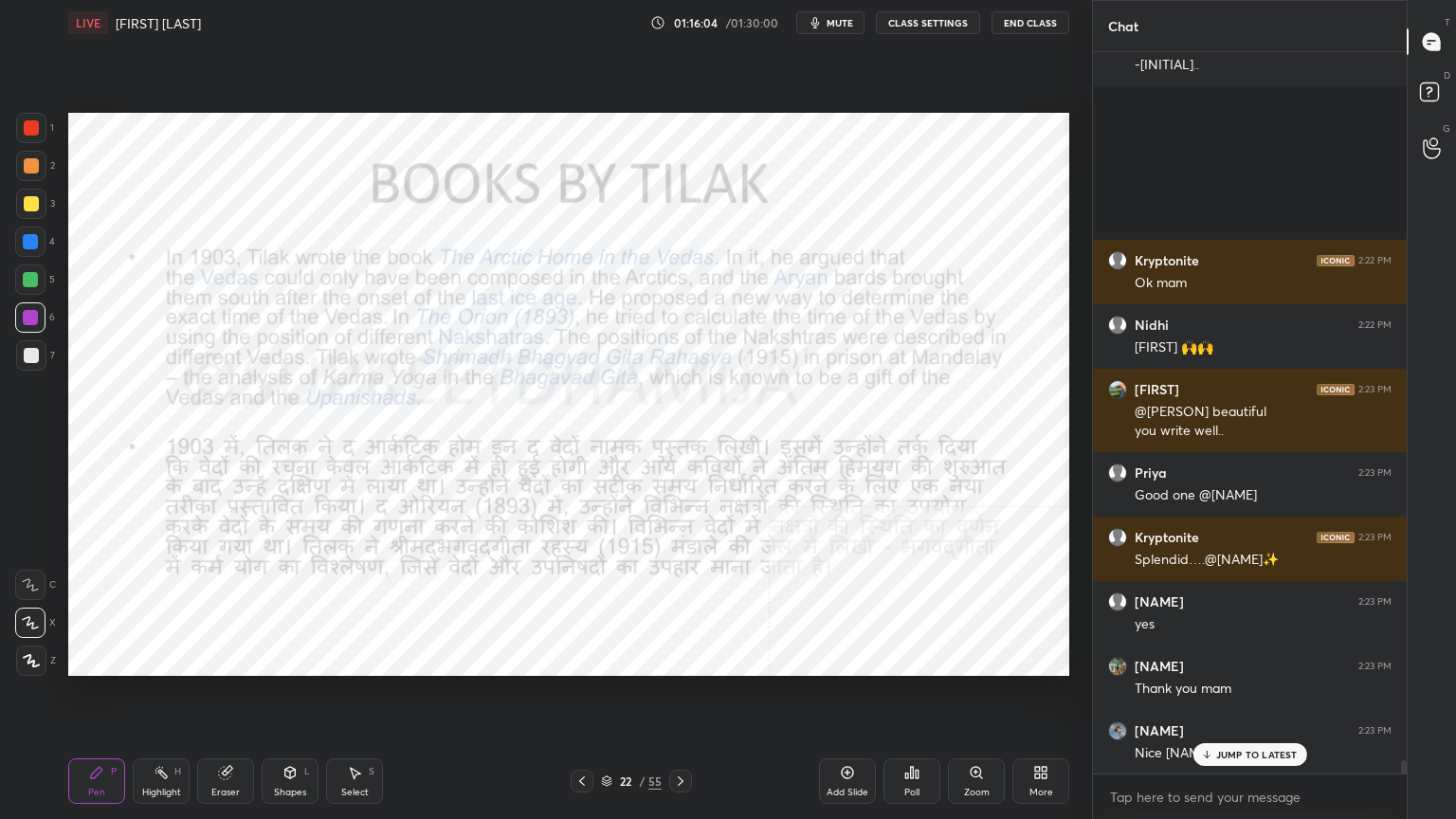 click on "mute" at bounding box center [830, 23] 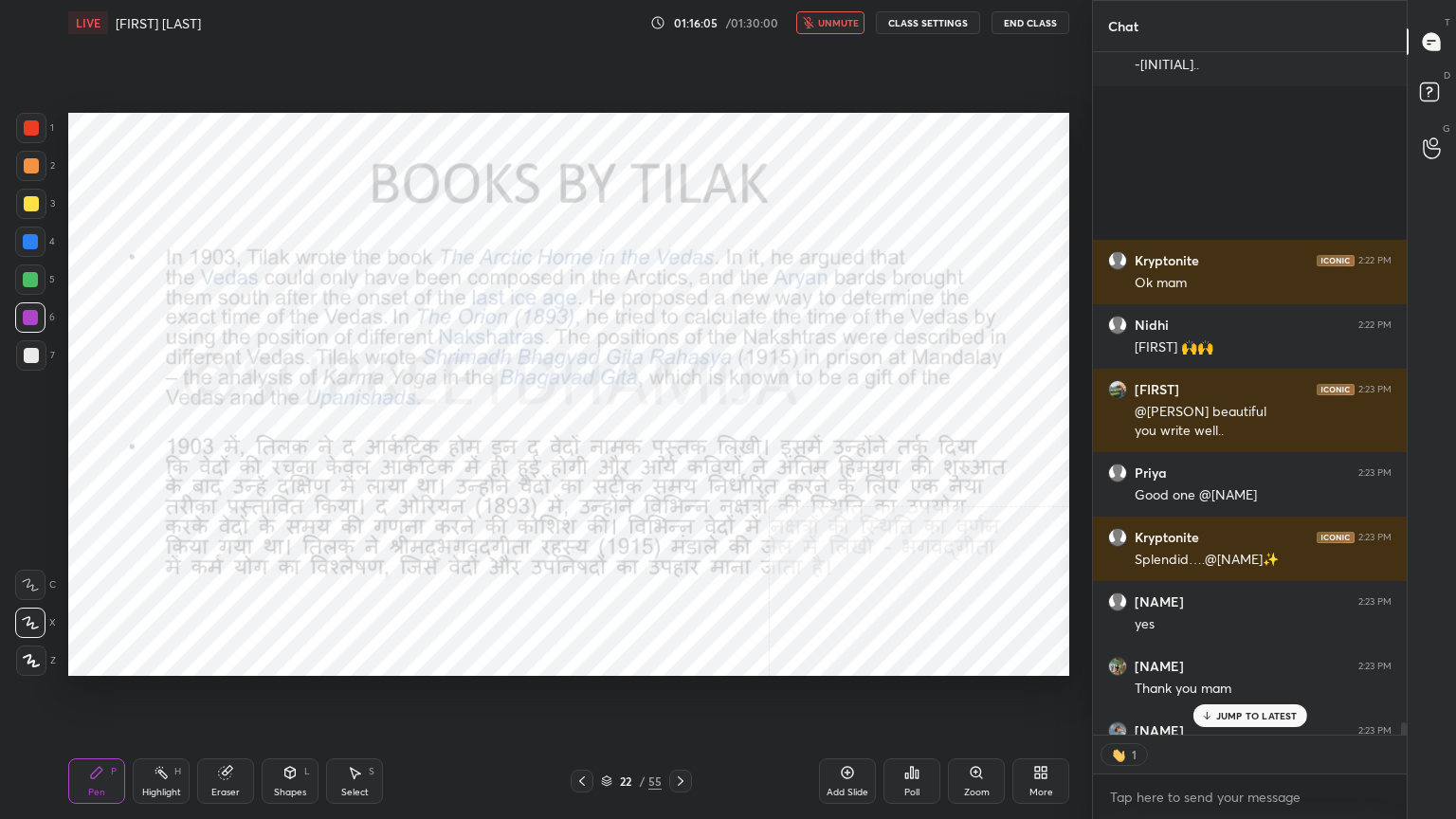 scroll, scrollTop: 6, scrollLeft: 6, axis: both 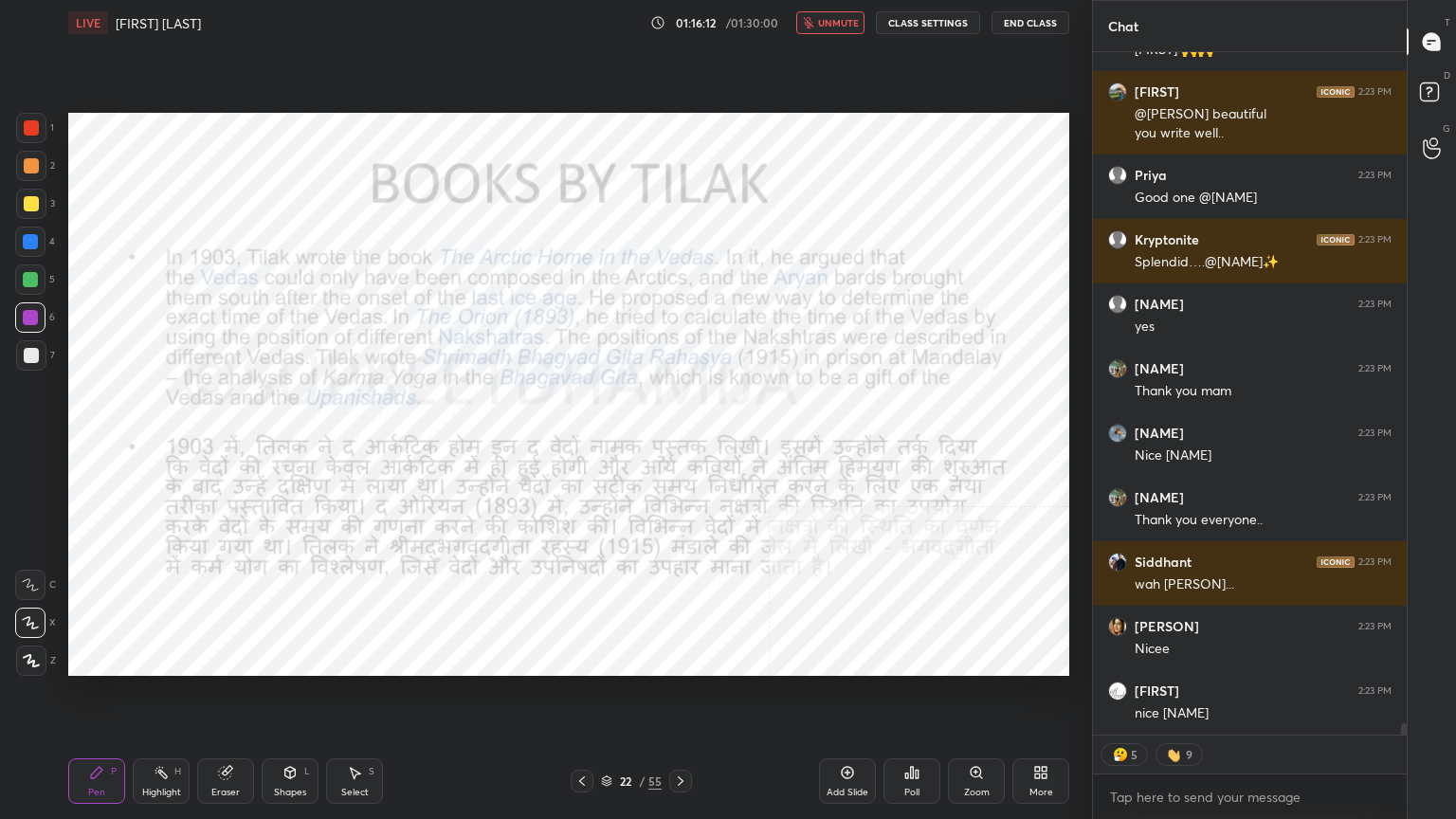 click on "unmute" at bounding box center (830, 23) 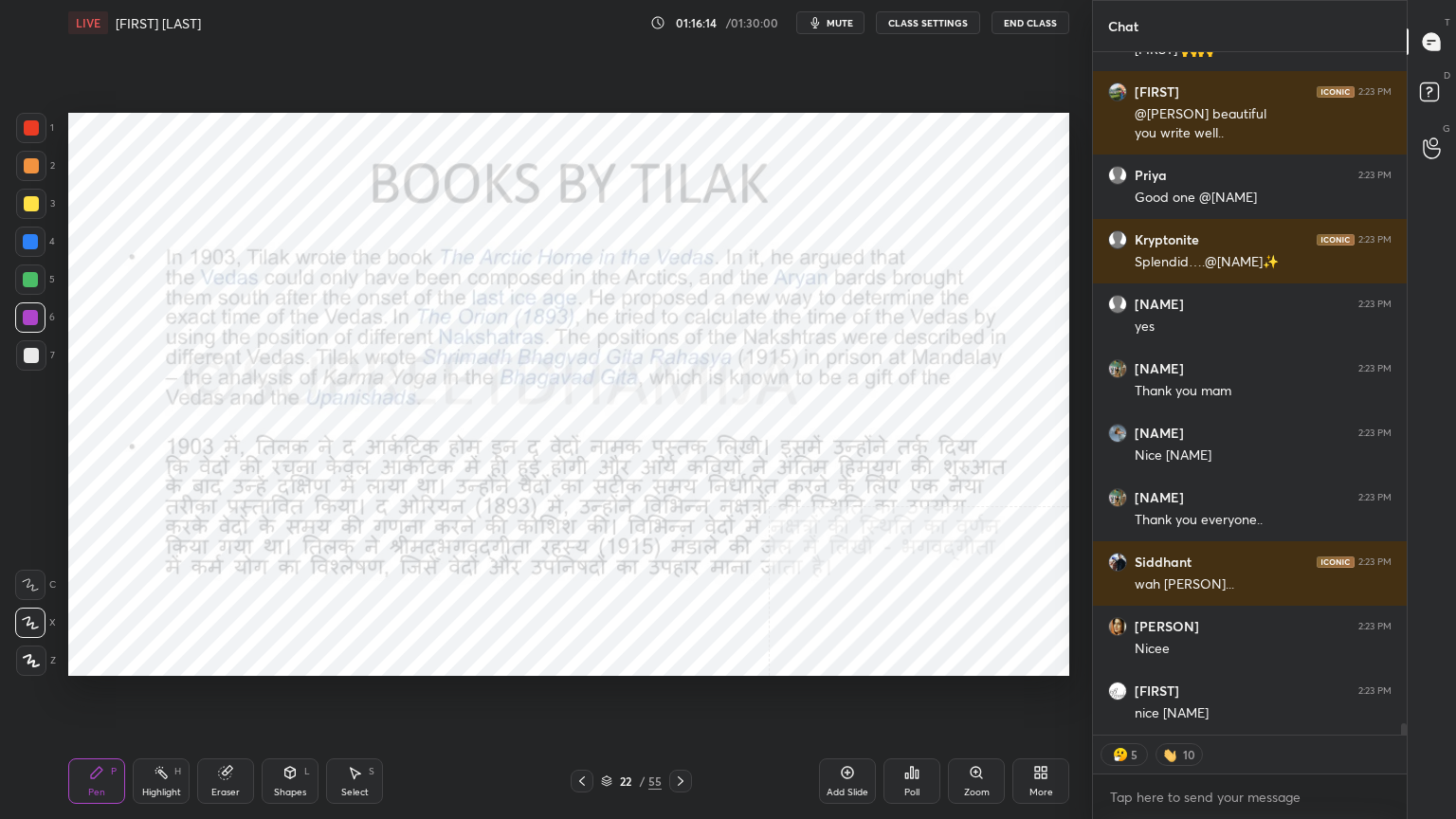 click on "Add Slide" at bounding box center [847, 781] 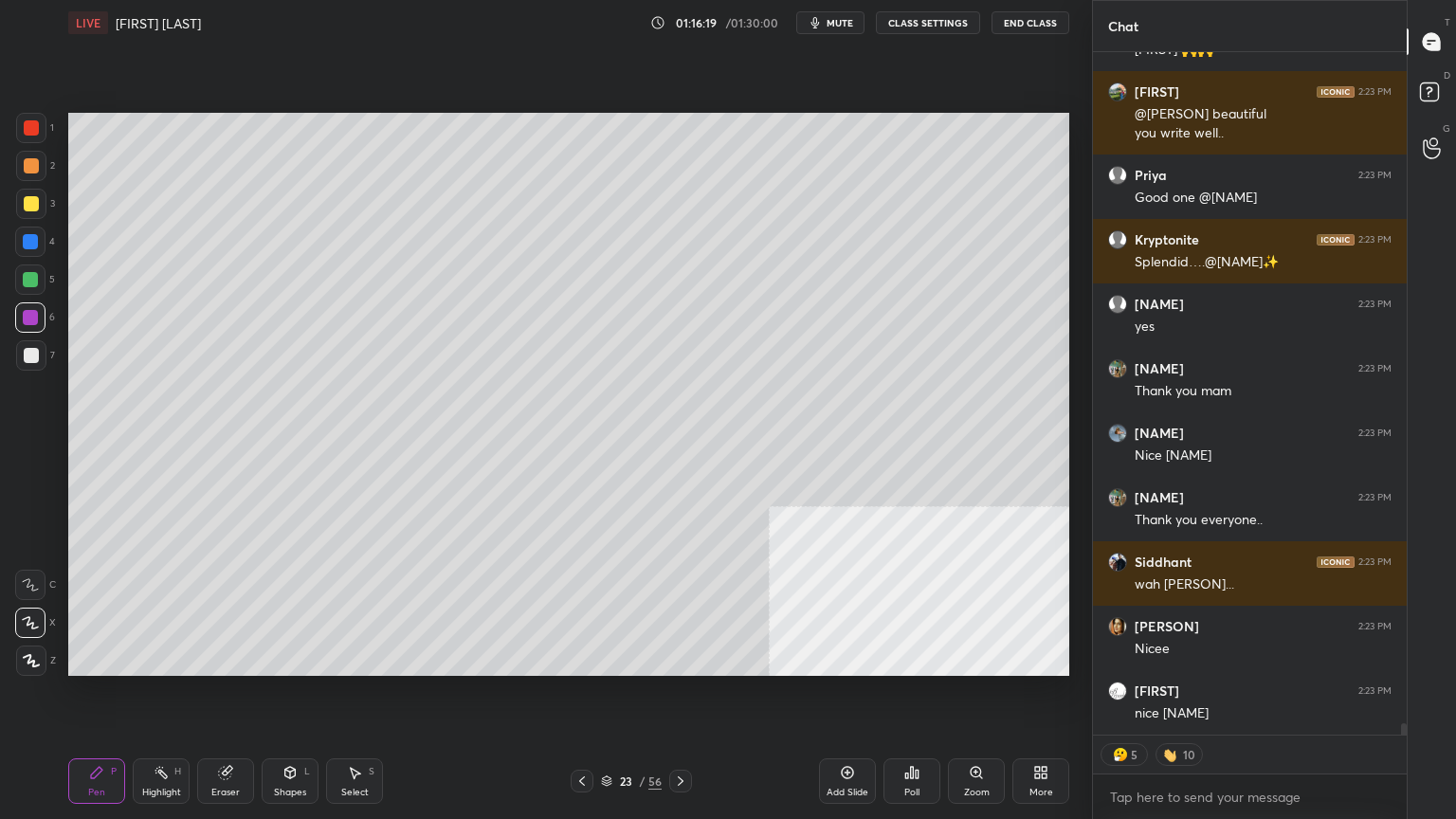 scroll, scrollTop: 39280, scrollLeft: 0, axis: vertical 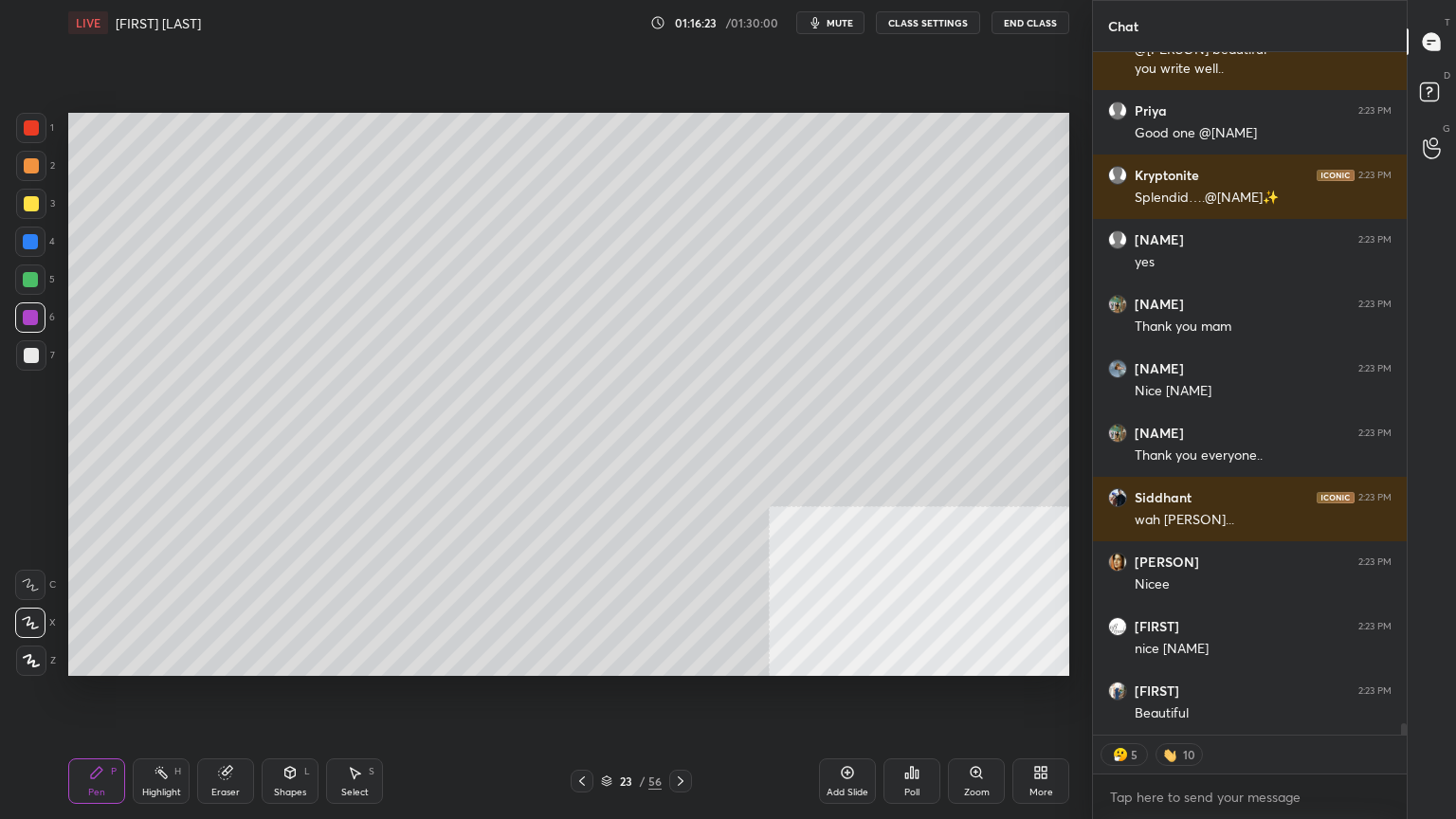 type on "x" 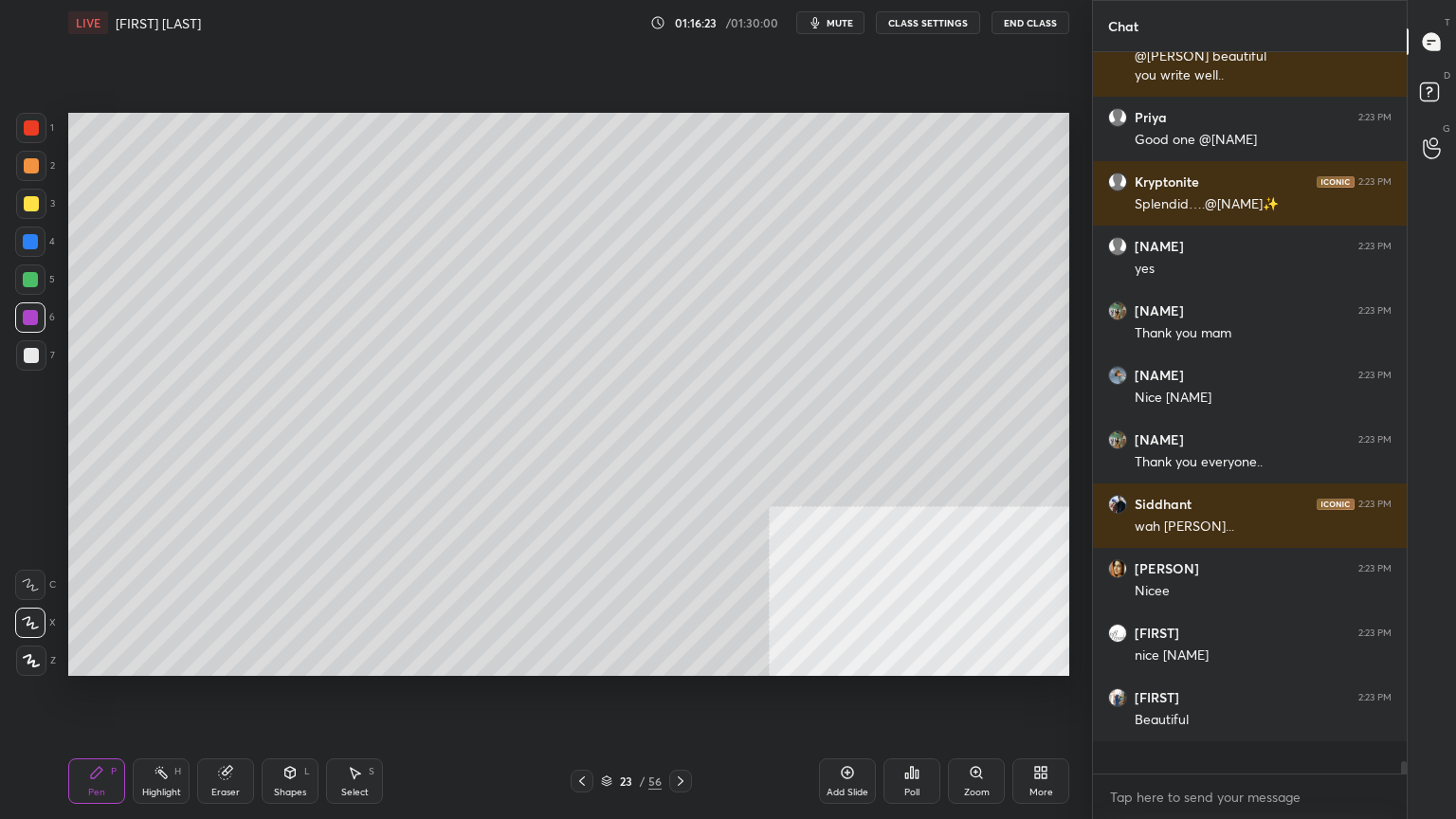 scroll, scrollTop: 7, scrollLeft: 6, axis: both 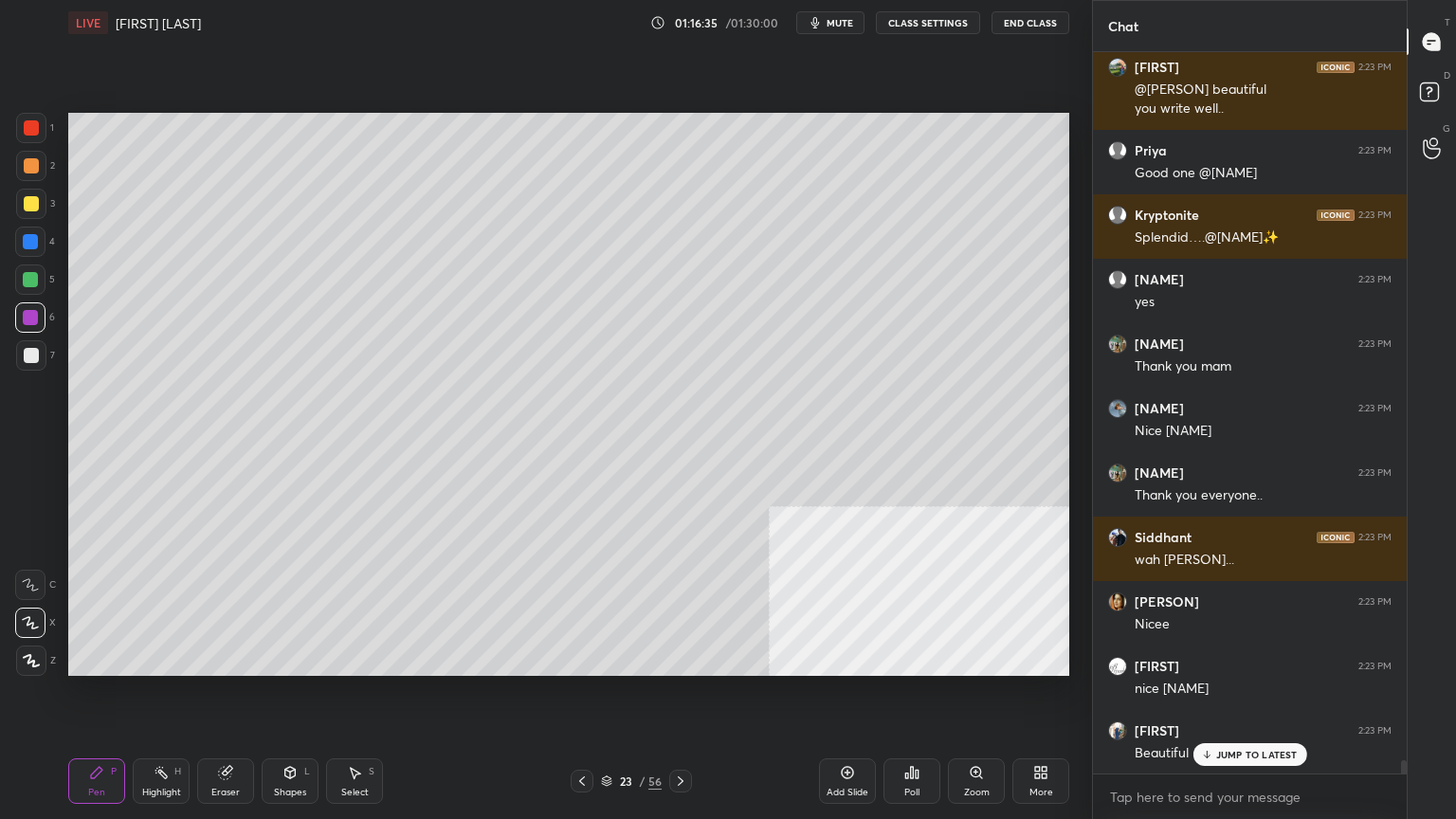 click at bounding box center [31, 204] 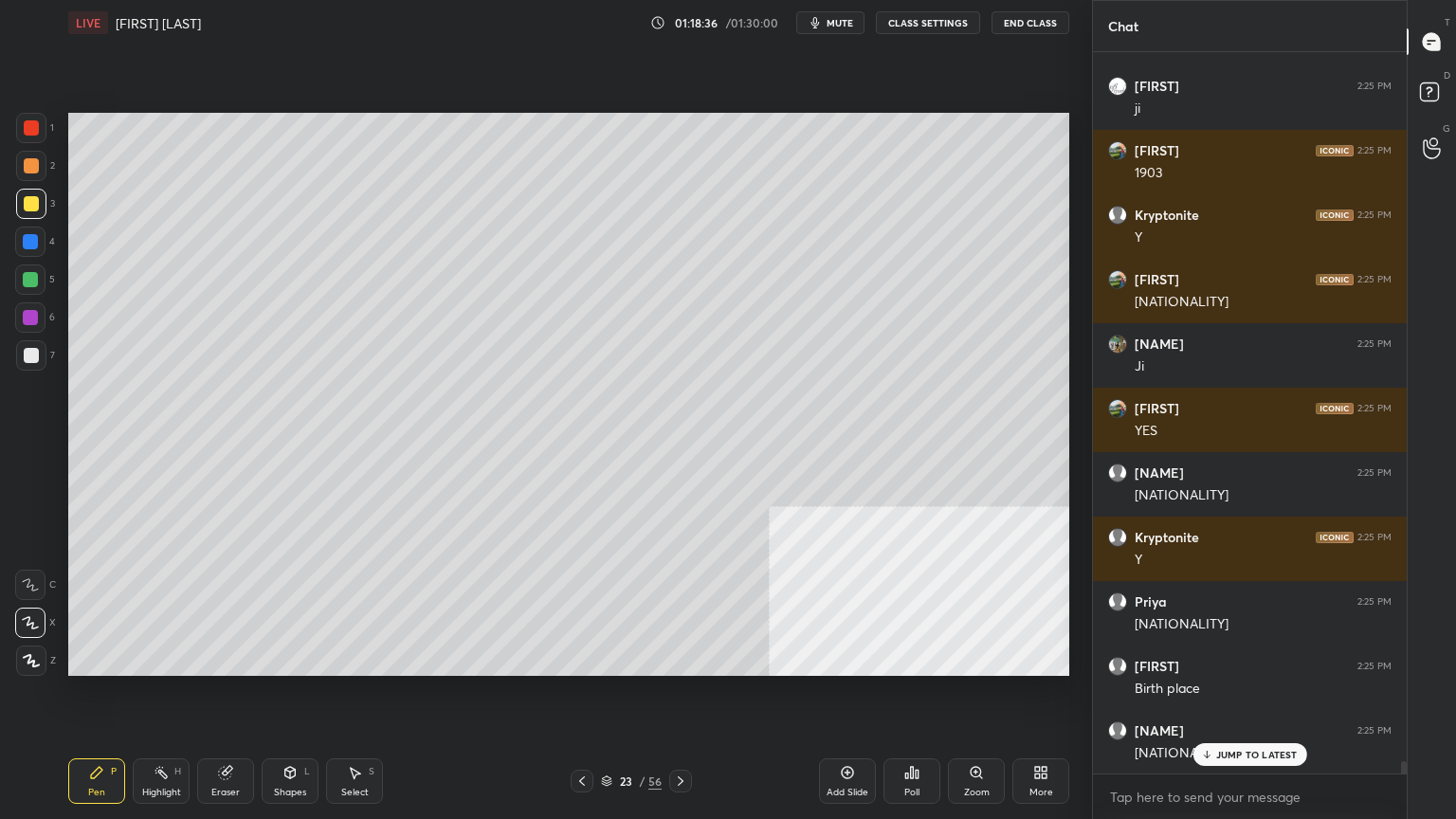 scroll, scrollTop: 40567, scrollLeft: 0, axis: vertical 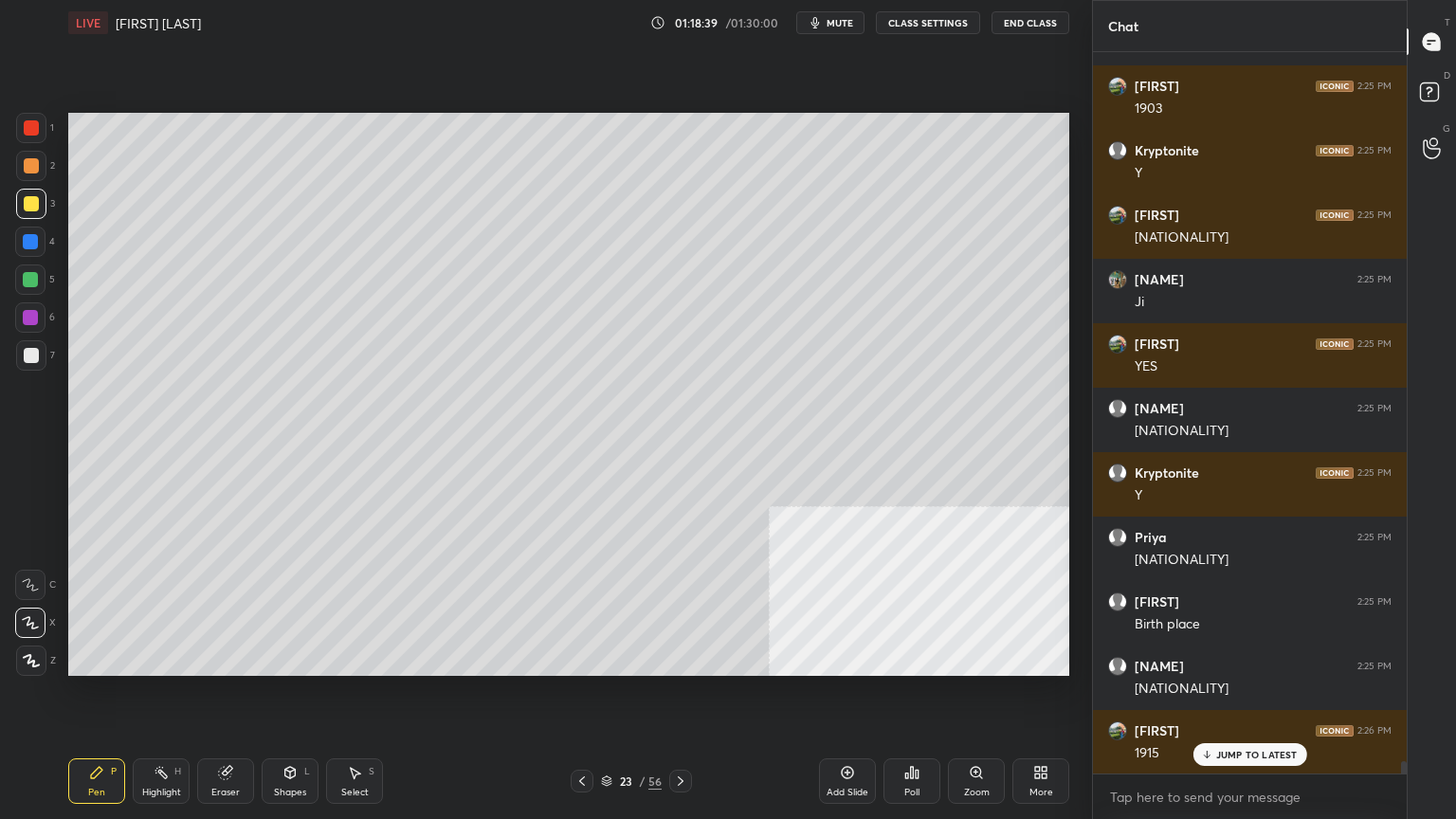 click on "Add Slide" at bounding box center [847, 781] 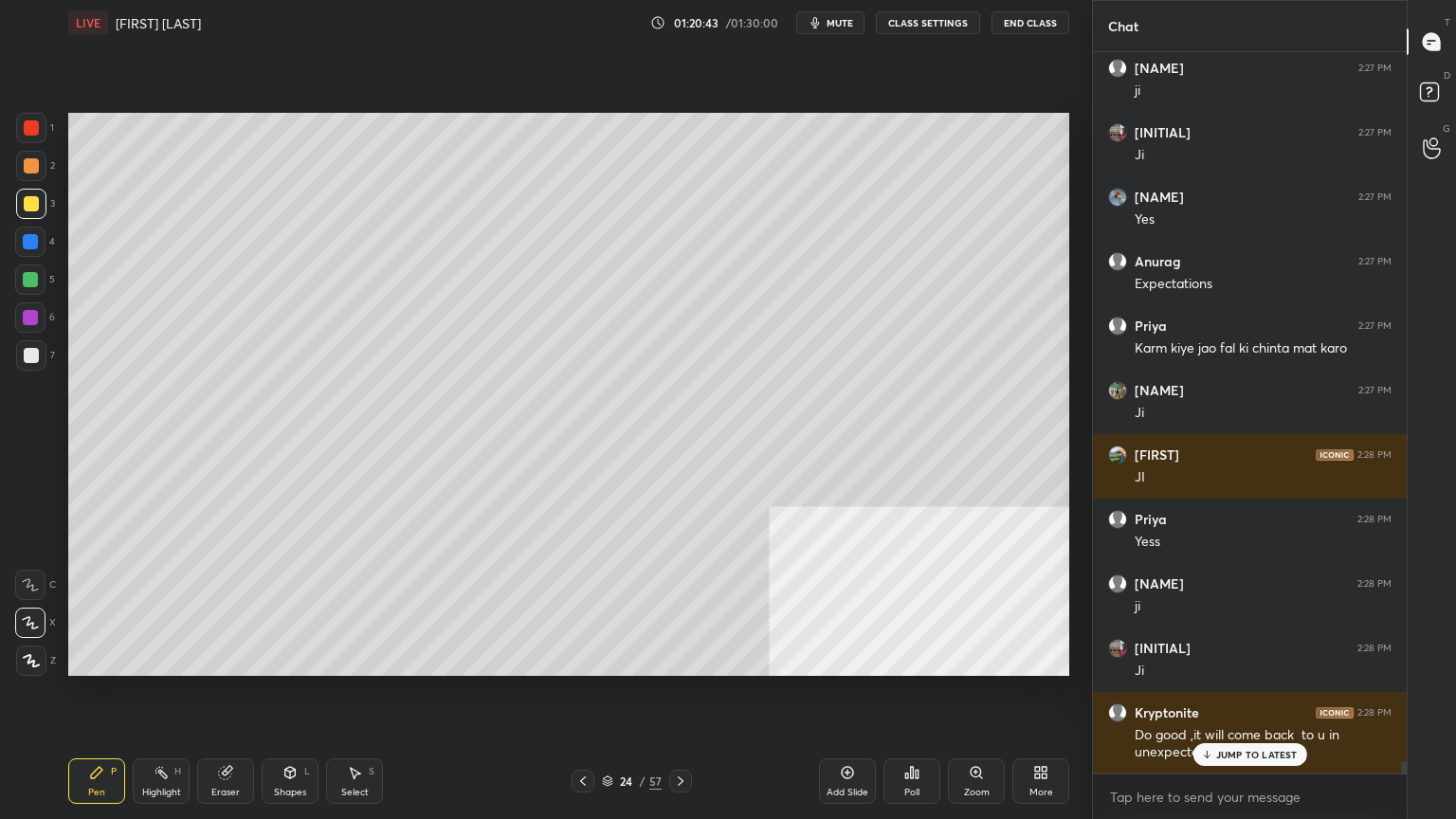 scroll, scrollTop: 42406, scrollLeft: 0, axis: vertical 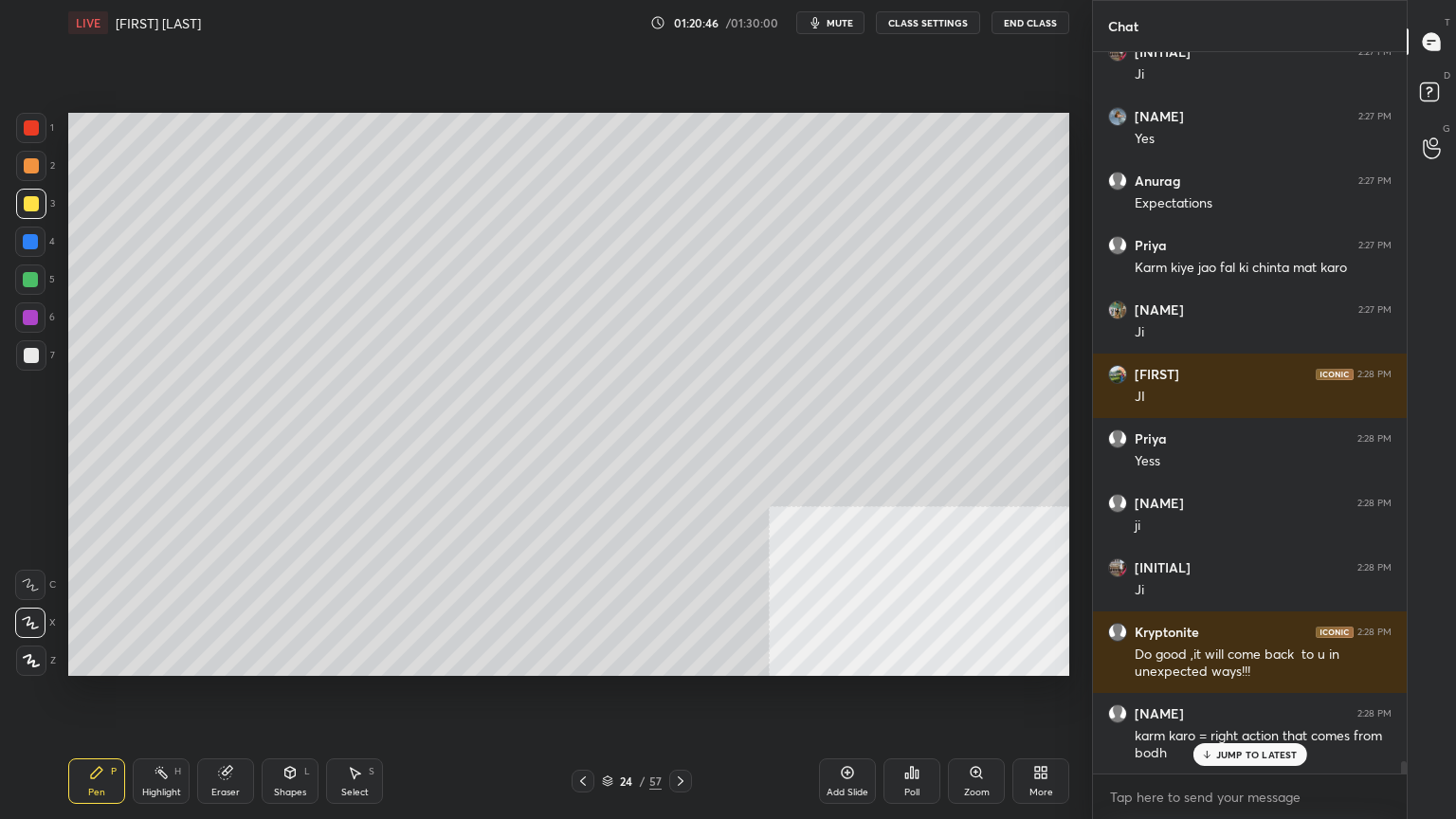 click 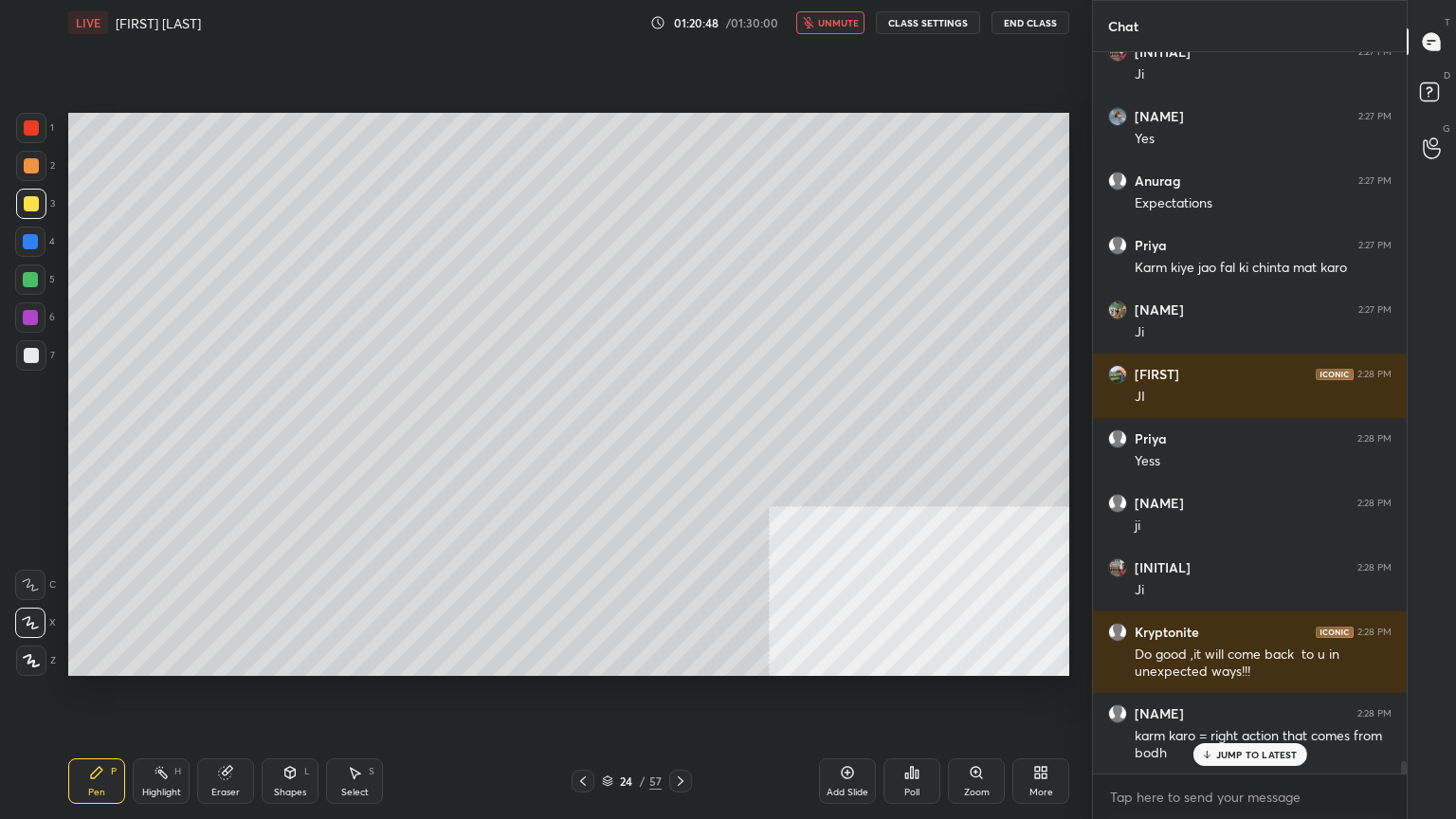 click on "unmute" at bounding box center [830, 23] 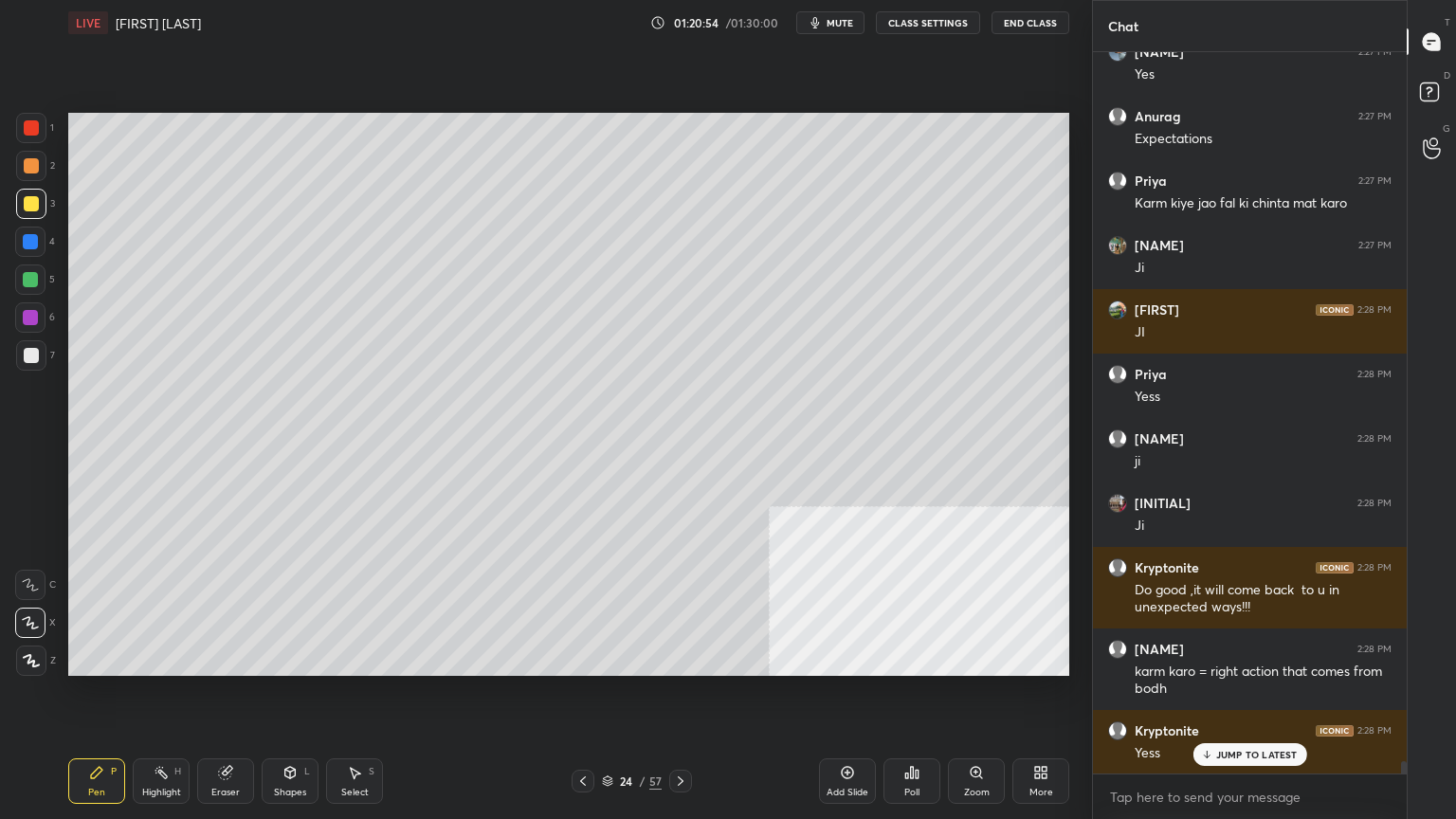 scroll, scrollTop: 42535, scrollLeft: 0, axis: vertical 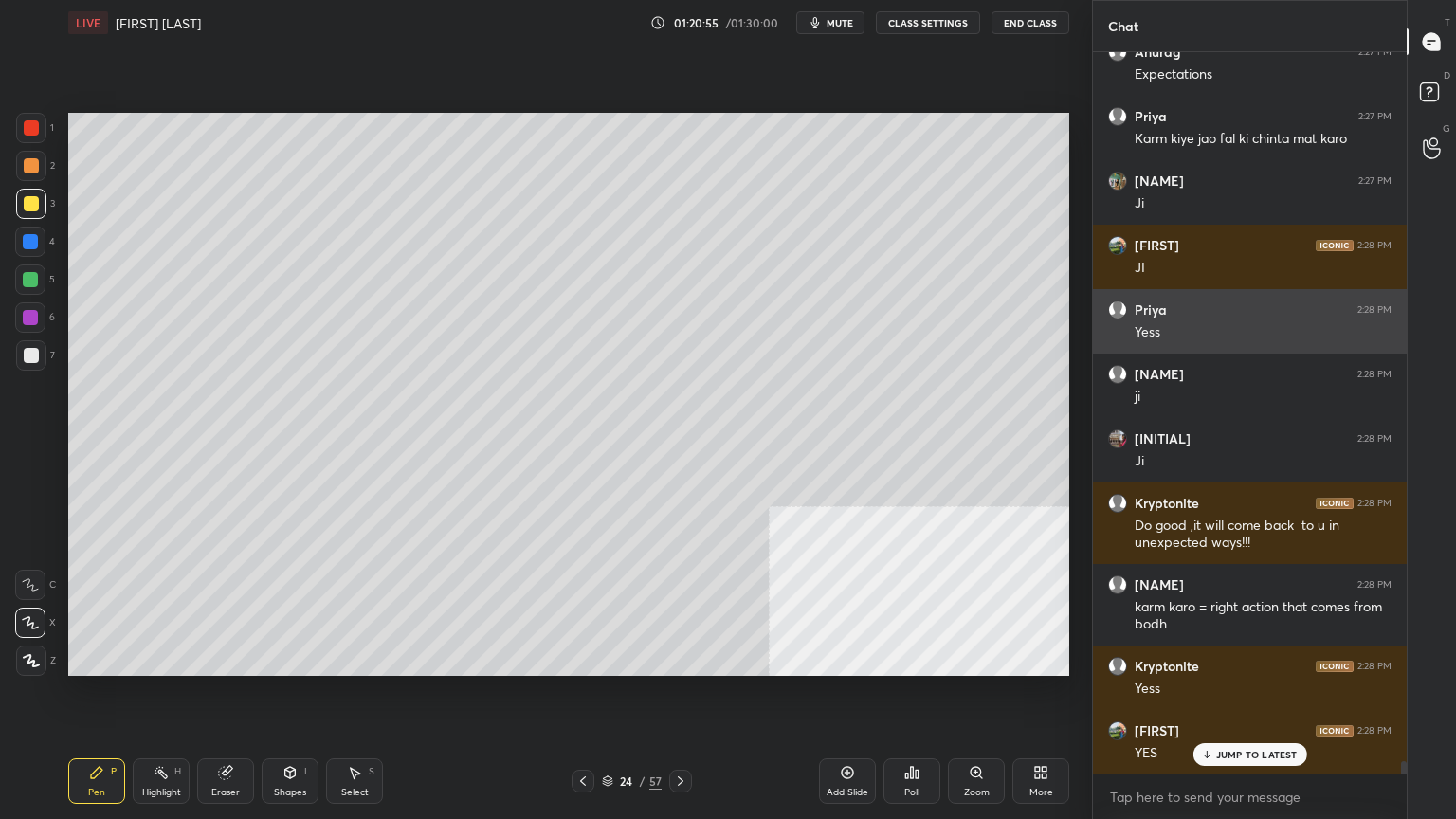 type 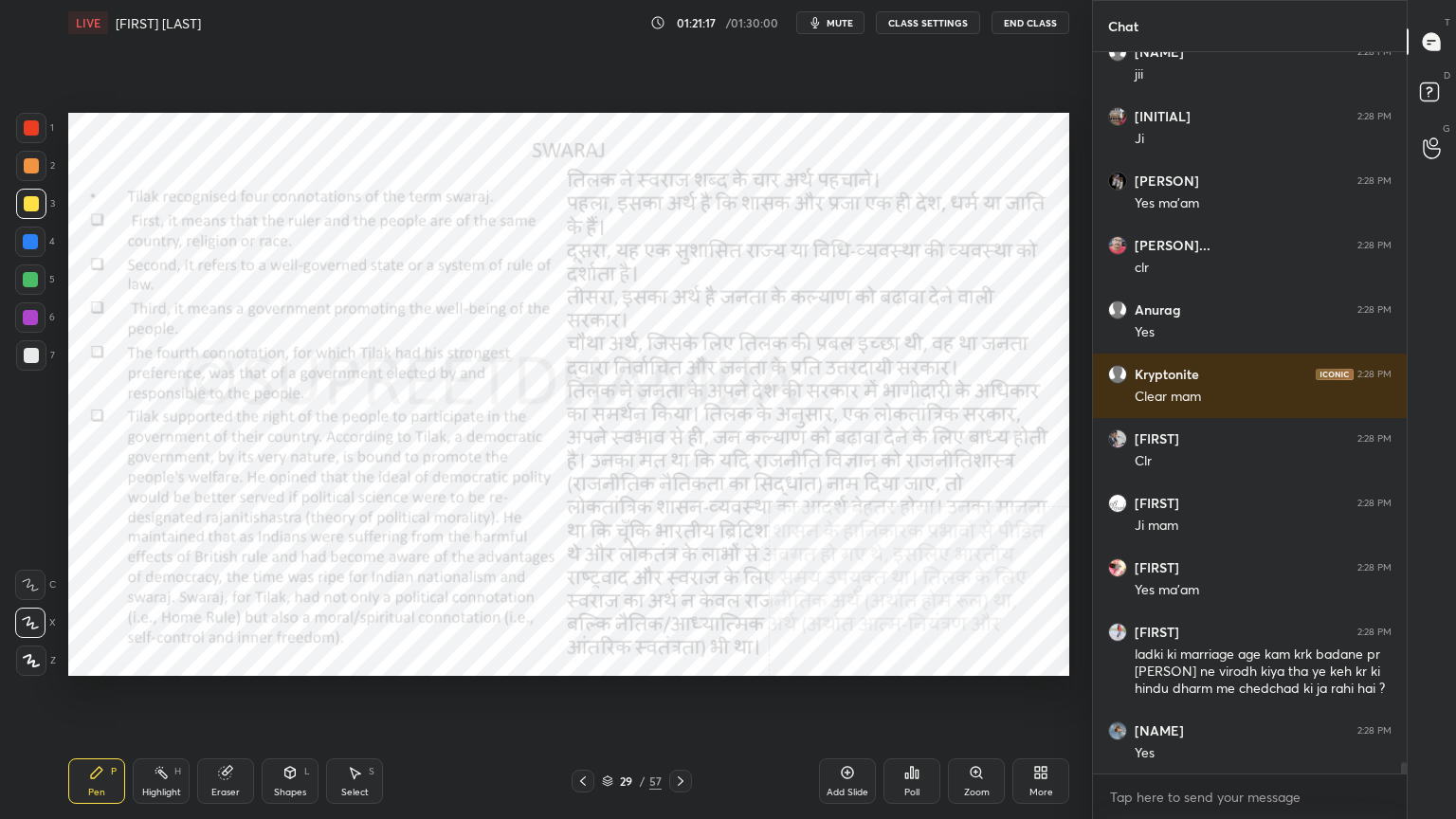 scroll, scrollTop: 43407, scrollLeft: 0, axis: vertical 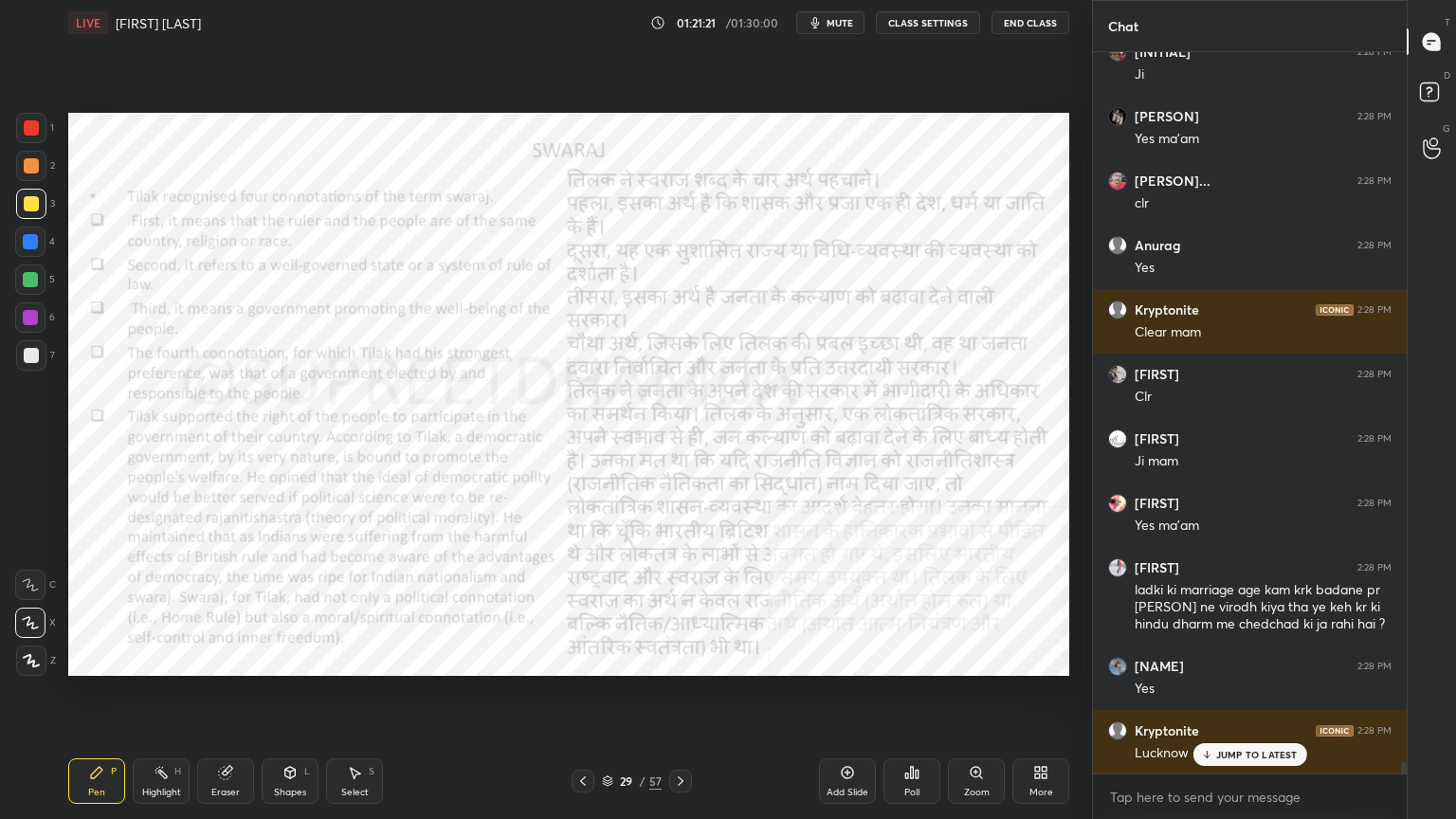 click on "Add Slide" at bounding box center [847, 792] 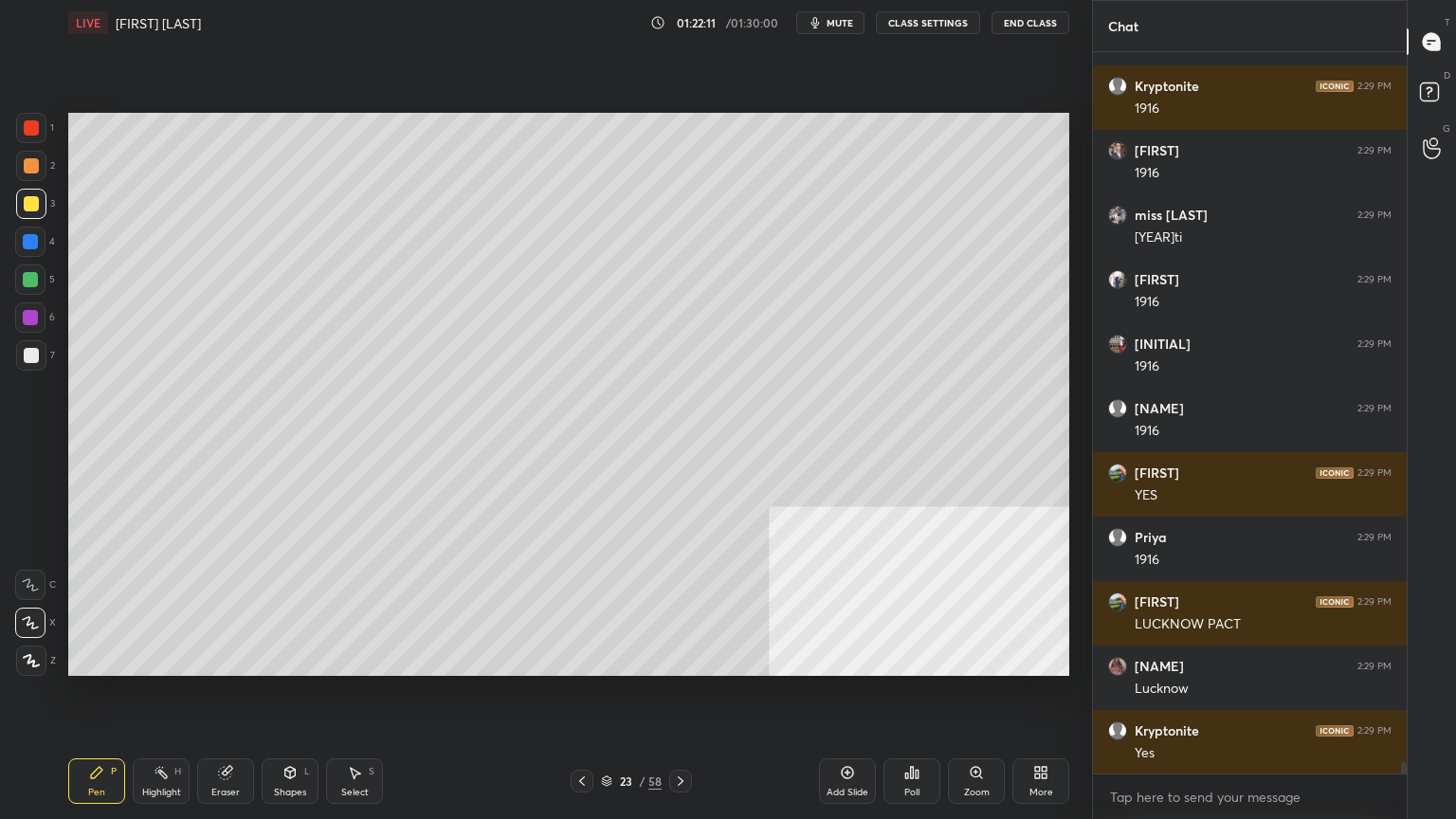 scroll, scrollTop: 44825, scrollLeft: 0, axis: vertical 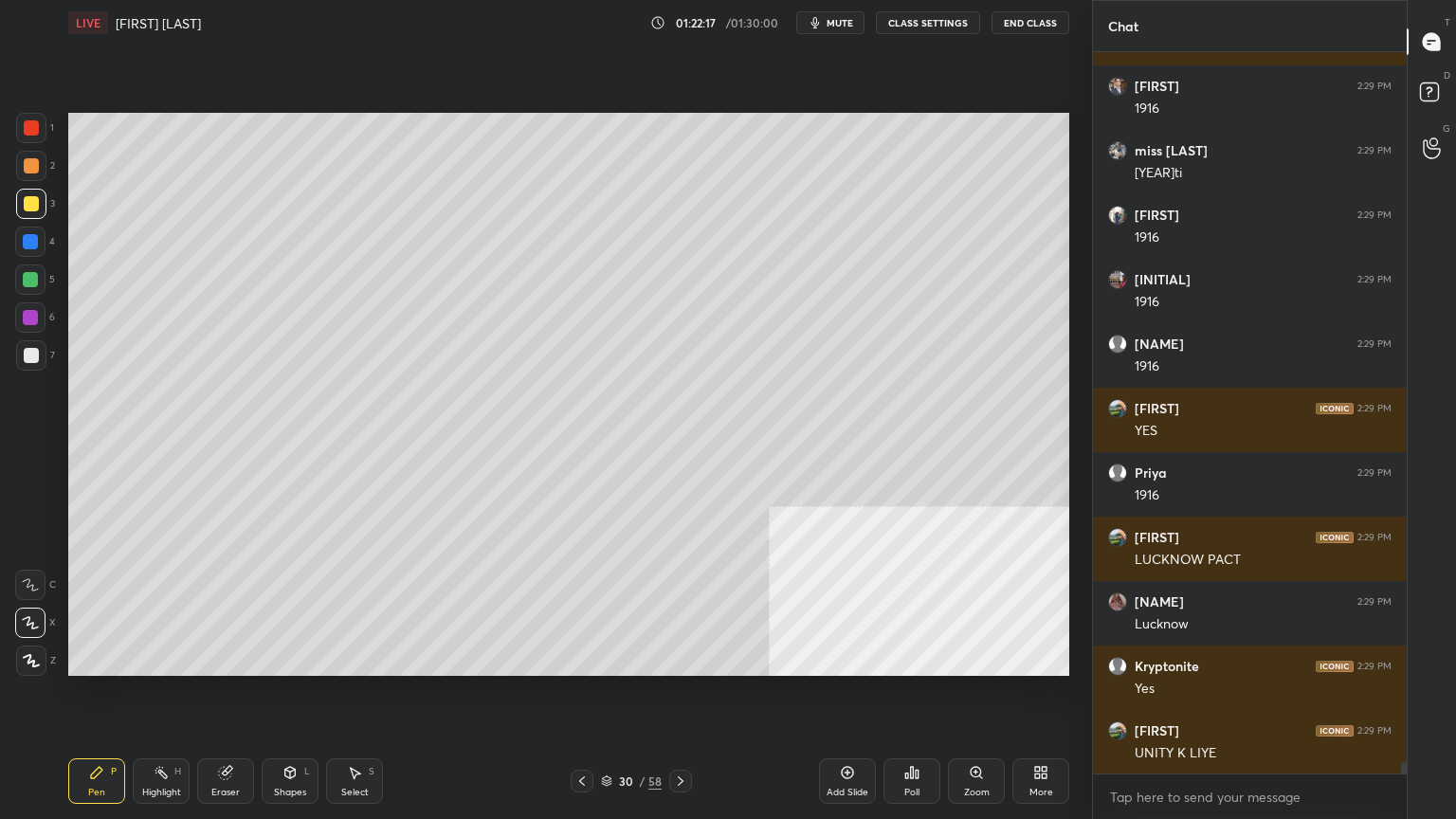 click on "Eraser" at bounding box center (226, 781) 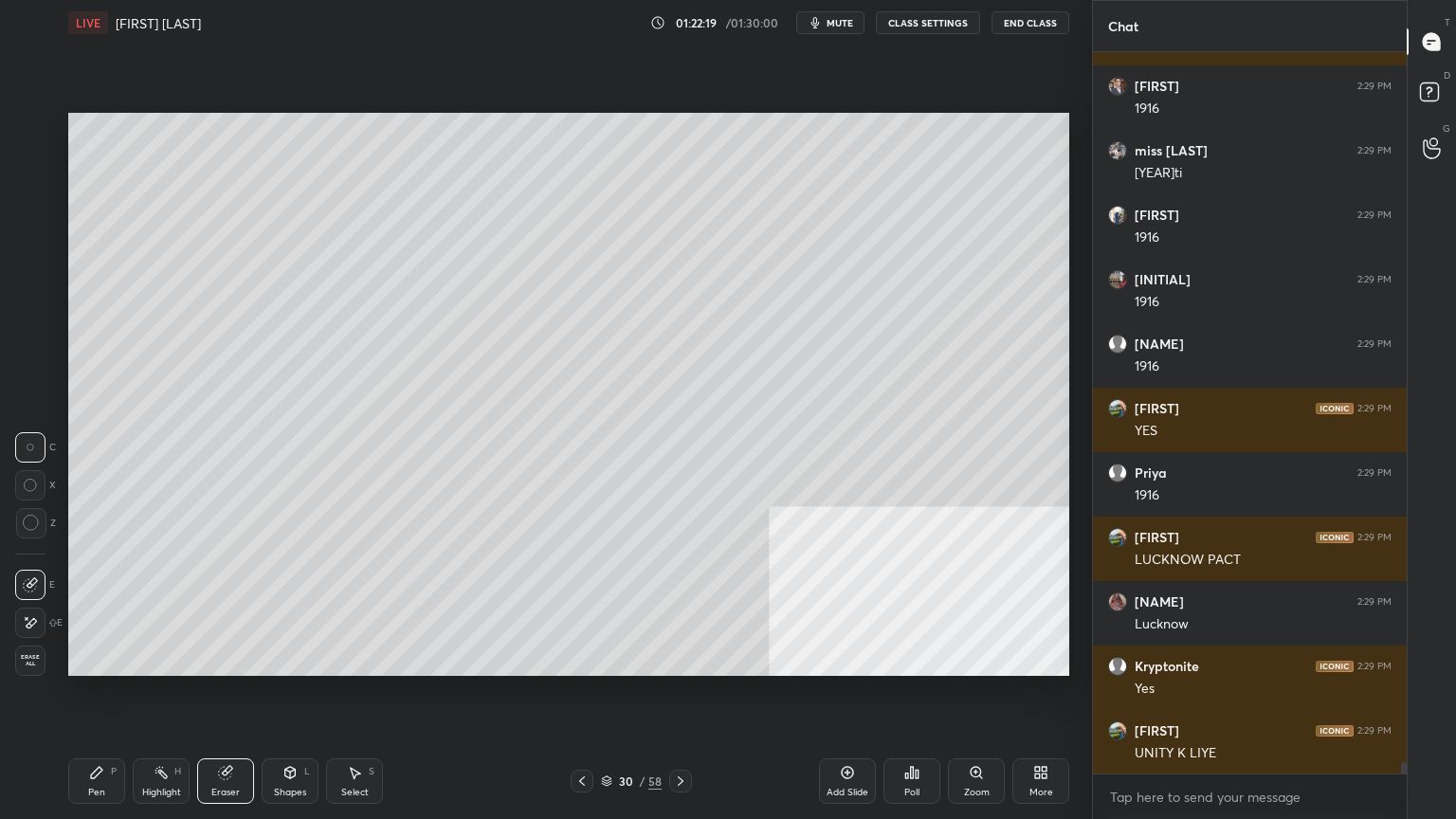 click on "Erase all" at bounding box center [30, 661] 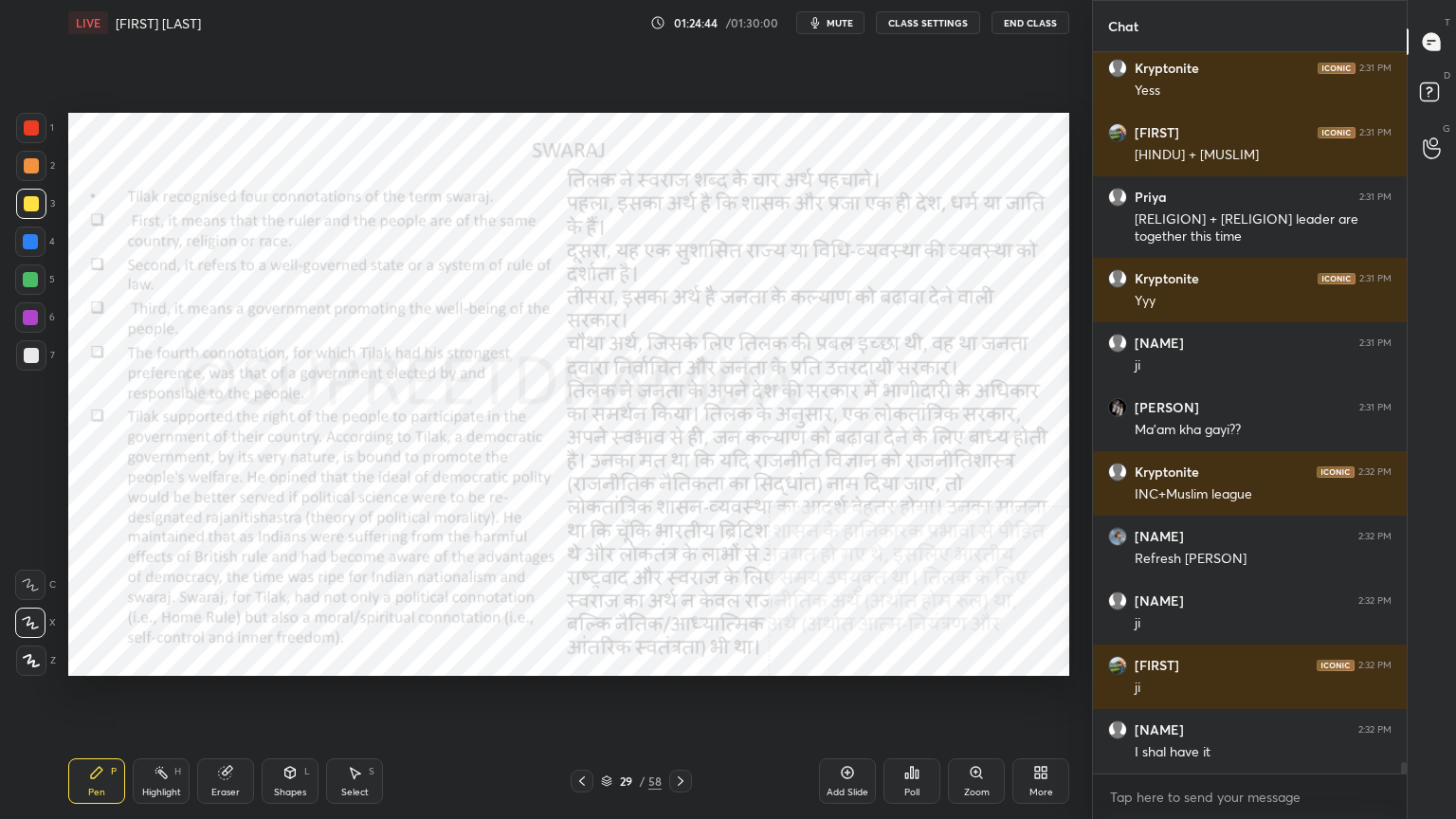 scroll, scrollTop: 46841, scrollLeft: 0, axis: vertical 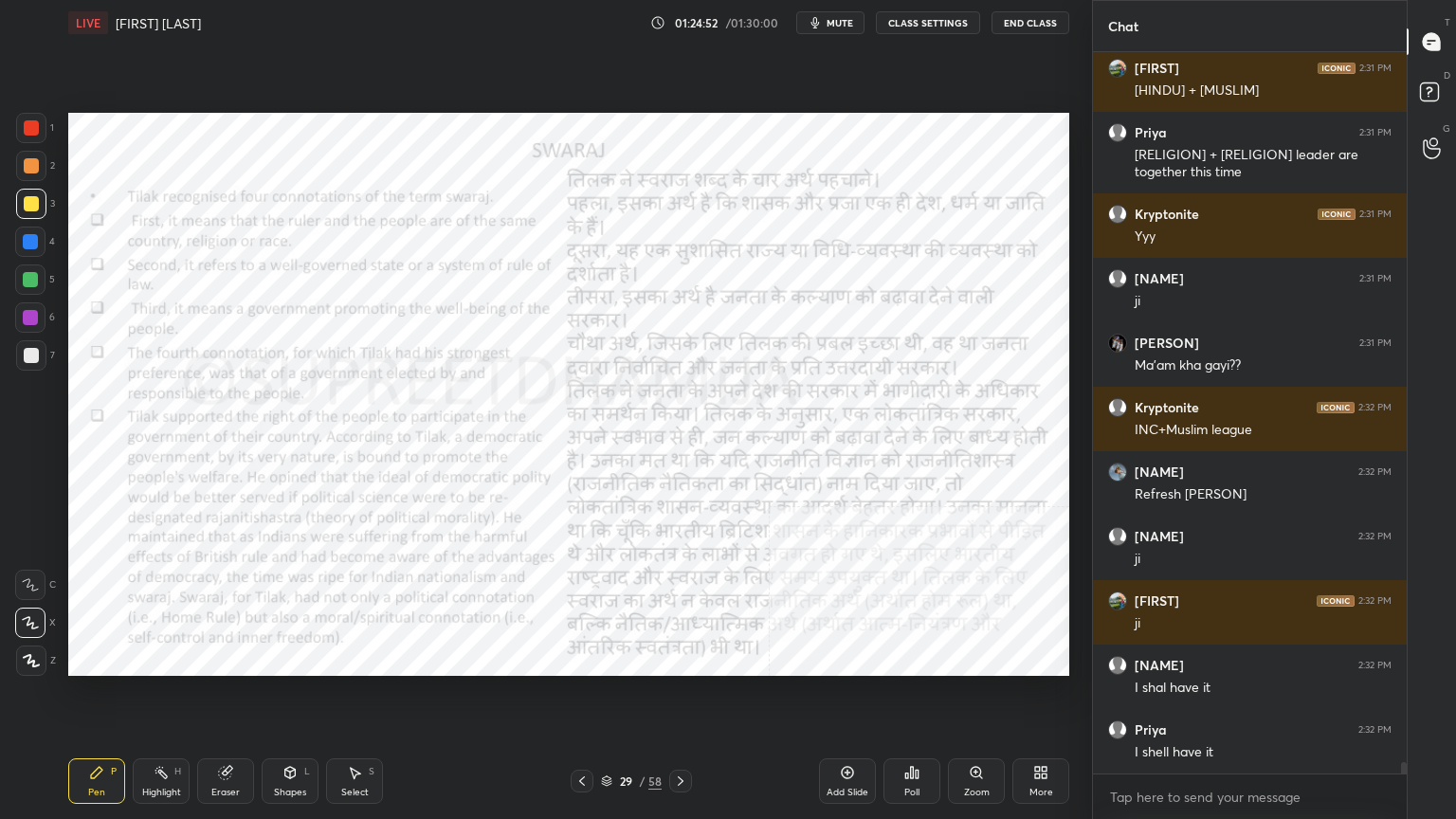 click at bounding box center (31, 128) 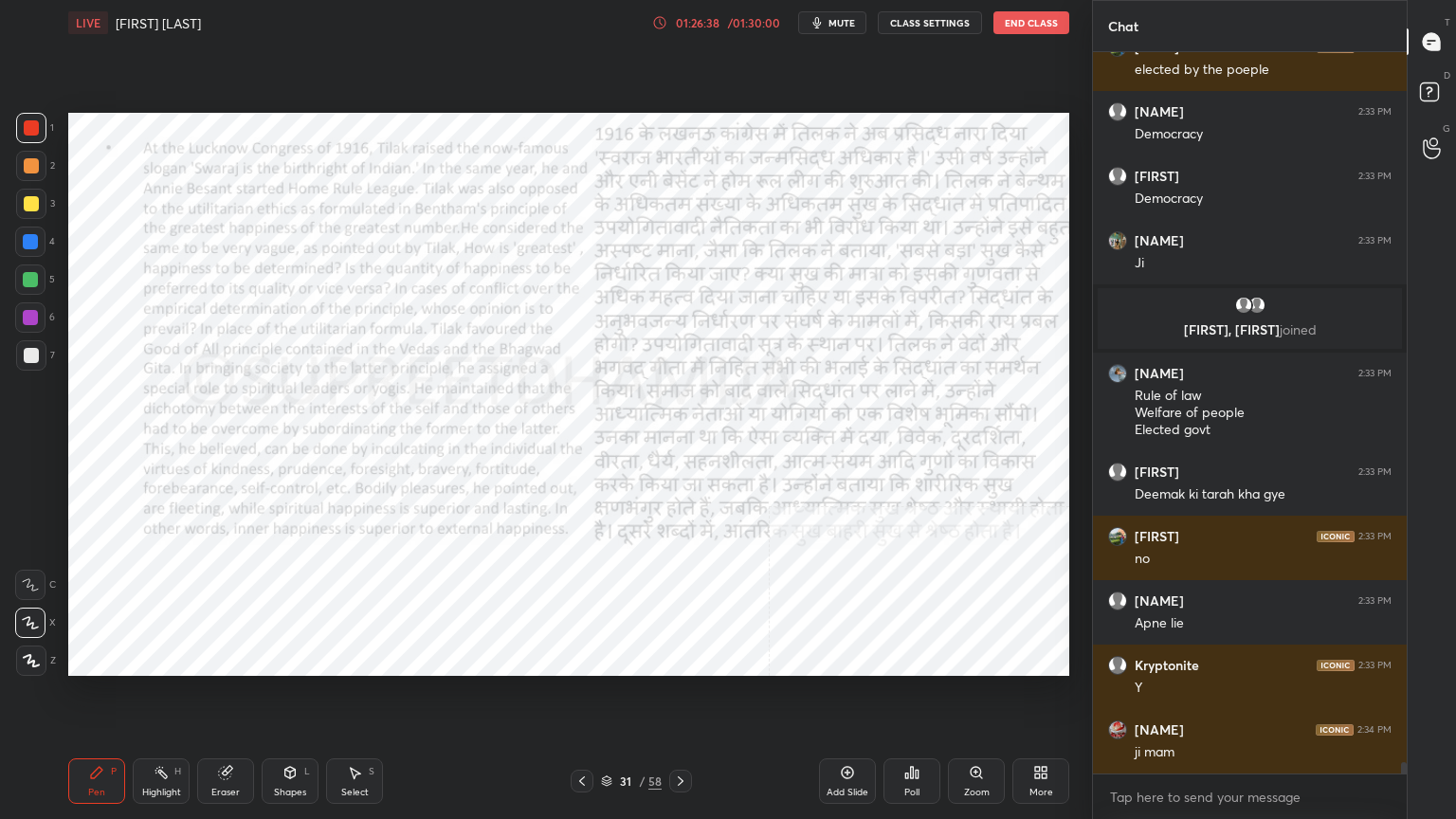 scroll, scrollTop: 45423, scrollLeft: 0, axis: vertical 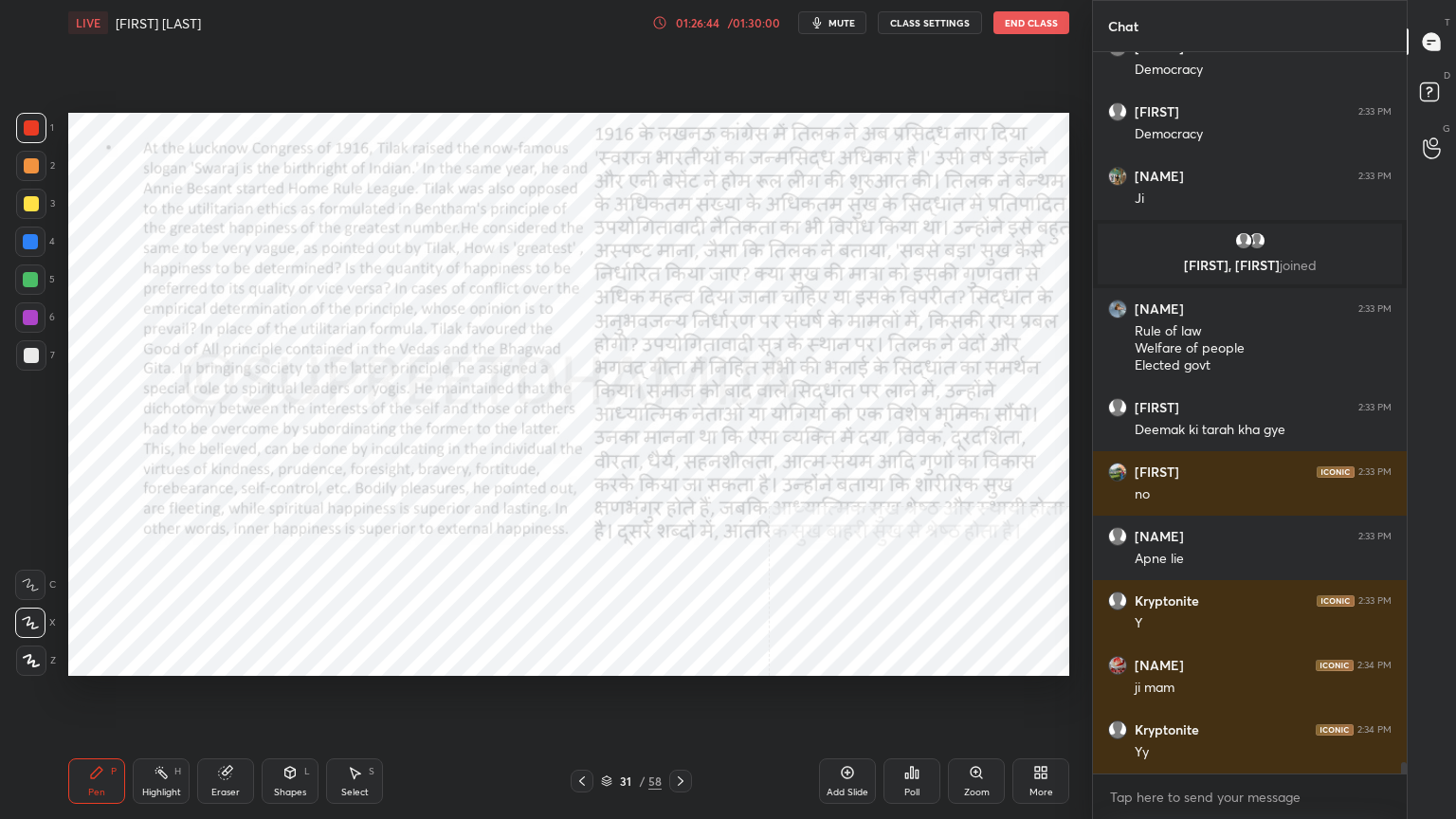 click on "Add Slide" at bounding box center (847, 781) 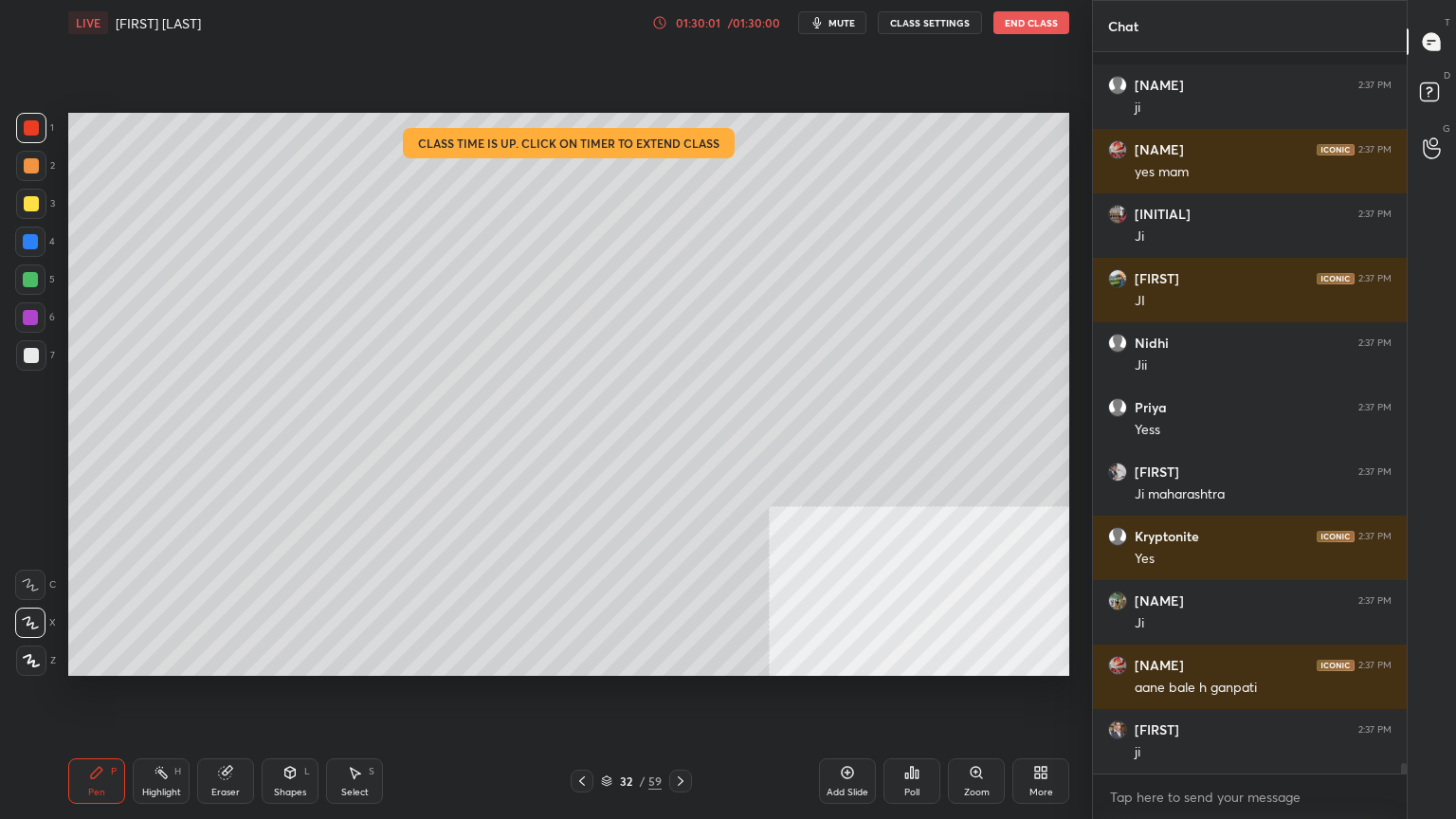 scroll, scrollTop: 49454, scrollLeft: 0, axis: vertical 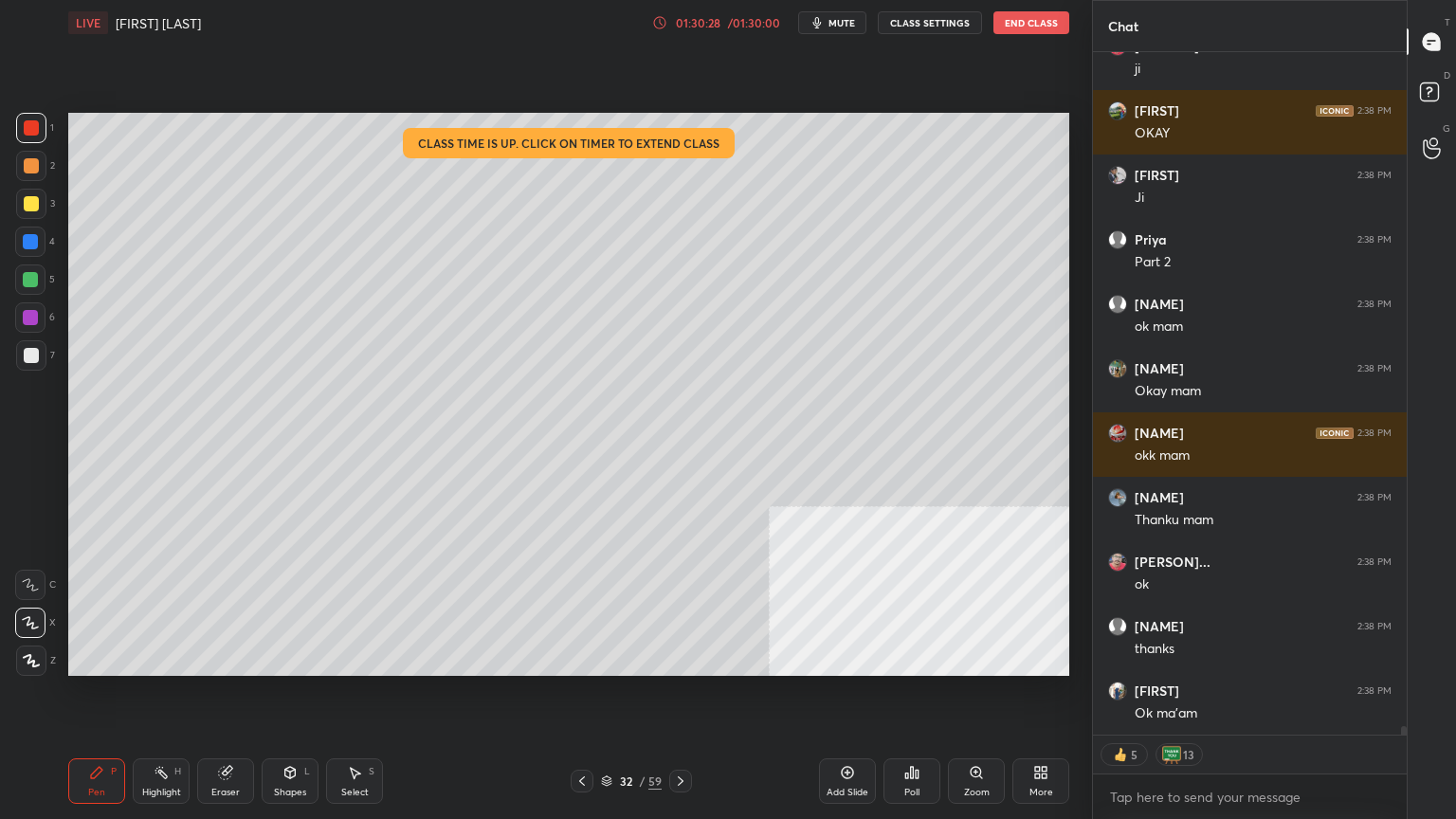 click on "End Class" at bounding box center [1031, 23] 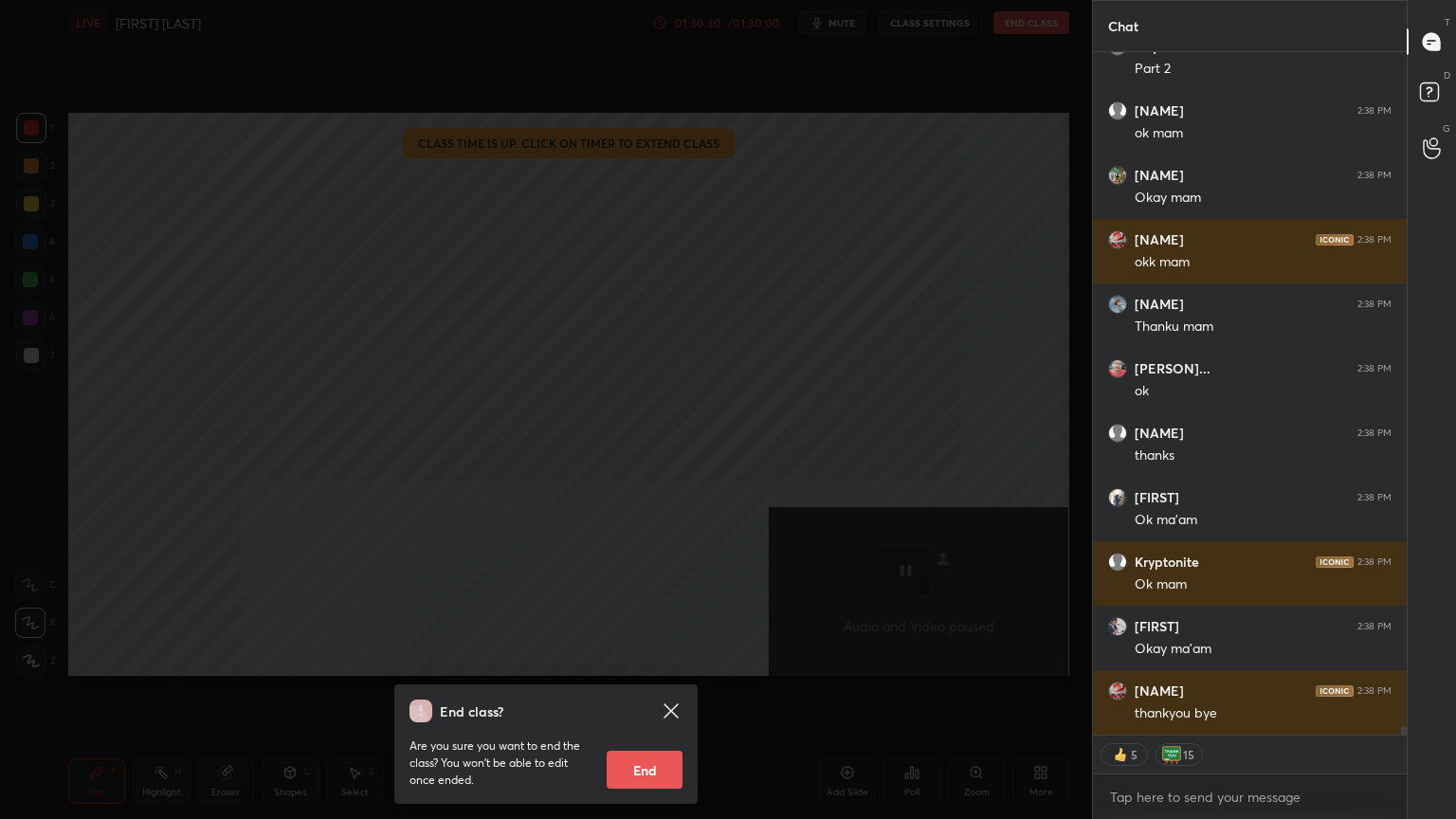 click on "End" at bounding box center [645, 770] 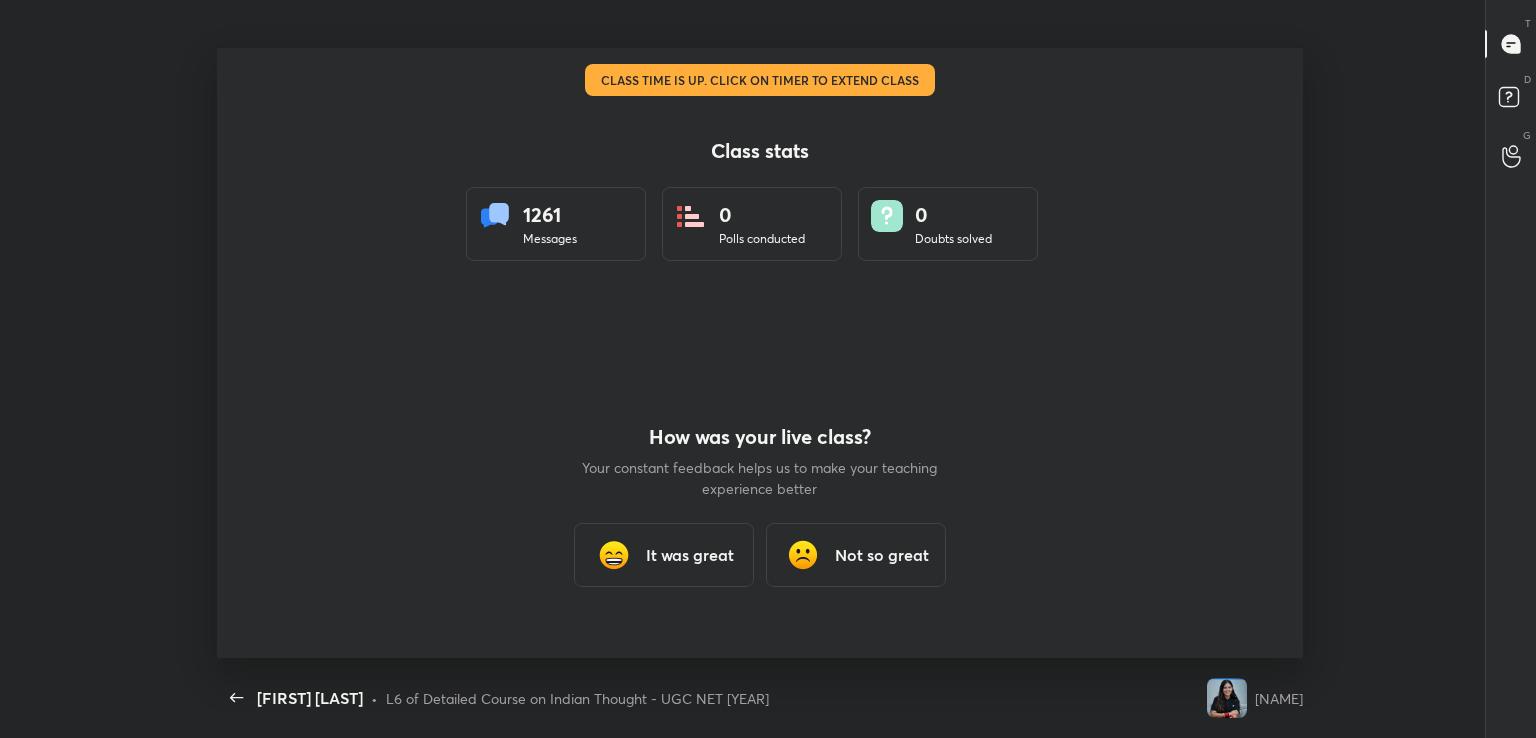 type on "x" 